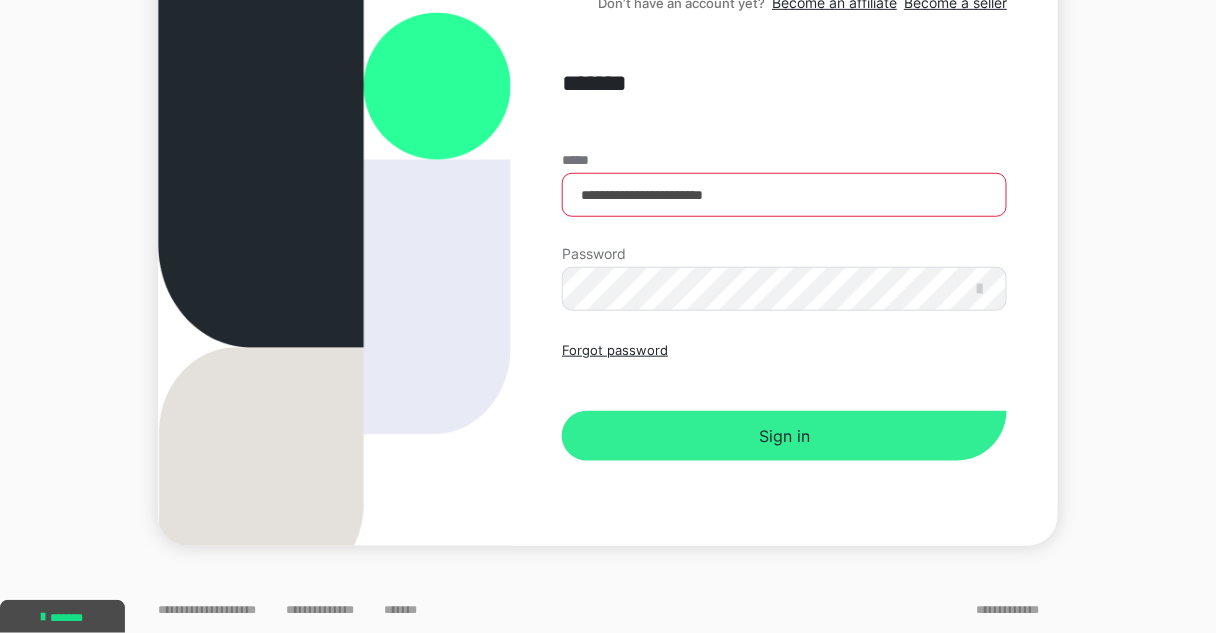 scroll, scrollTop: 0, scrollLeft: 0, axis: both 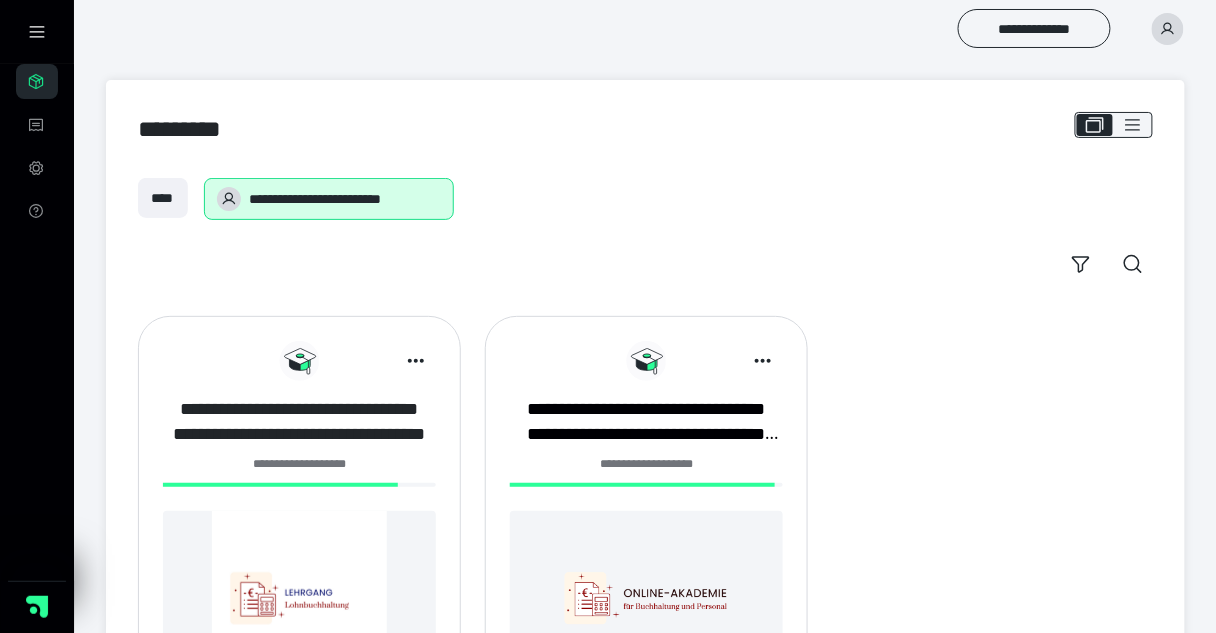 click on "**********" at bounding box center (299, 422) 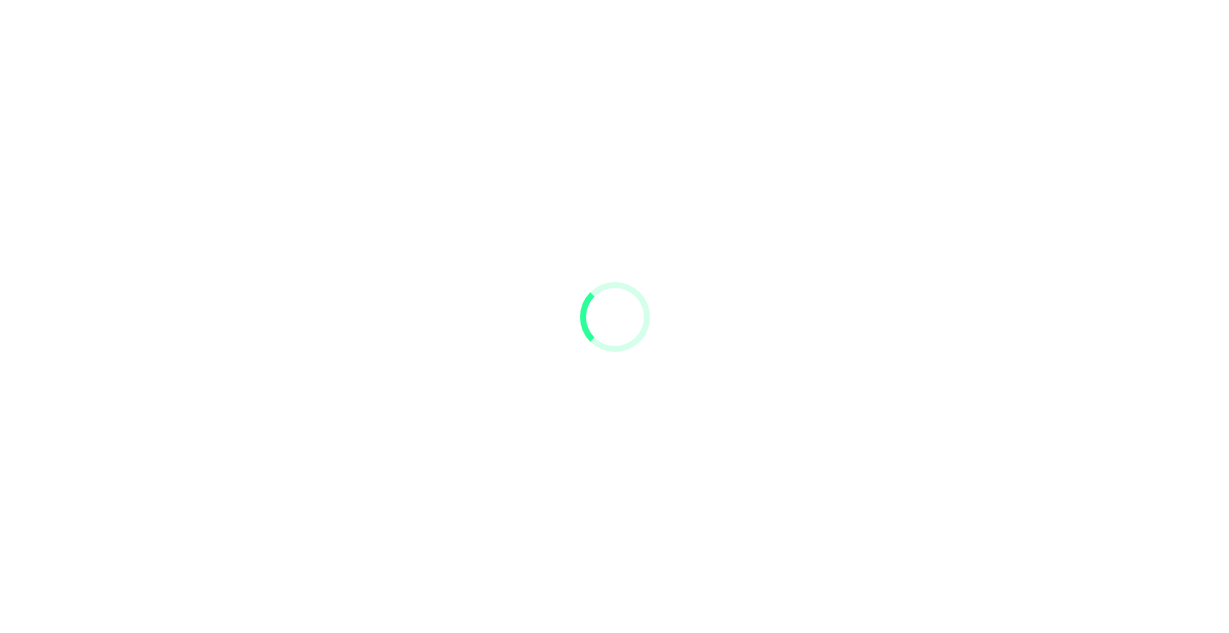 scroll, scrollTop: 0, scrollLeft: 0, axis: both 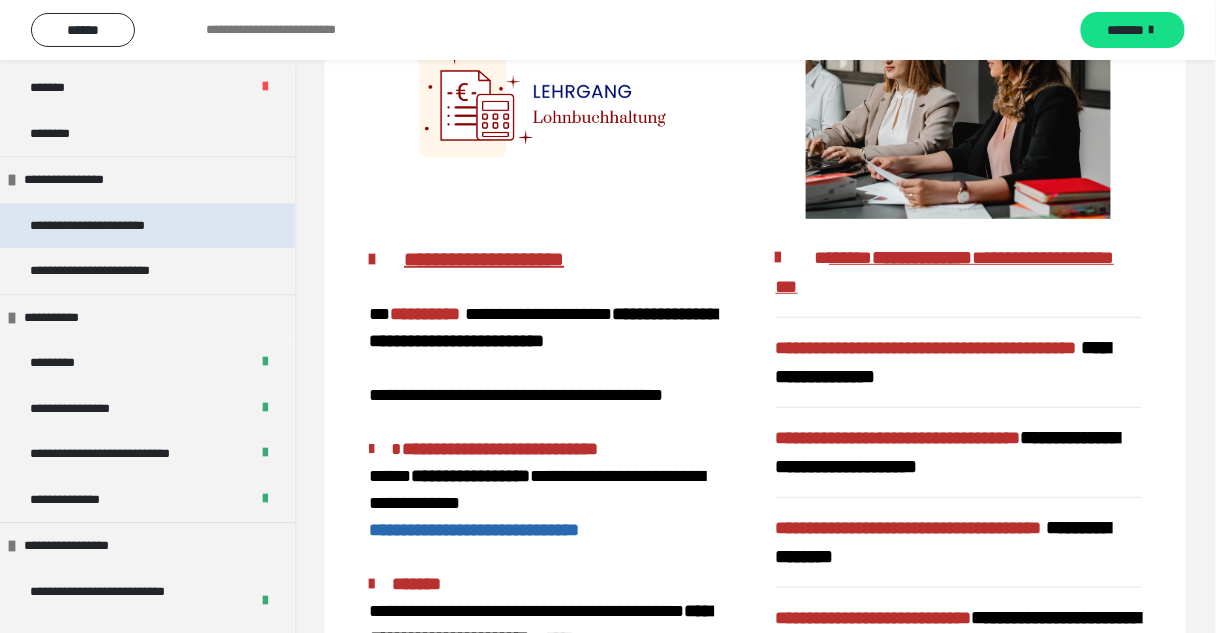 click on "**********" at bounding box center [147, 226] 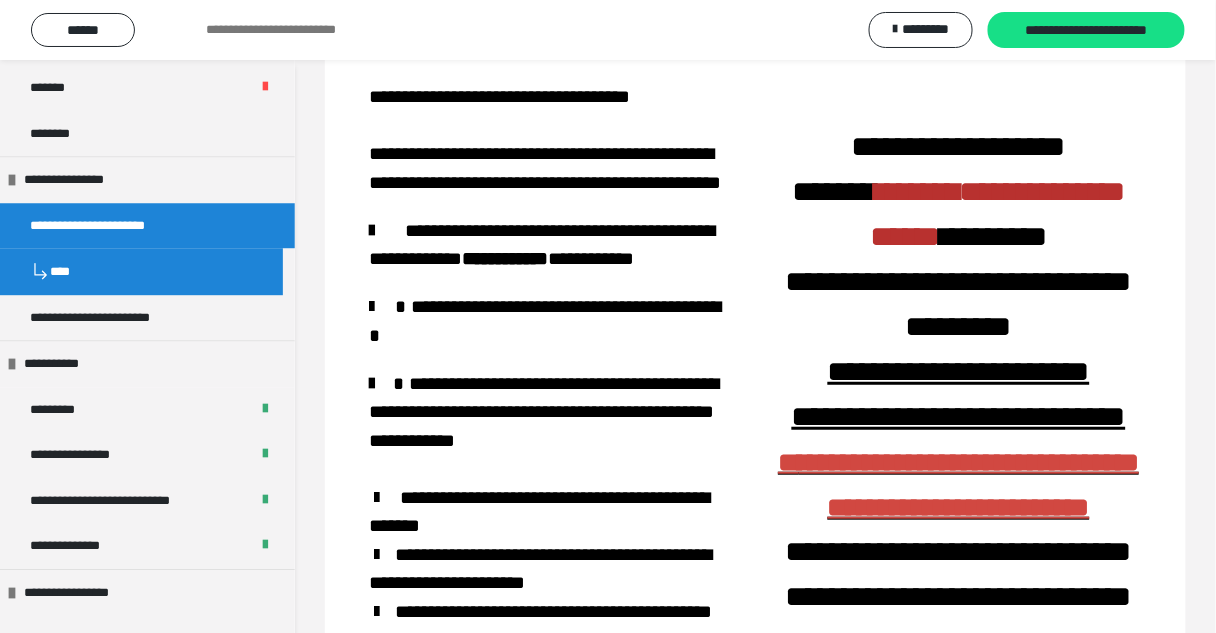 scroll, scrollTop: 0, scrollLeft: 0, axis: both 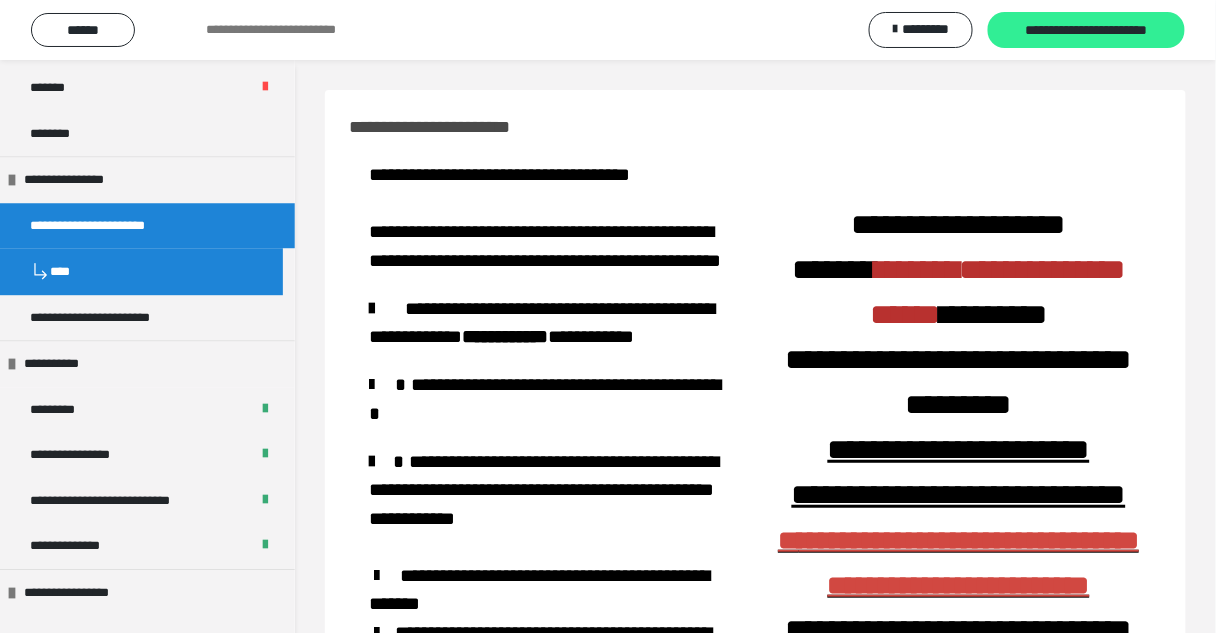 click on "**********" at bounding box center [1086, 31] 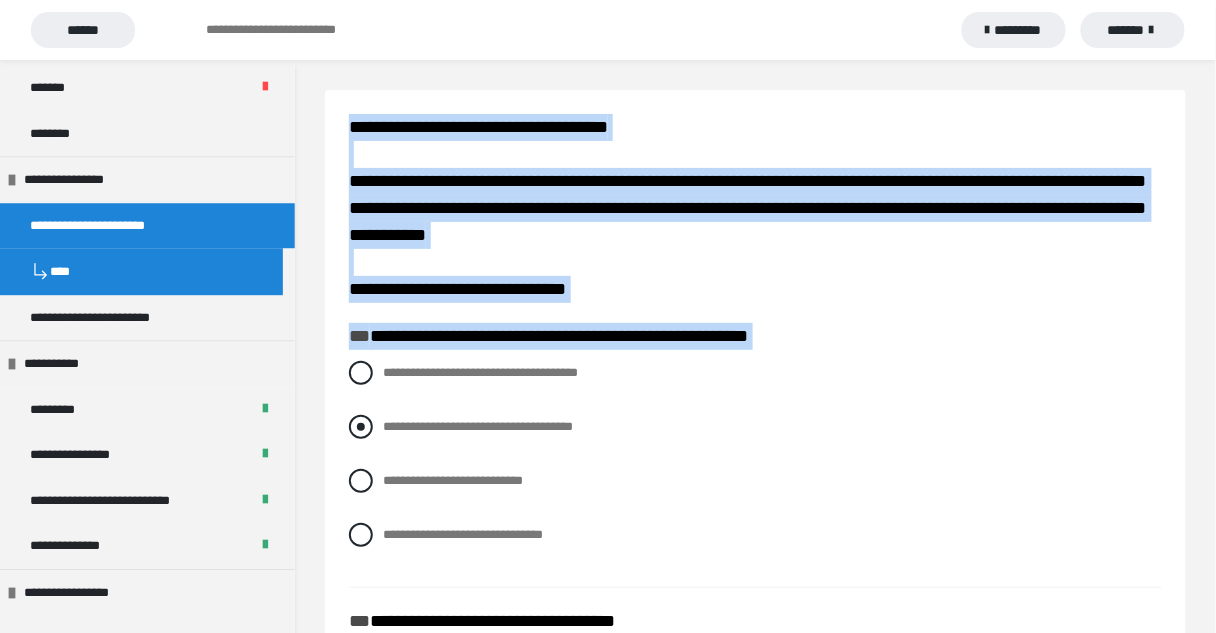 drag, startPoint x: 339, startPoint y: 126, endPoint x: 822, endPoint y: 428, distance: 569.6429 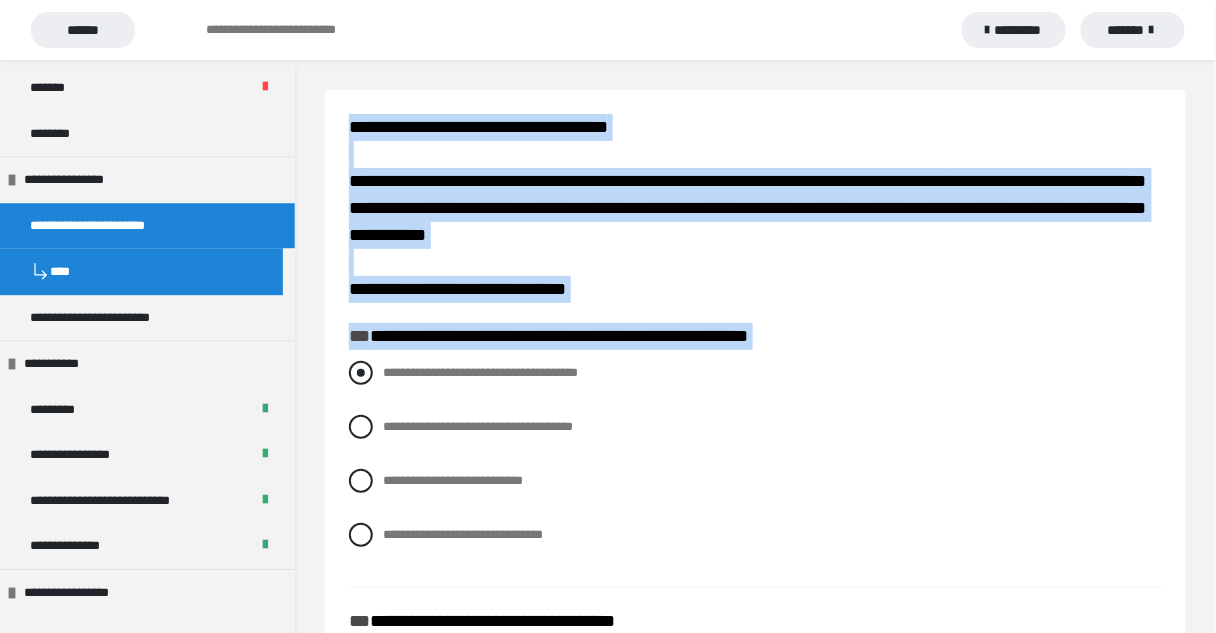 click on "**********" at bounding box center [755, 373] 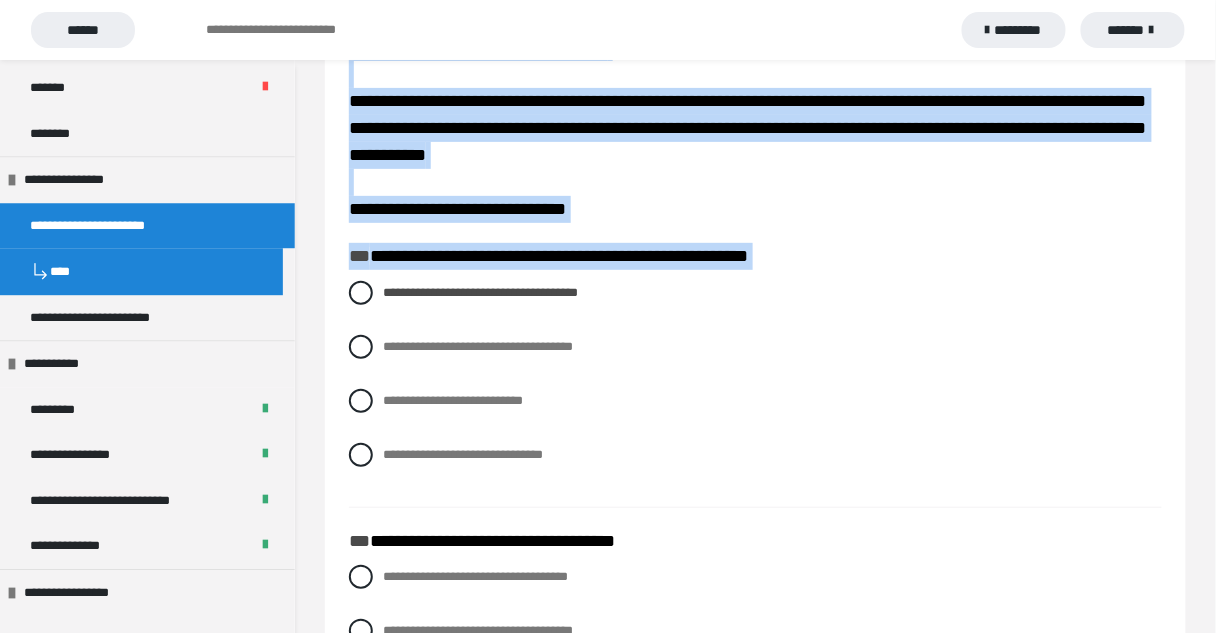 scroll, scrollTop: 0, scrollLeft: 0, axis: both 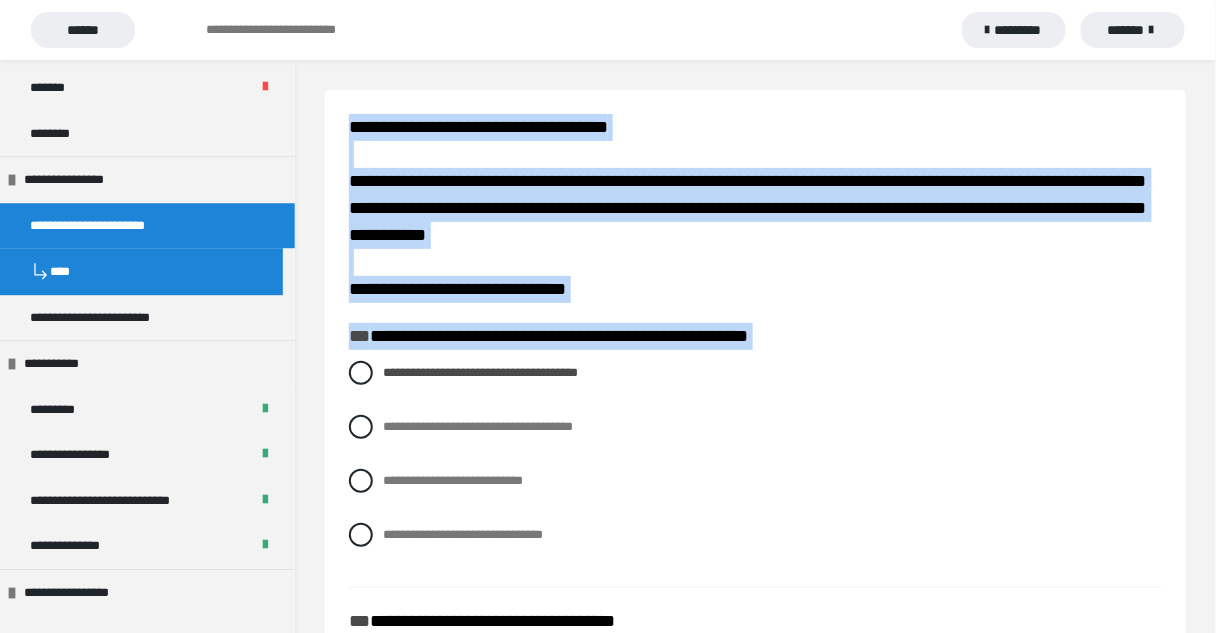 click on "**********" at bounding box center [755, 3537] 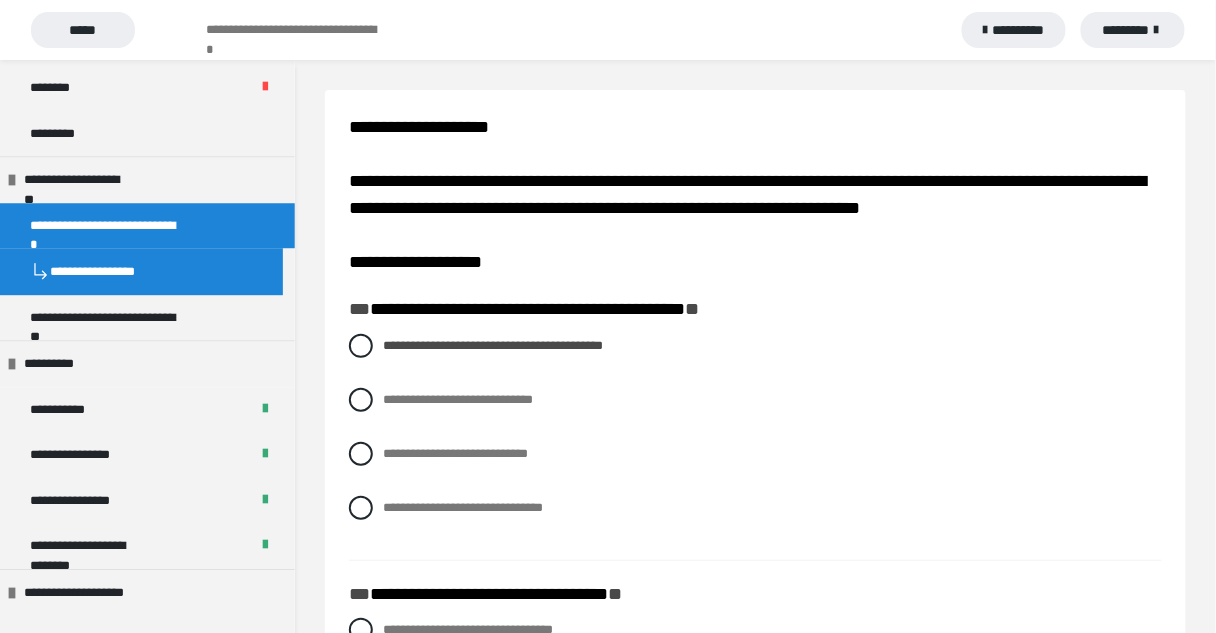 scroll, scrollTop: 1299, scrollLeft: 0, axis: vertical 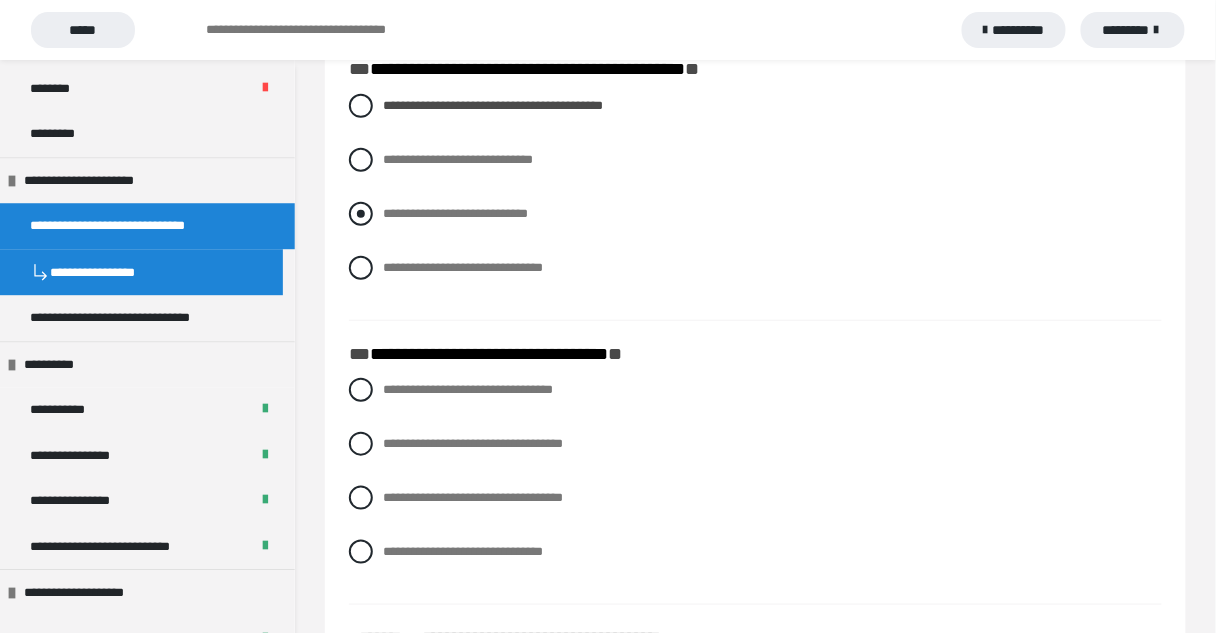 click on "**********" at bounding box center (455, 213) 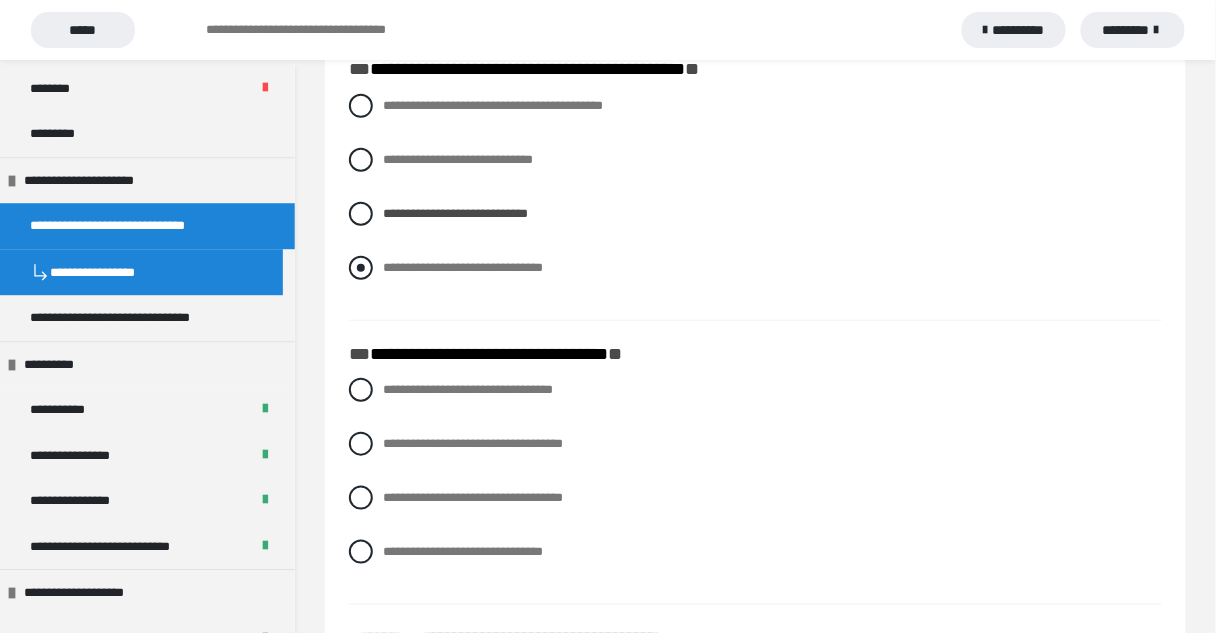 click on "**********" at bounding box center (463, 267) 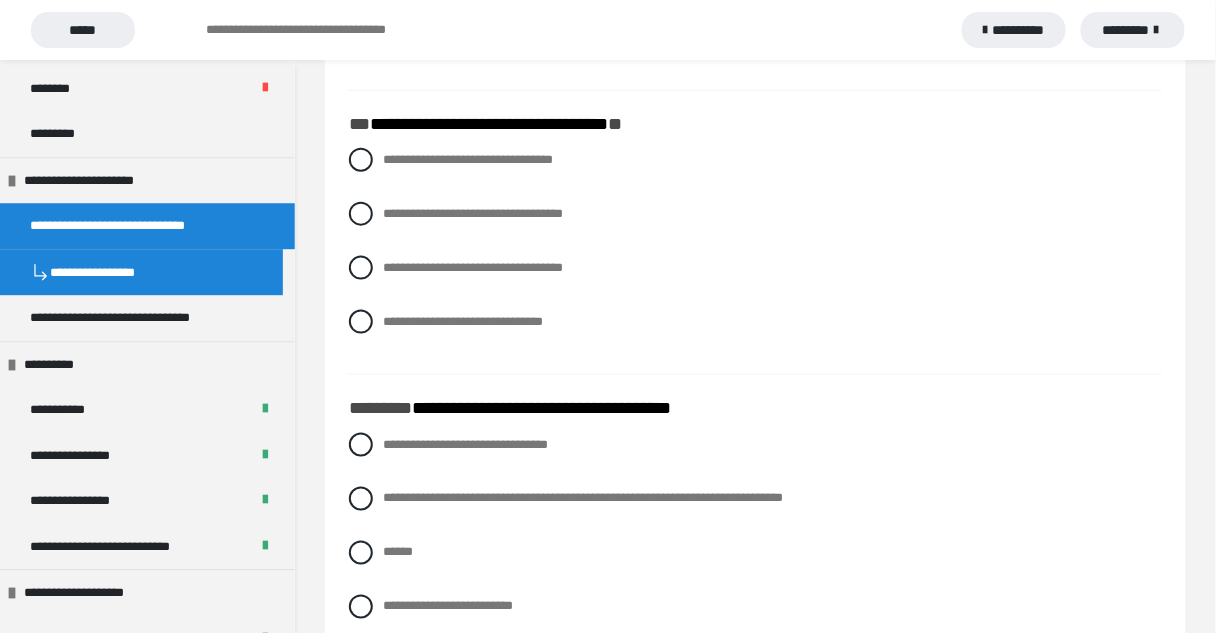 scroll, scrollTop: 480, scrollLeft: 0, axis: vertical 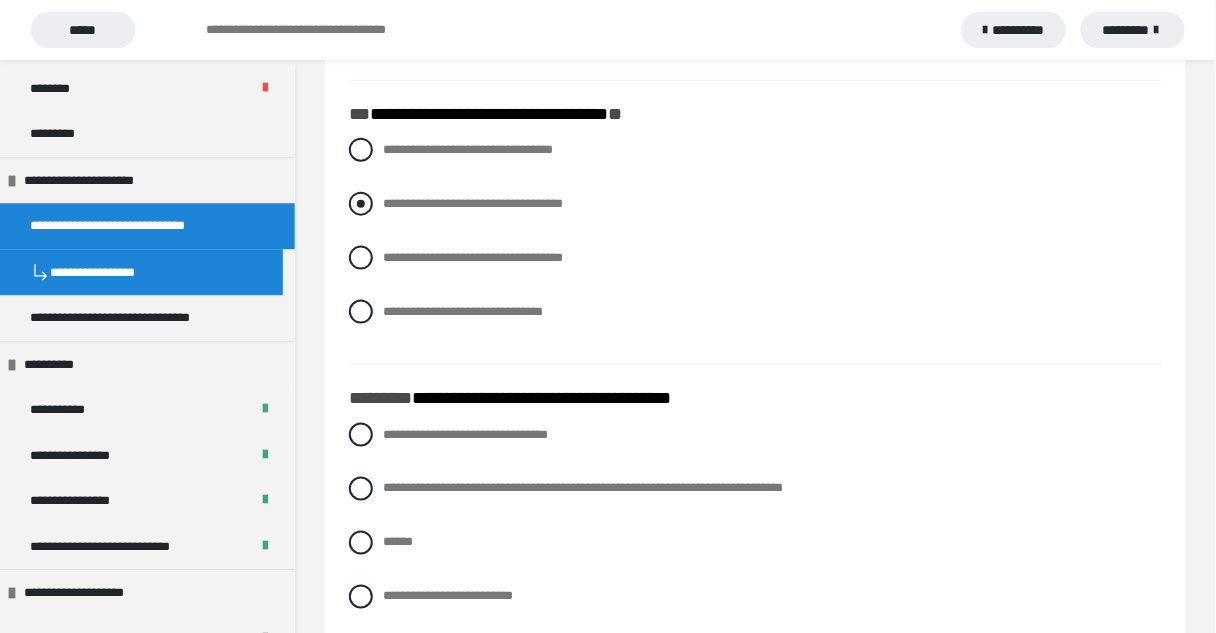 click on "**********" at bounding box center [755, 204] 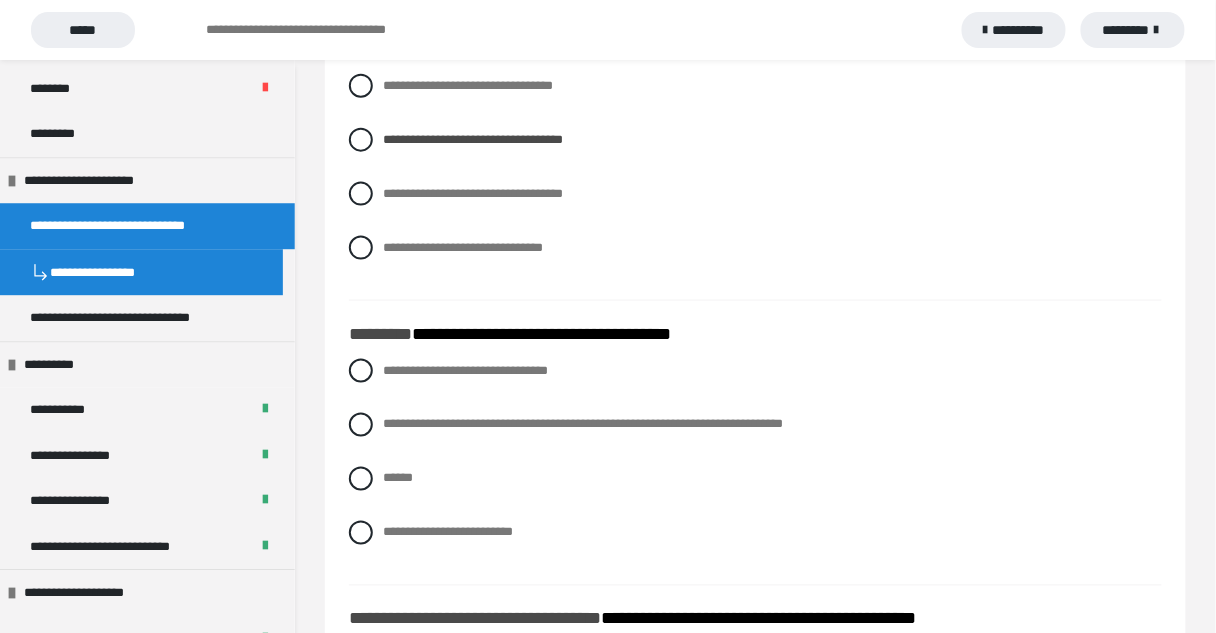 scroll, scrollTop: 640, scrollLeft: 0, axis: vertical 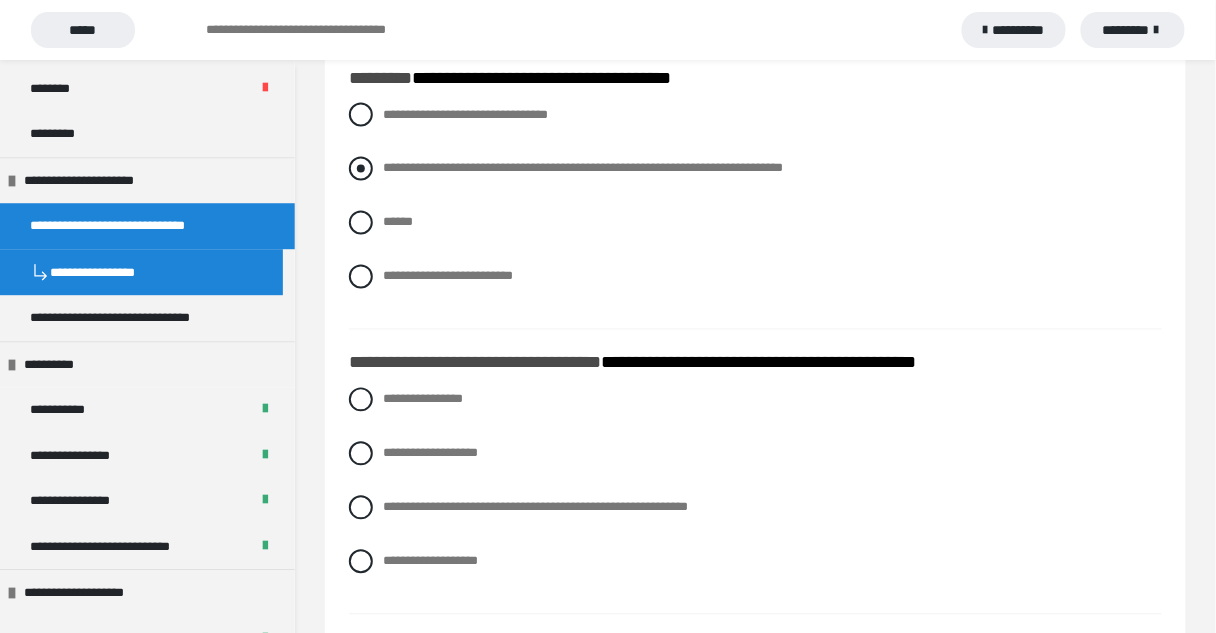 click on "**********" at bounding box center (583, 168) 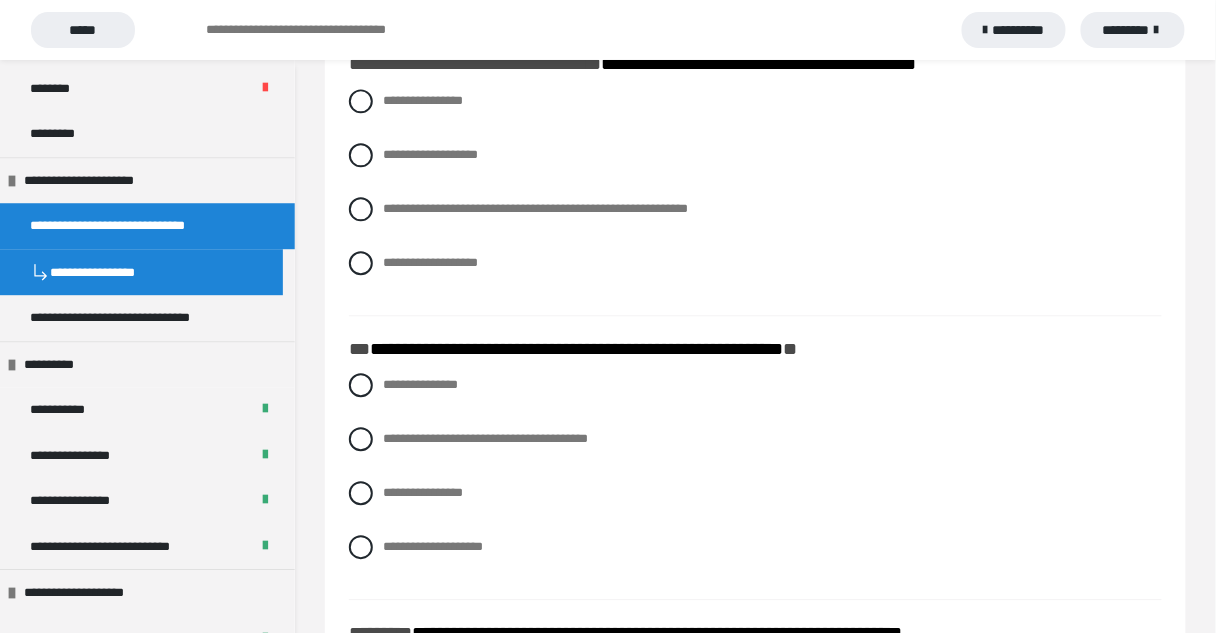 scroll, scrollTop: 1040, scrollLeft: 0, axis: vertical 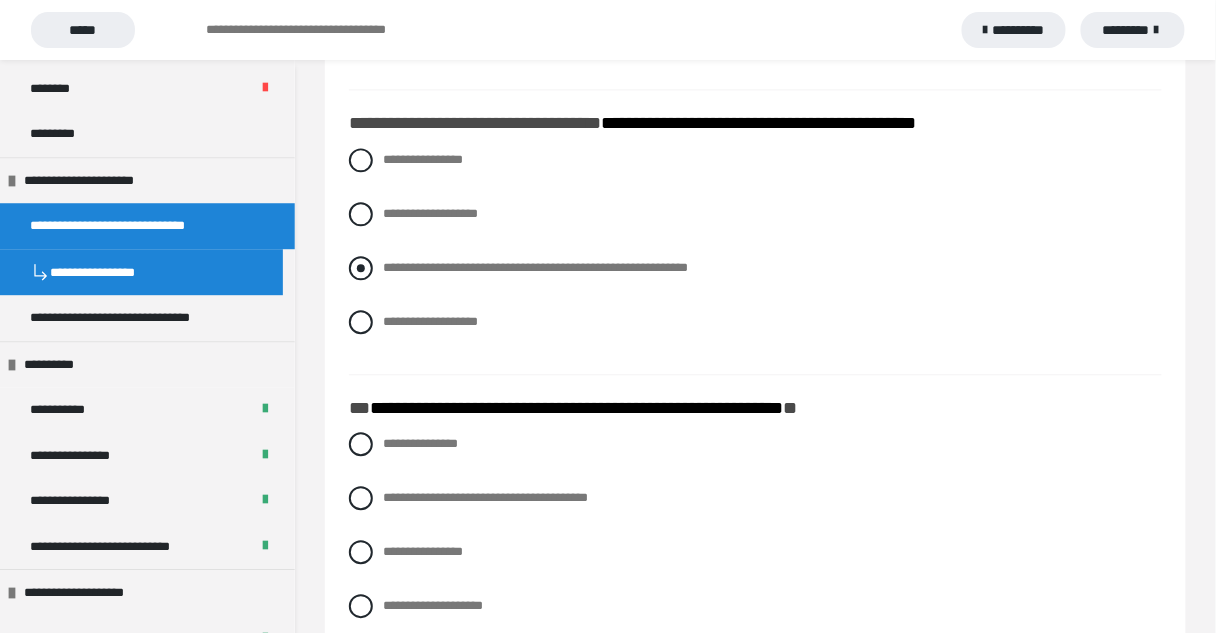 click on "**********" at bounding box center (535, 267) 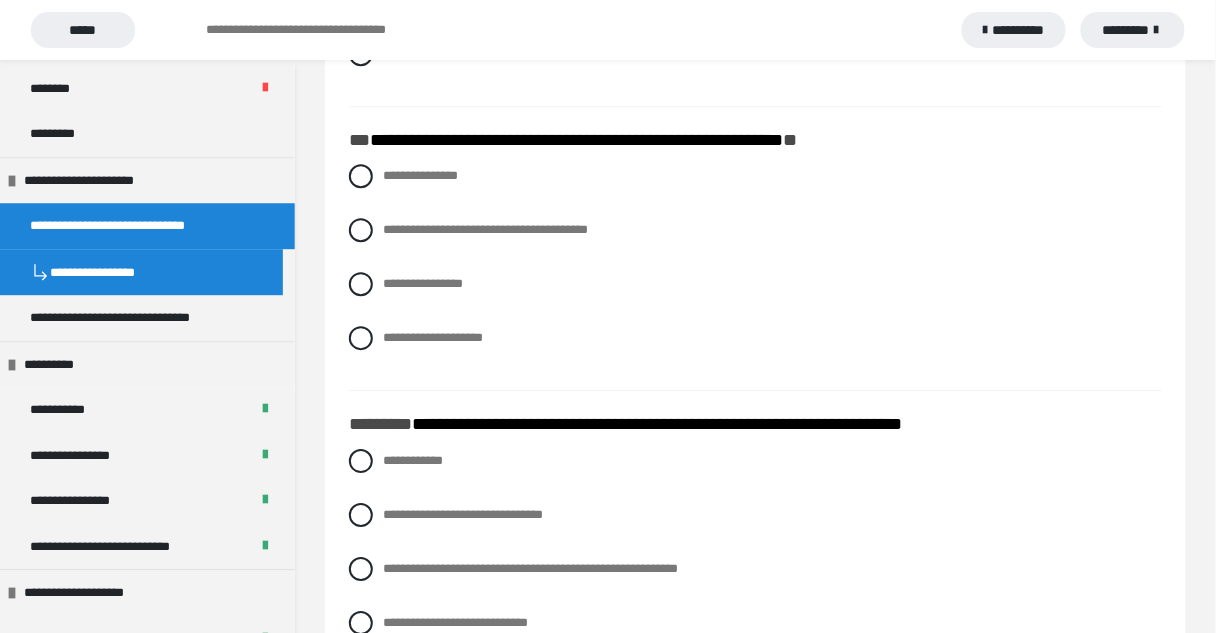 scroll, scrollTop: 1280, scrollLeft: 0, axis: vertical 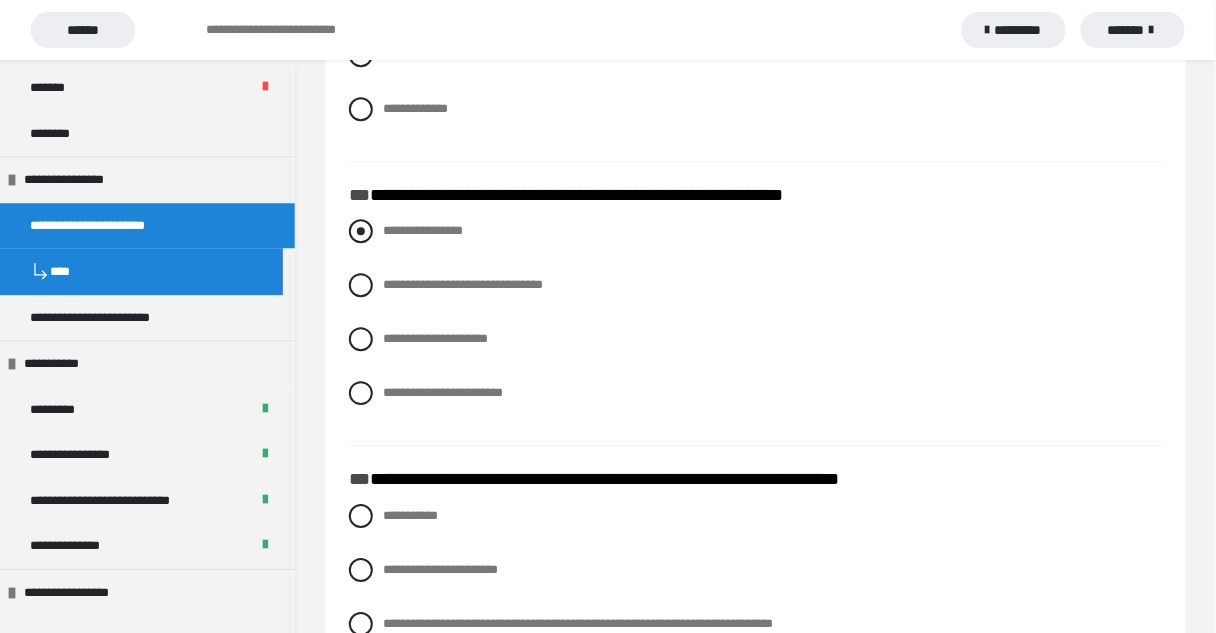 click on "**********" at bounding box center (423, 230) 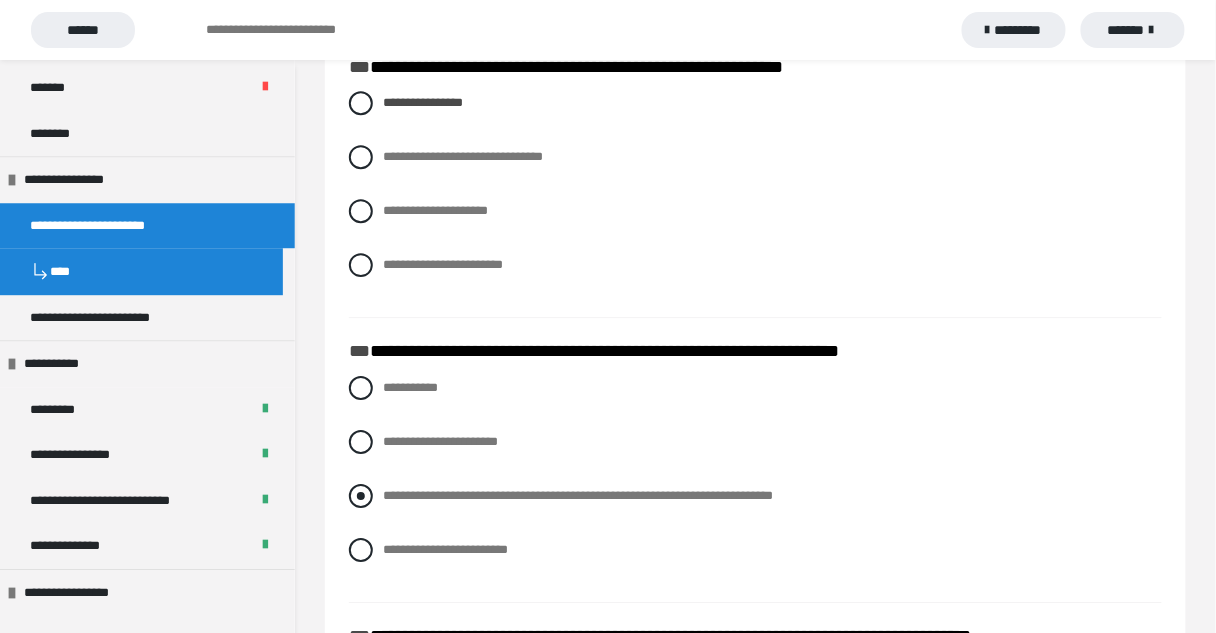 scroll, scrollTop: 1600, scrollLeft: 0, axis: vertical 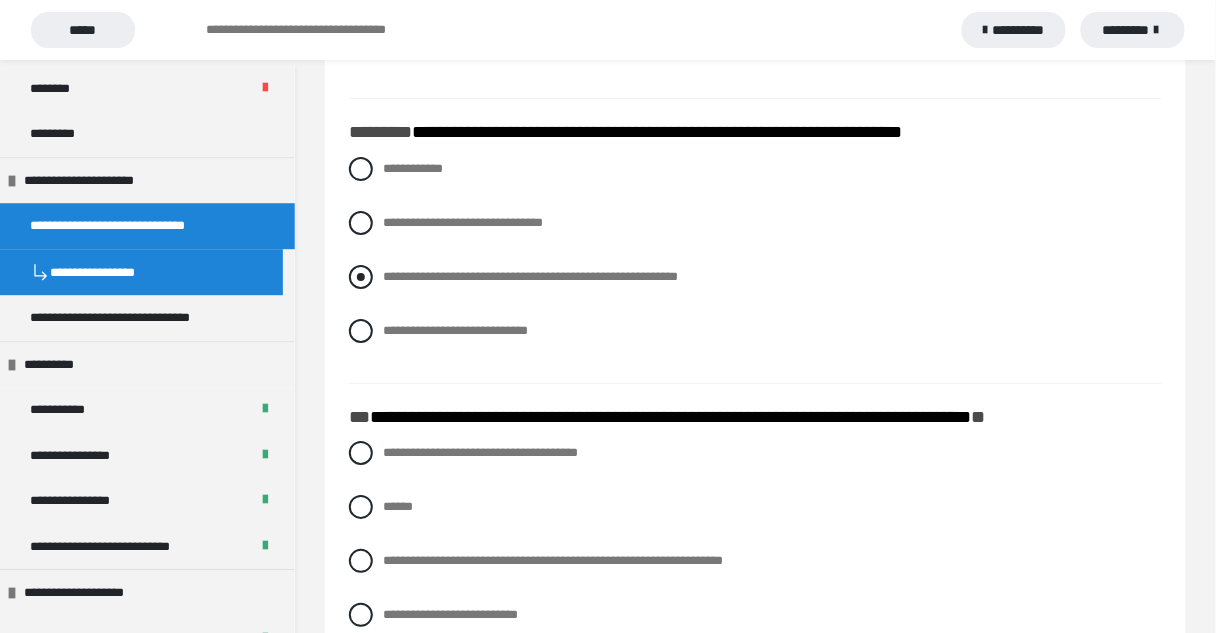 click on "**********" at bounding box center [530, 276] 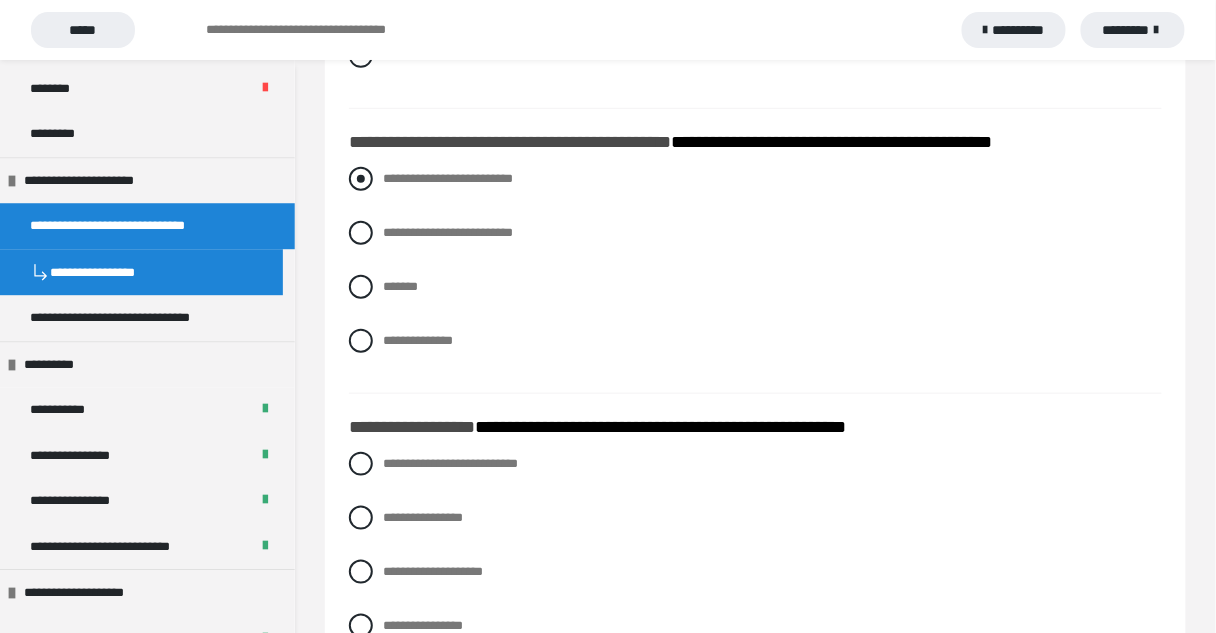 scroll, scrollTop: 2160, scrollLeft: 0, axis: vertical 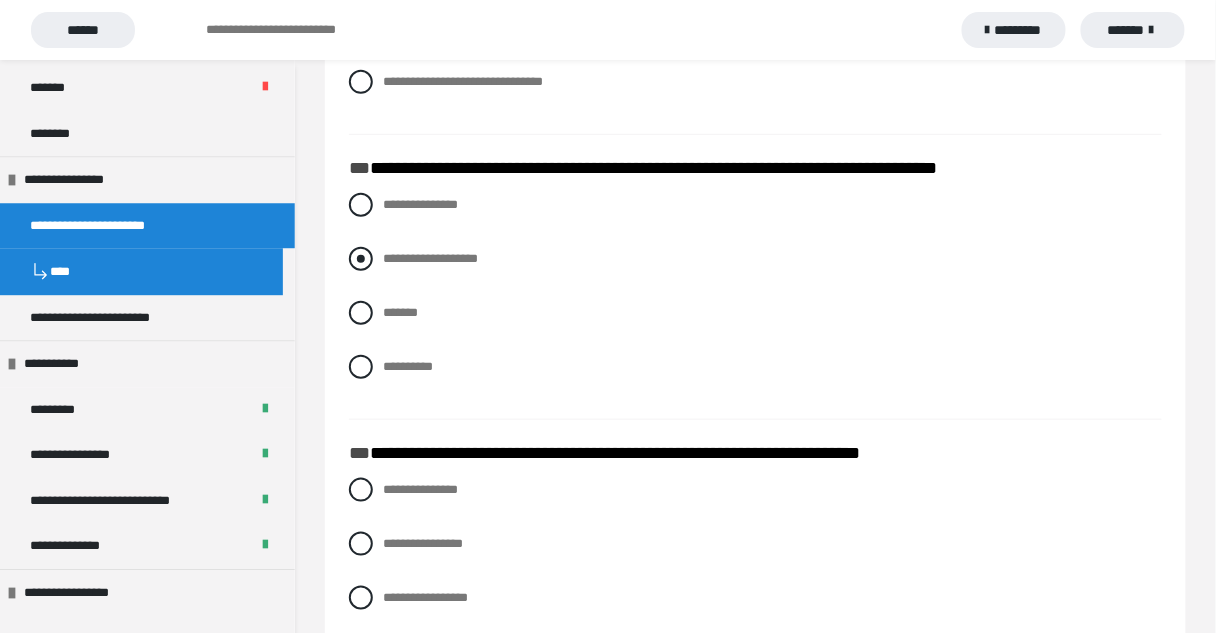 click on "**********" at bounding box center [430, 258] 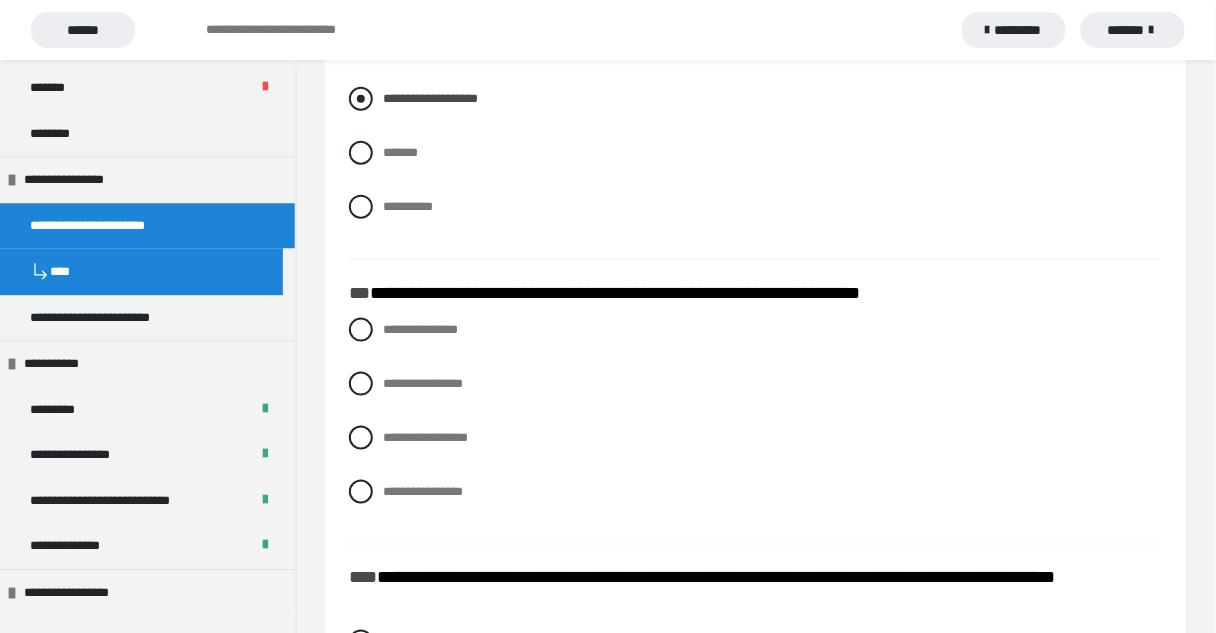 scroll, scrollTop: 2480, scrollLeft: 0, axis: vertical 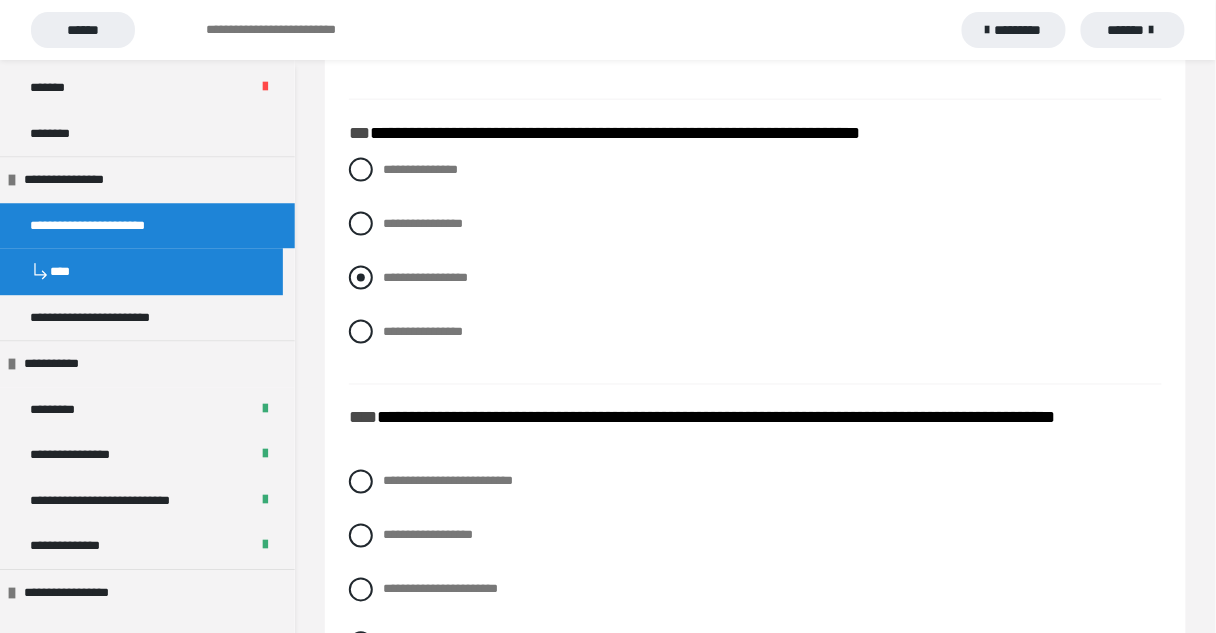 click on "**********" at bounding box center (425, 277) 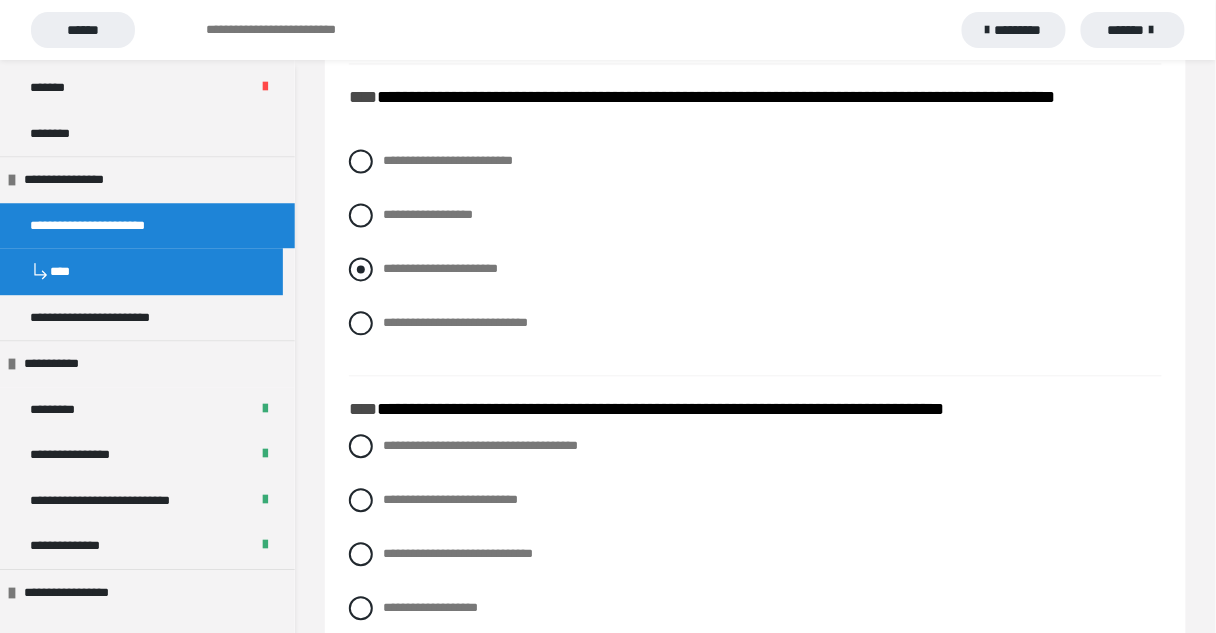 scroll, scrollTop: 2640, scrollLeft: 0, axis: vertical 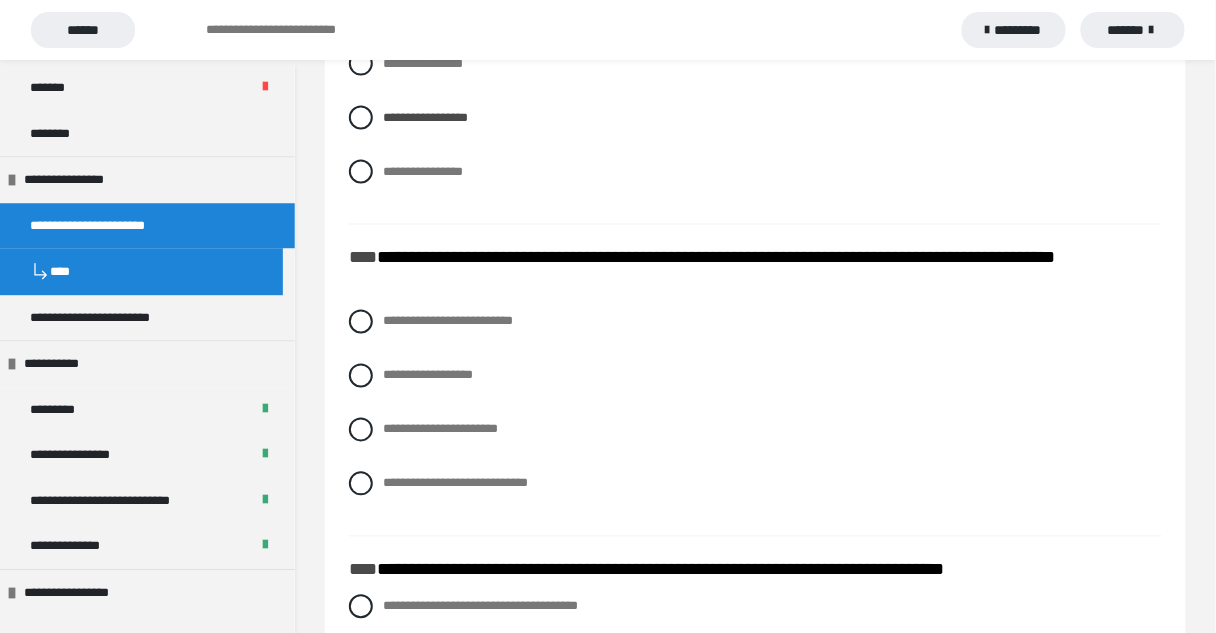 click on "**********" at bounding box center (559, -2304) 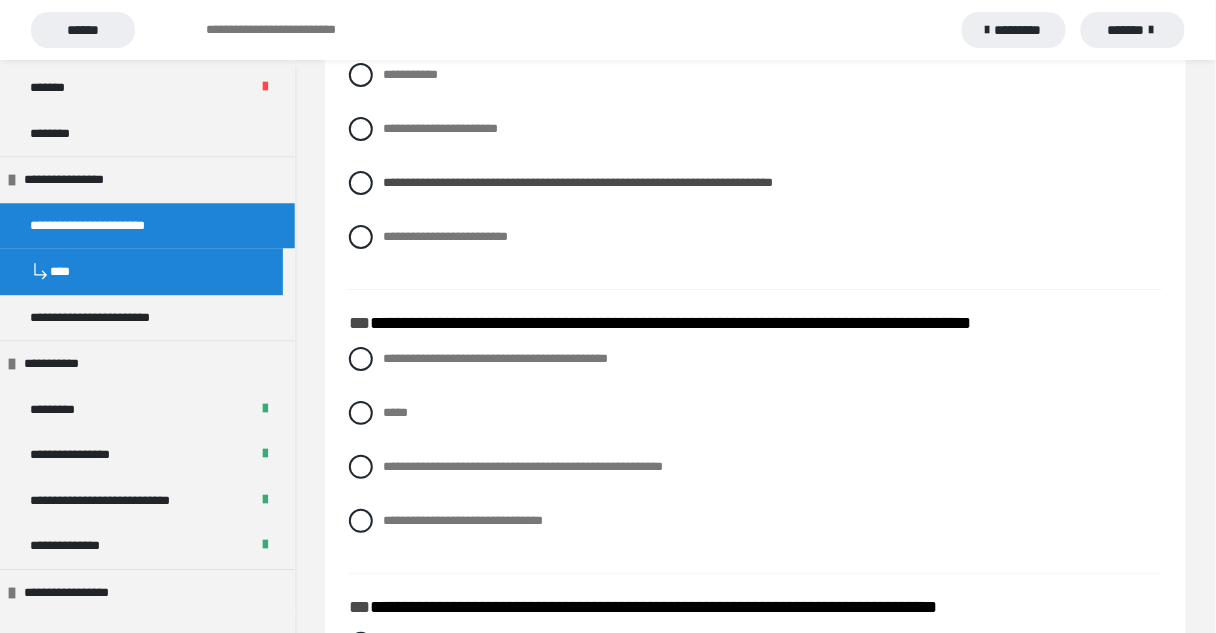 scroll, scrollTop: 1760, scrollLeft: 0, axis: vertical 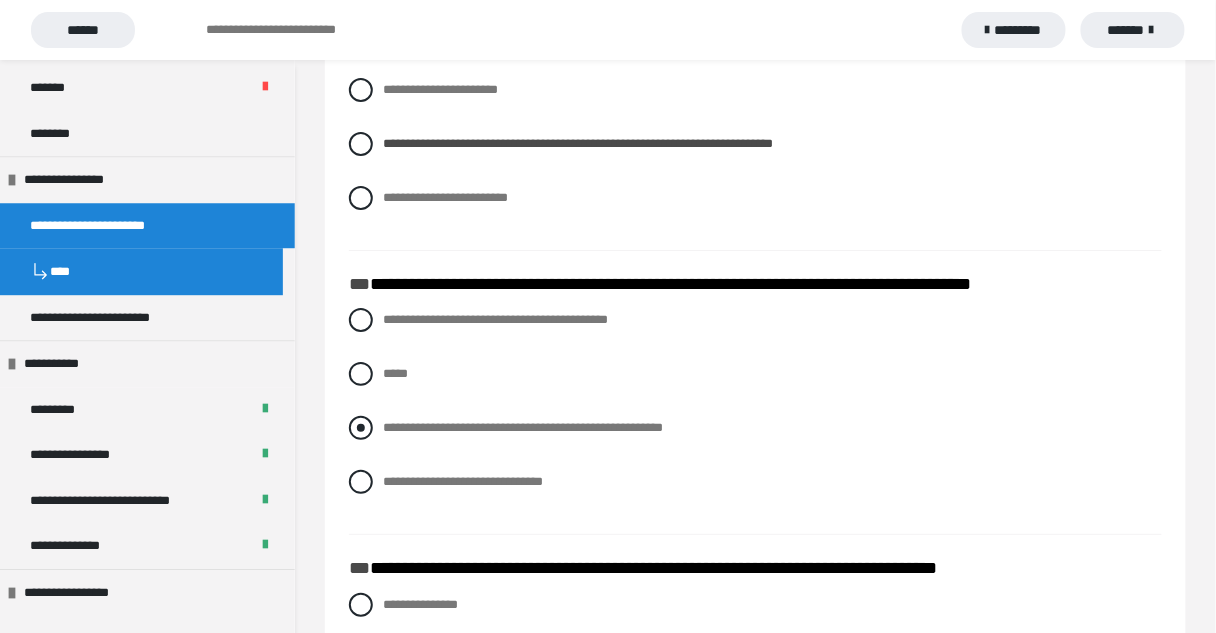 click on "**********" at bounding box center [523, 427] 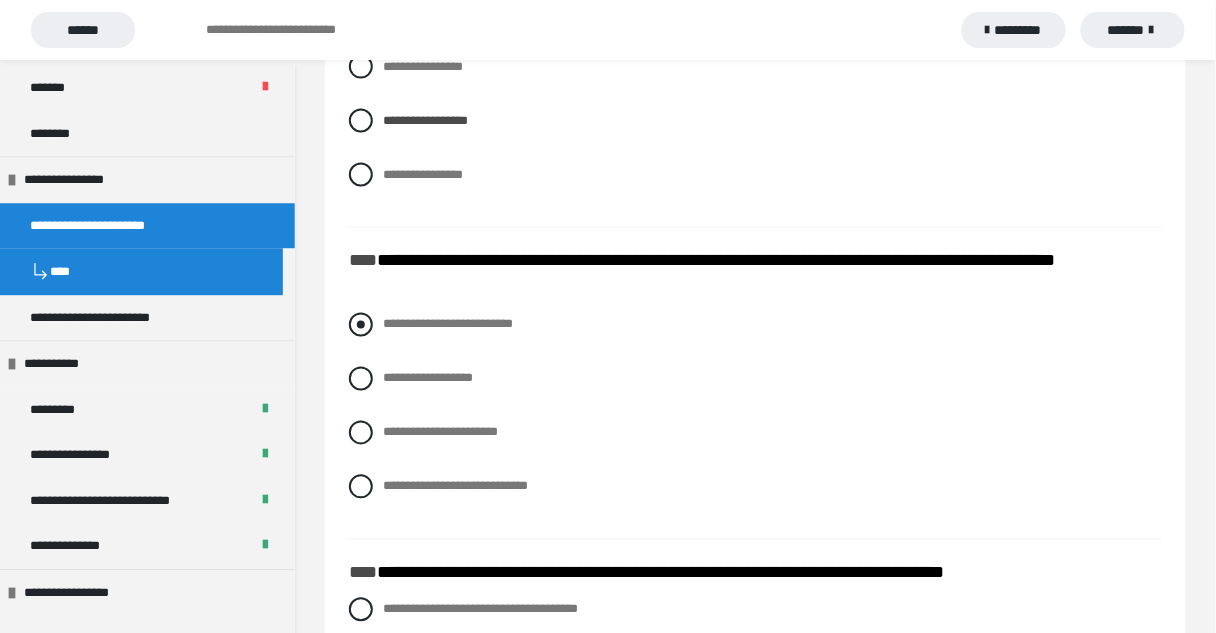 scroll, scrollTop: 2640, scrollLeft: 0, axis: vertical 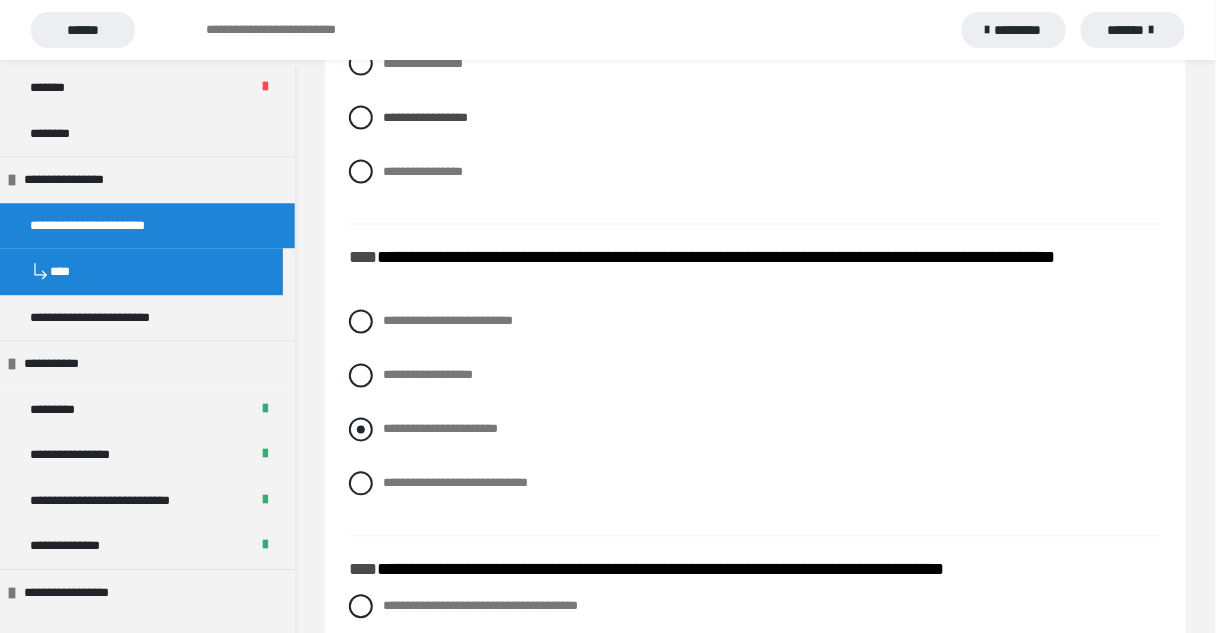 click on "**********" at bounding box center (440, 429) 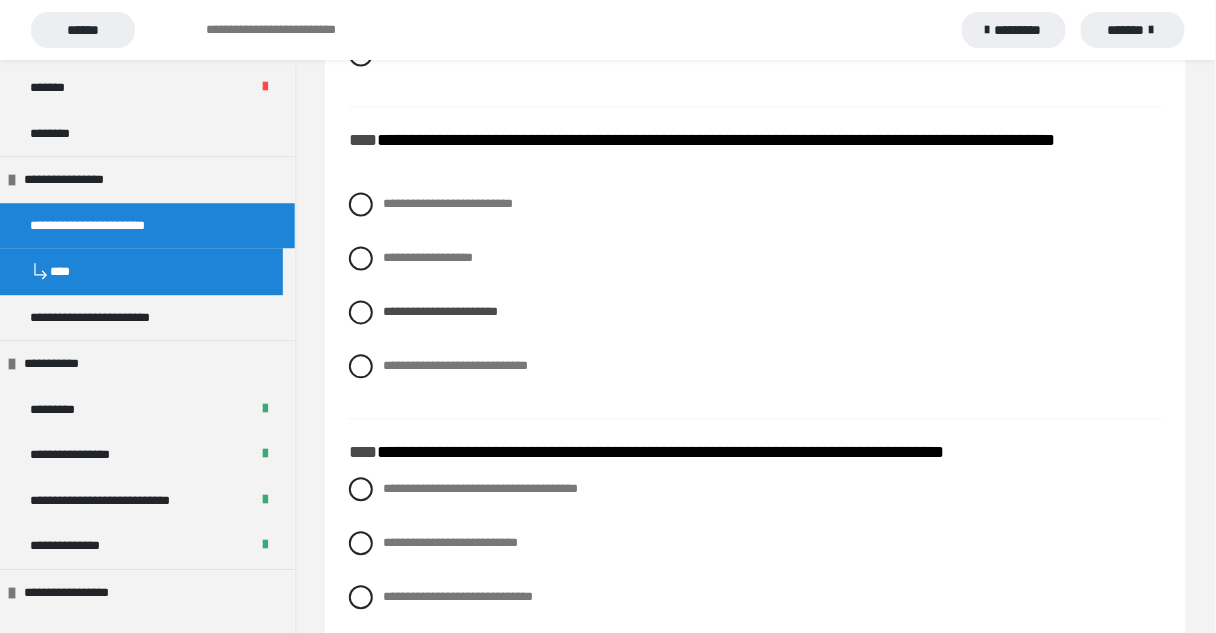scroll, scrollTop: 2960, scrollLeft: 0, axis: vertical 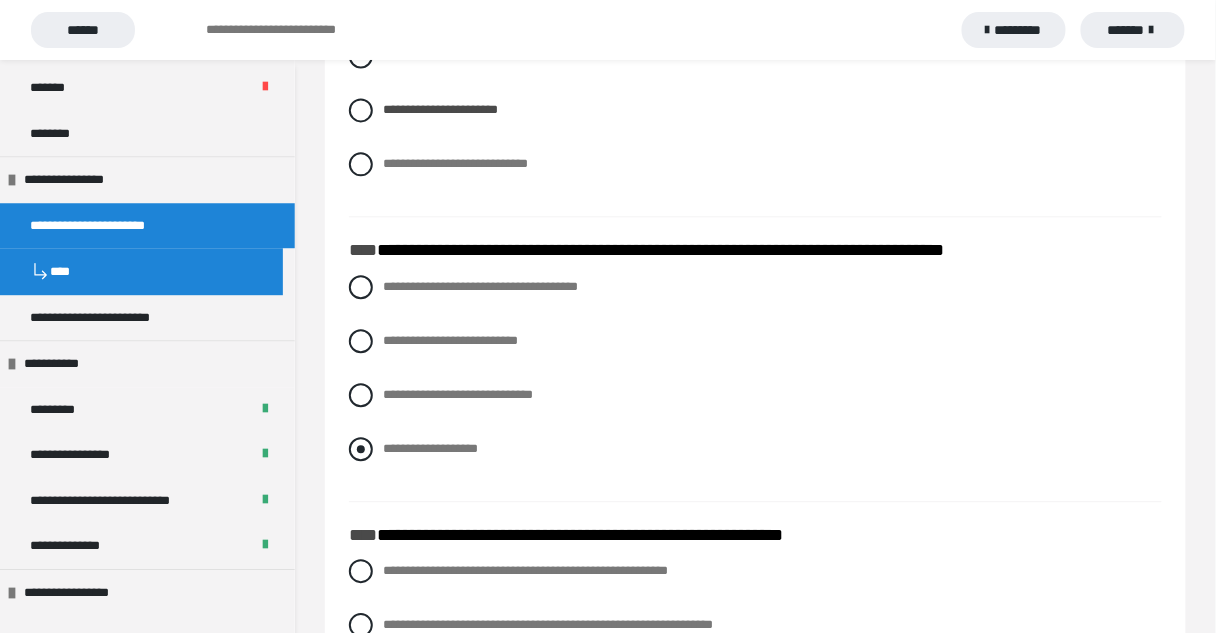 click on "**********" at bounding box center (430, 448) 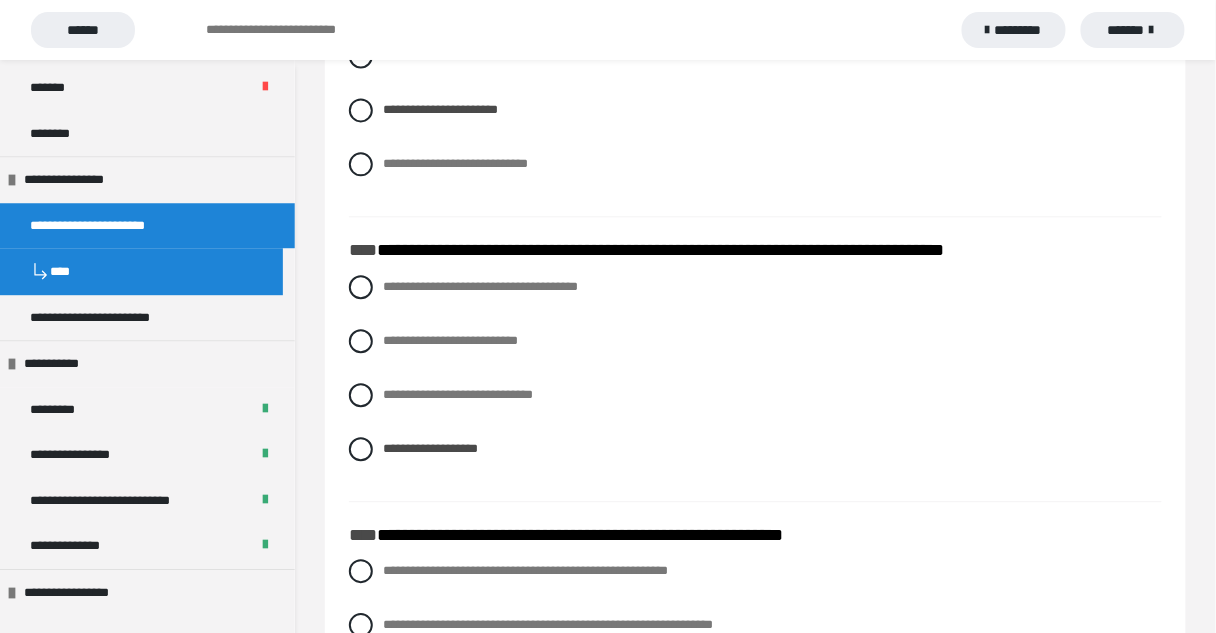 scroll, scrollTop: 3280, scrollLeft: 0, axis: vertical 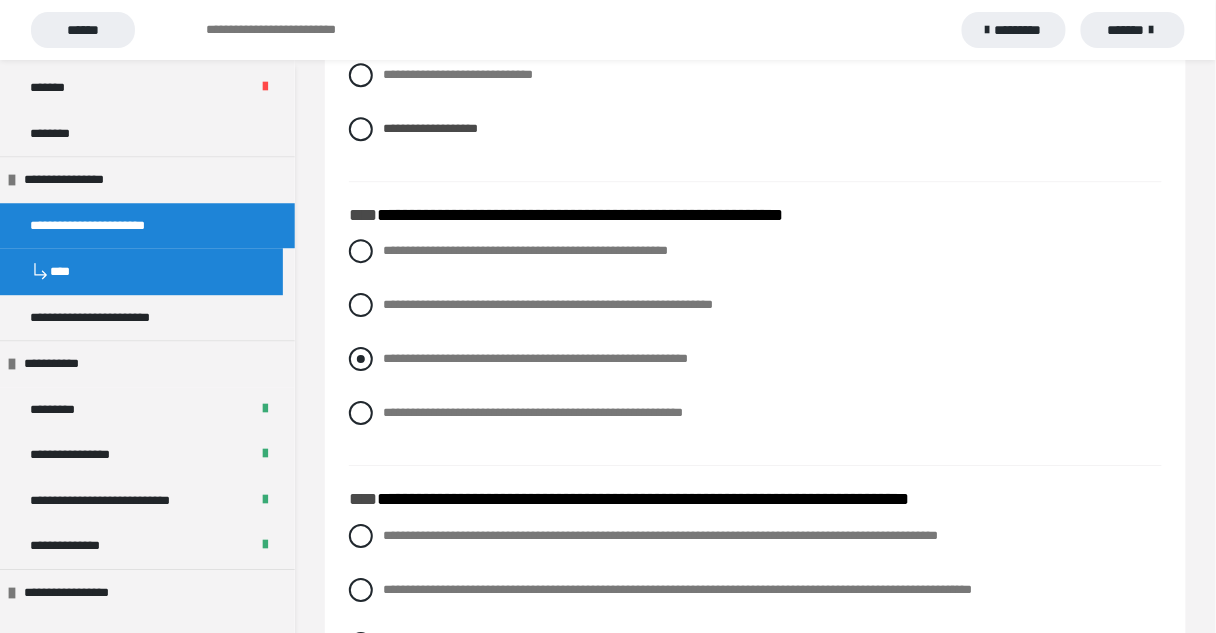 click on "**********" at bounding box center (535, 358) 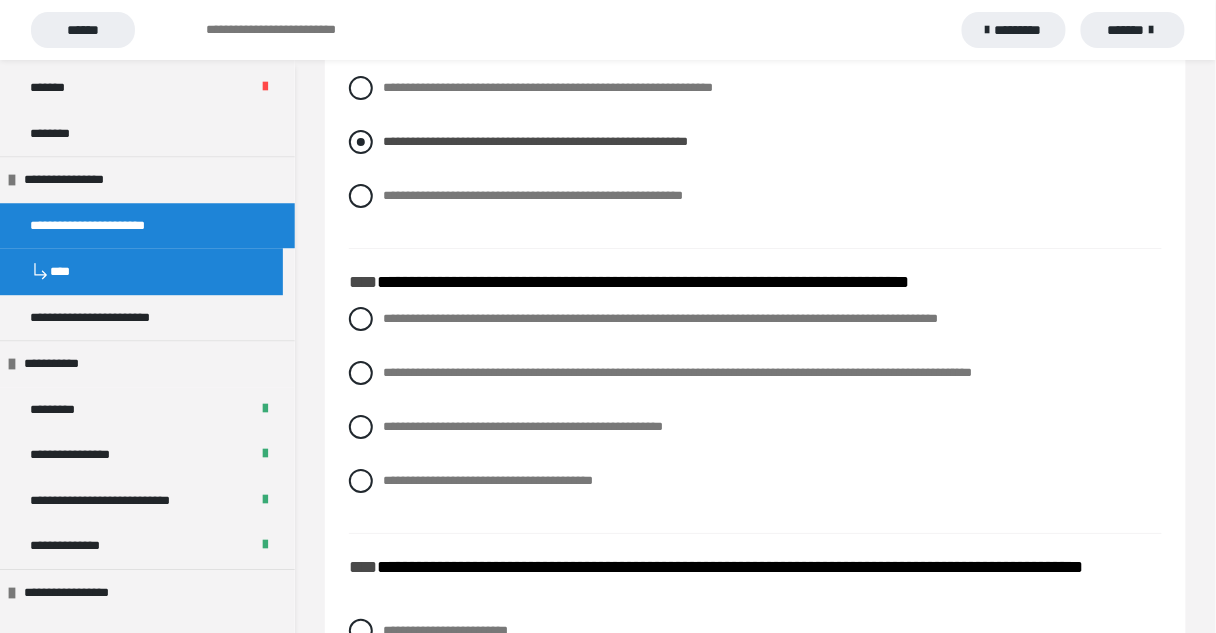 scroll, scrollTop: 3520, scrollLeft: 0, axis: vertical 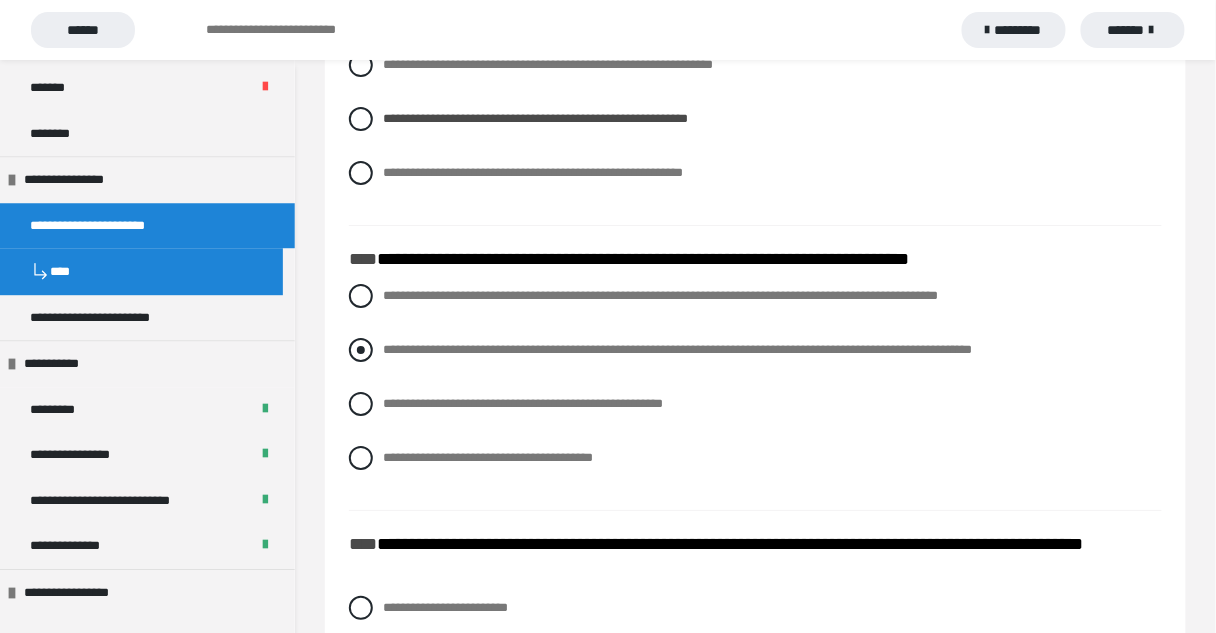 click on "**********" at bounding box center (678, 349) 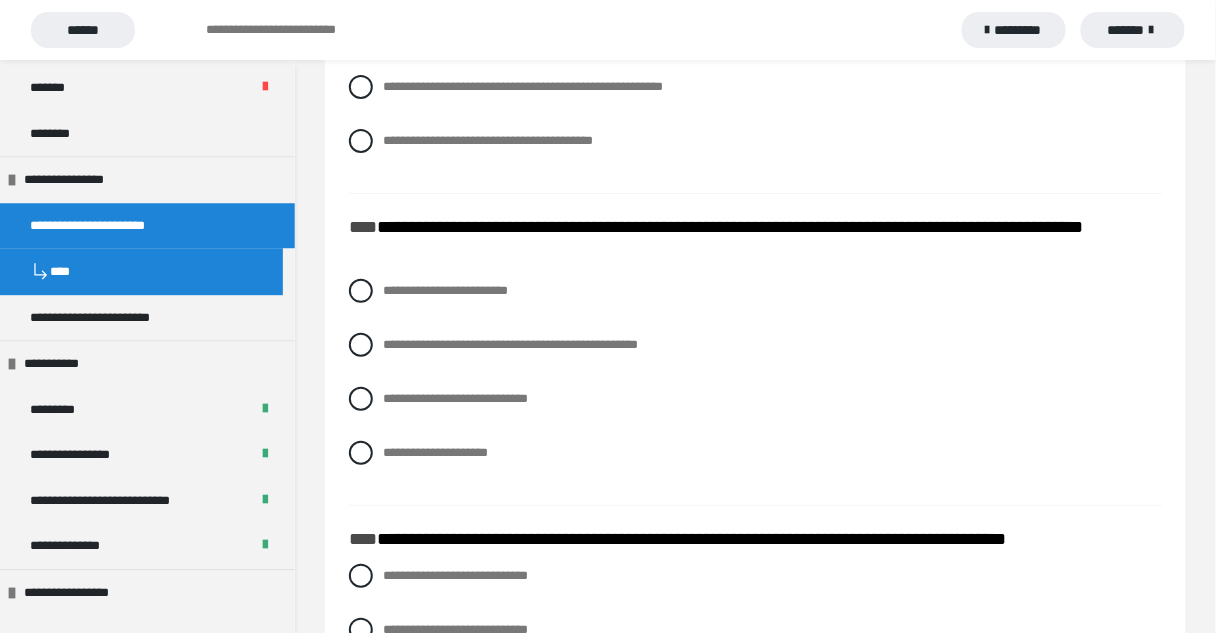 scroll, scrollTop: 3840, scrollLeft: 0, axis: vertical 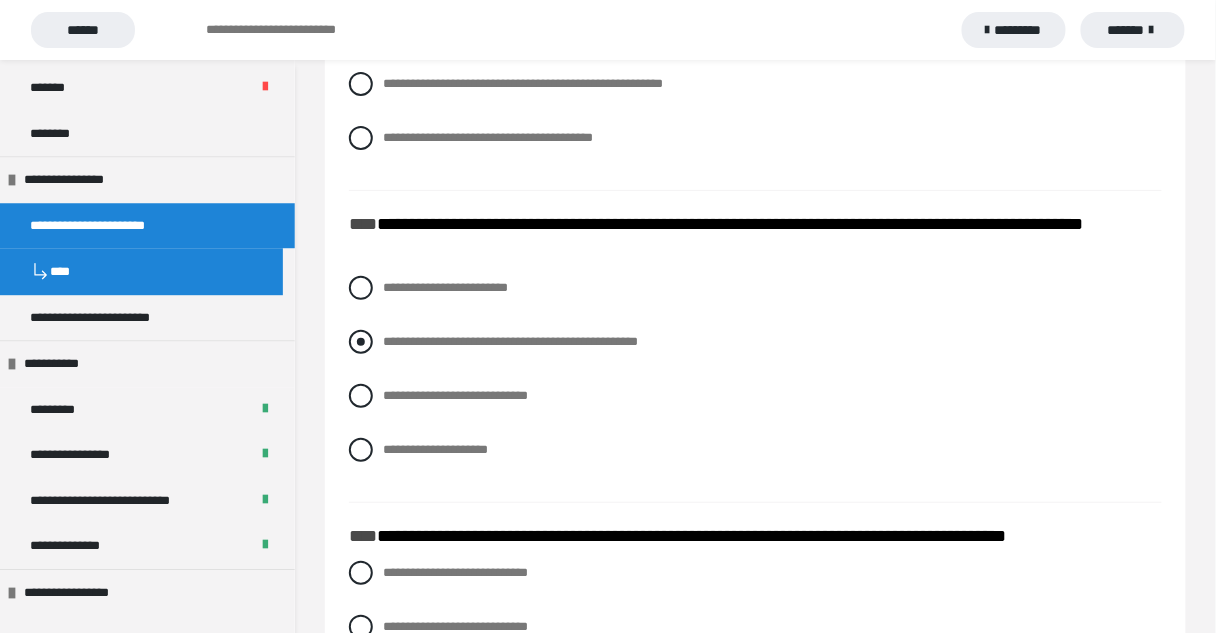 click on "**********" at bounding box center [510, 341] 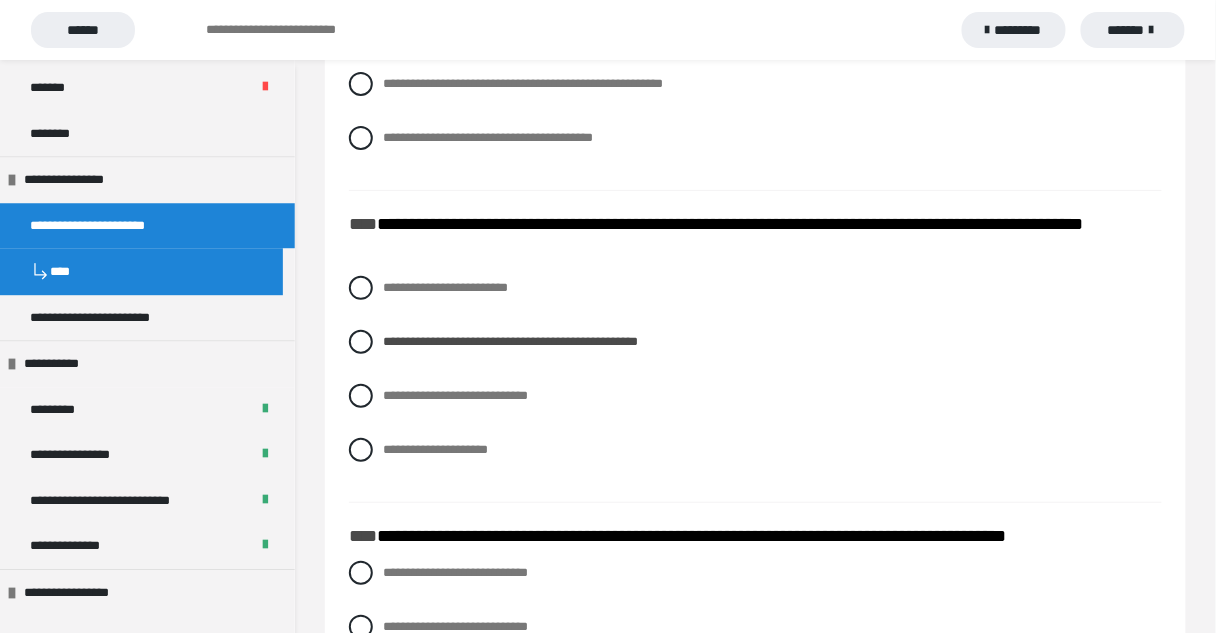 scroll, scrollTop: 4080, scrollLeft: 0, axis: vertical 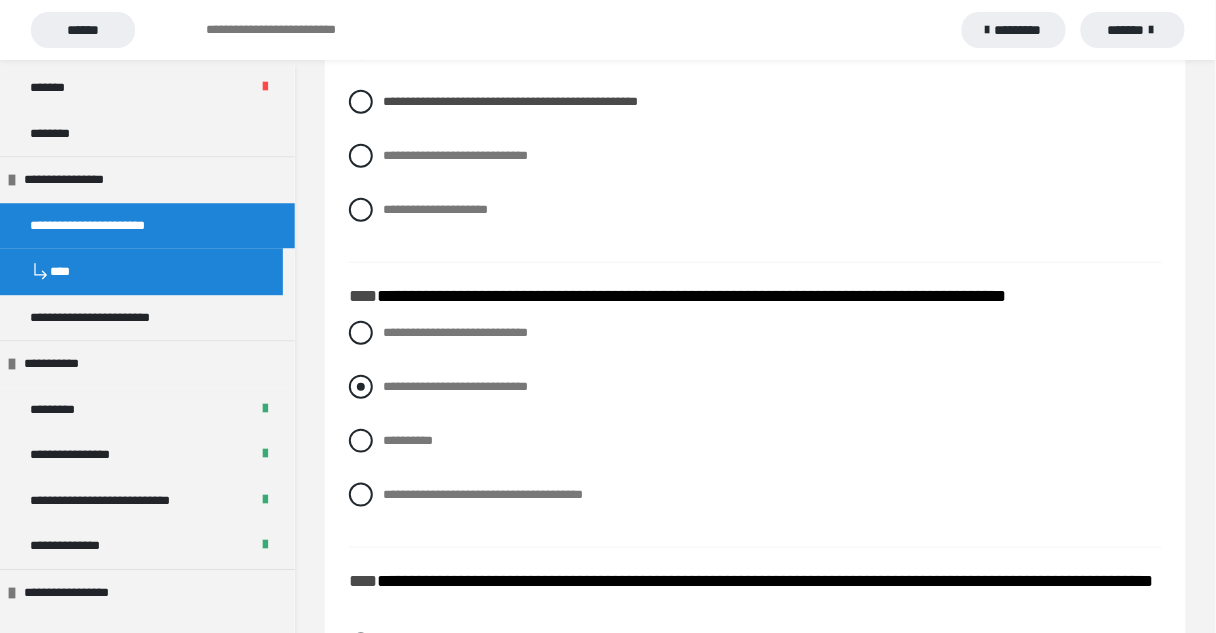 click on "**********" at bounding box center (455, 386) 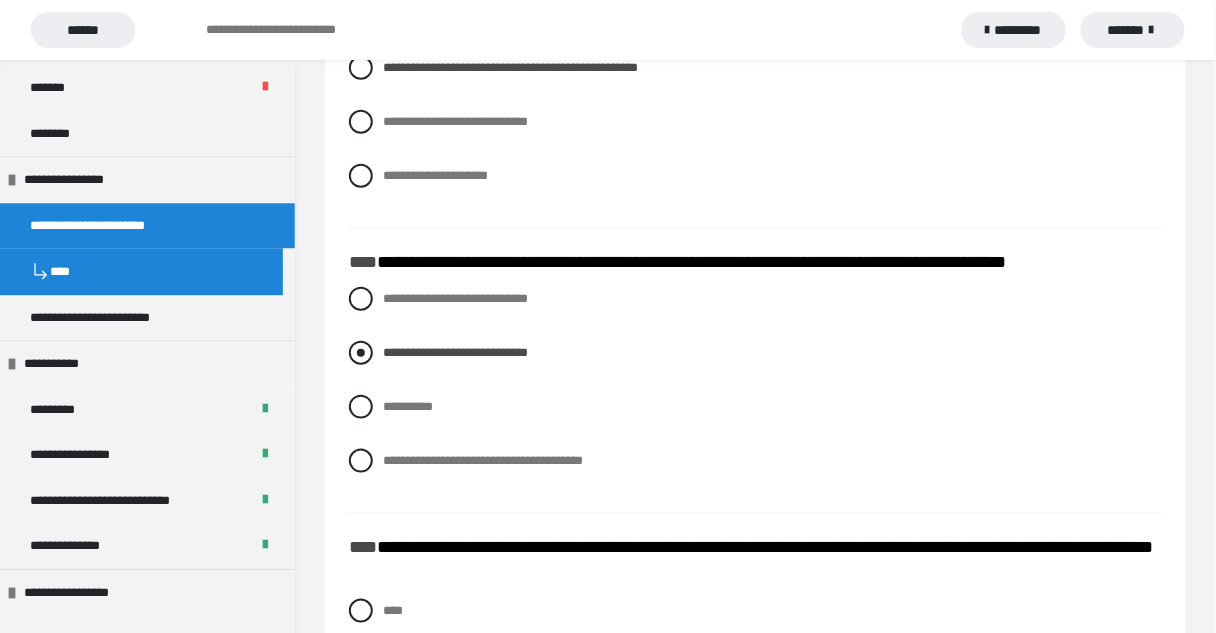 scroll, scrollTop: 4400, scrollLeft: 0, axis: vertical 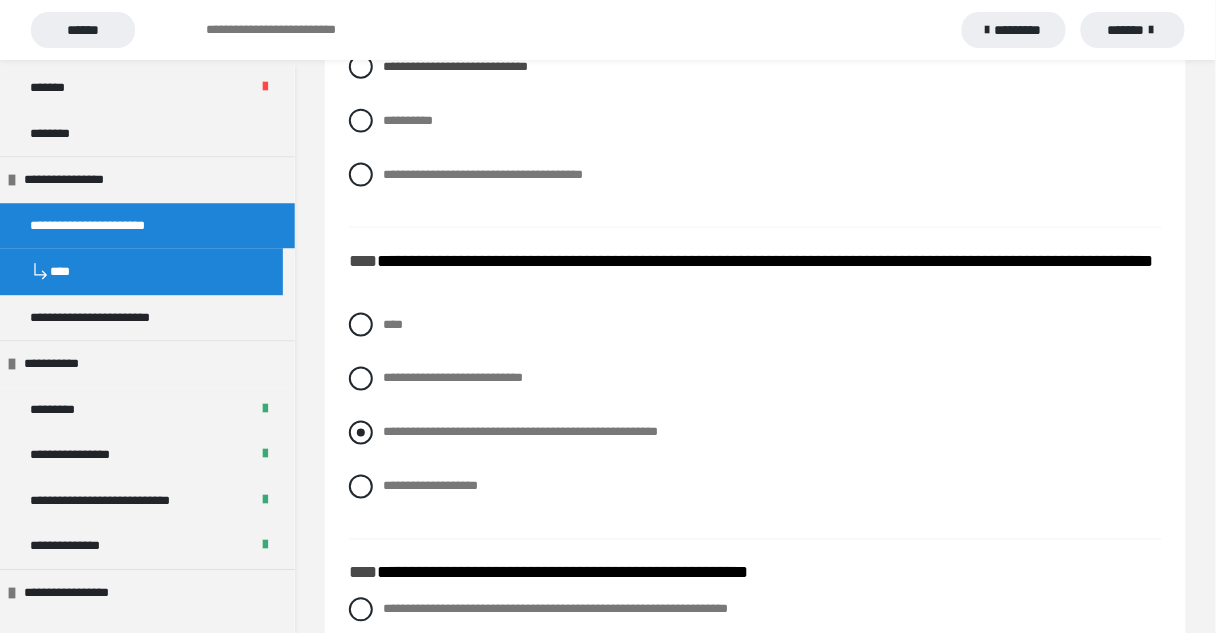 drag, startPoint x: 520, startPoint y: 423, endPoint x: 515, endPoint y: 432, distance: 10.29563 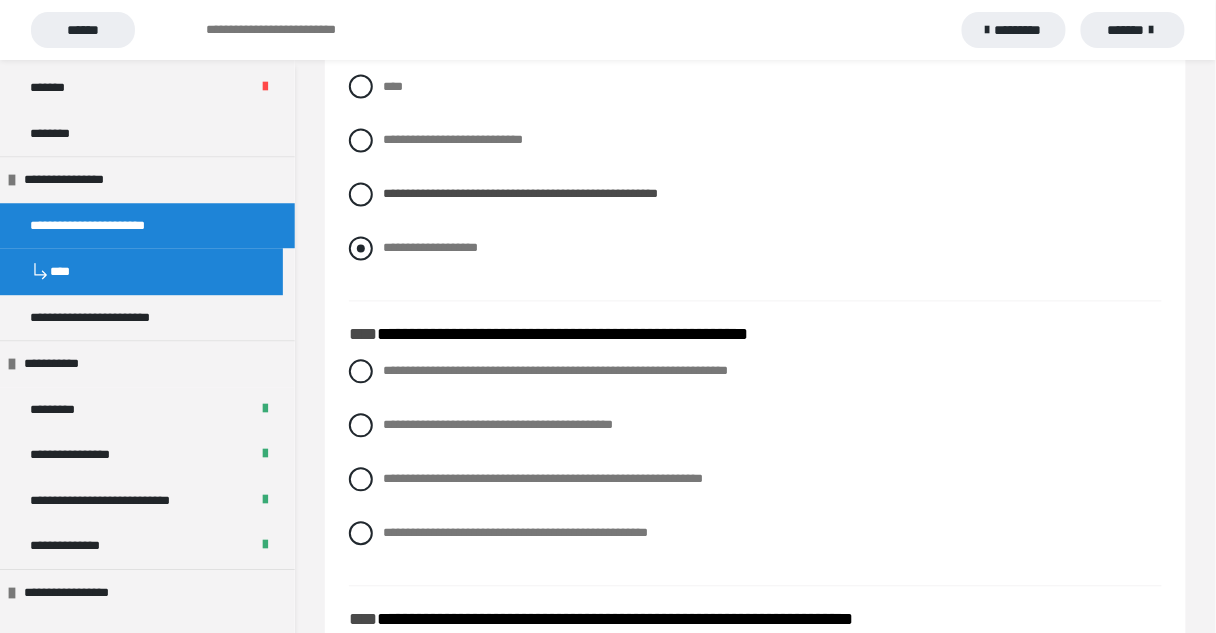 scroll, scrollTop: 4640, scrollLeft: 0, axis: vertical 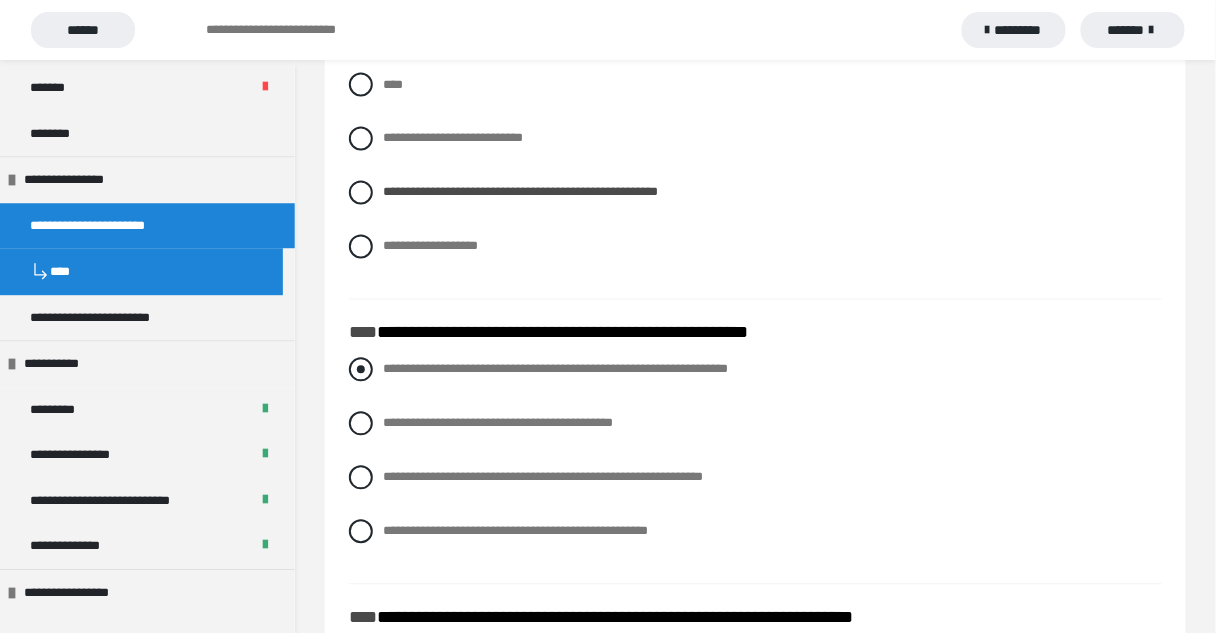 click on "**********" at bounding box center [555, 369] 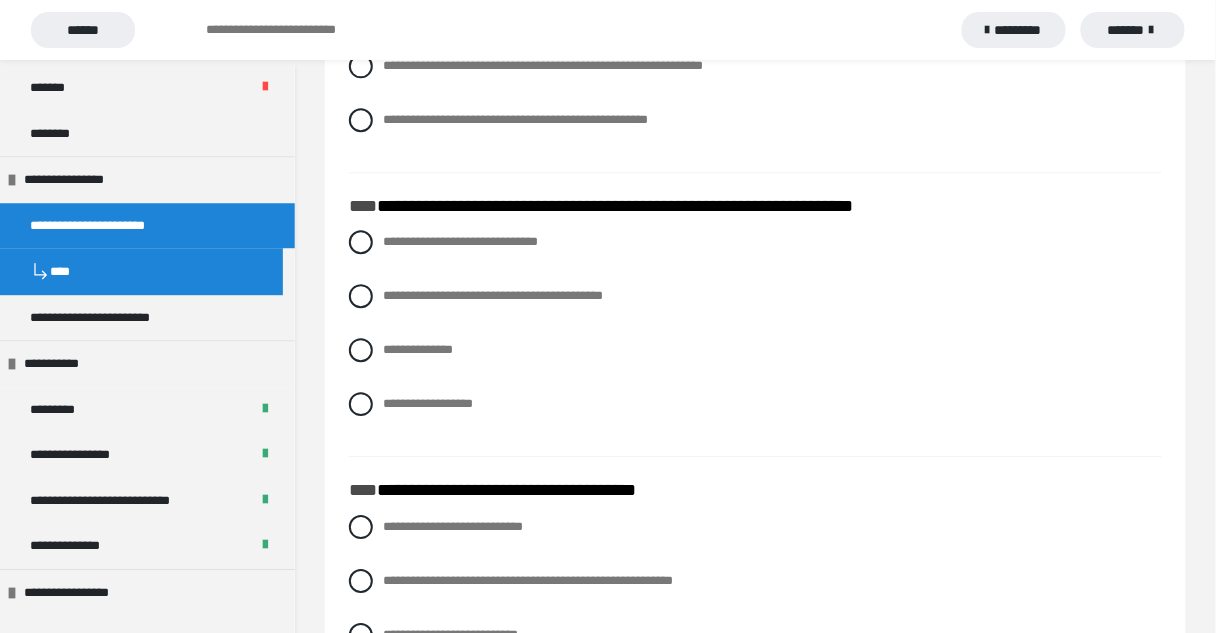 scroll, scrollTop: 5120, scrollLeft: 0, axis: vertical 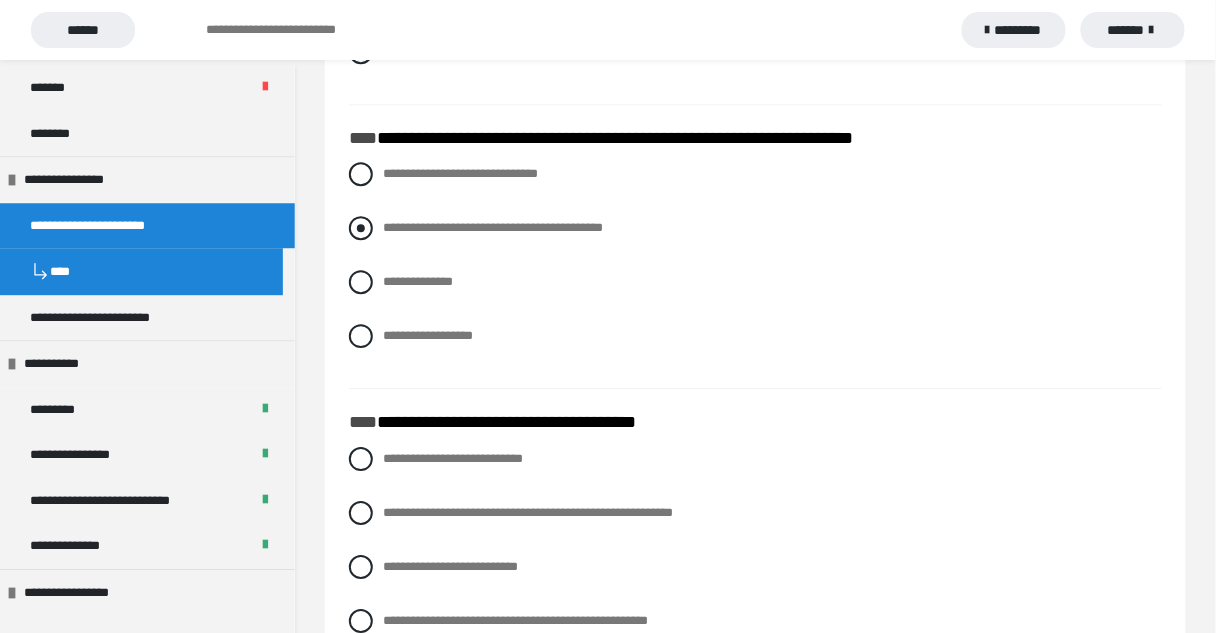 click on "**********" at bounding box center (493, 227) 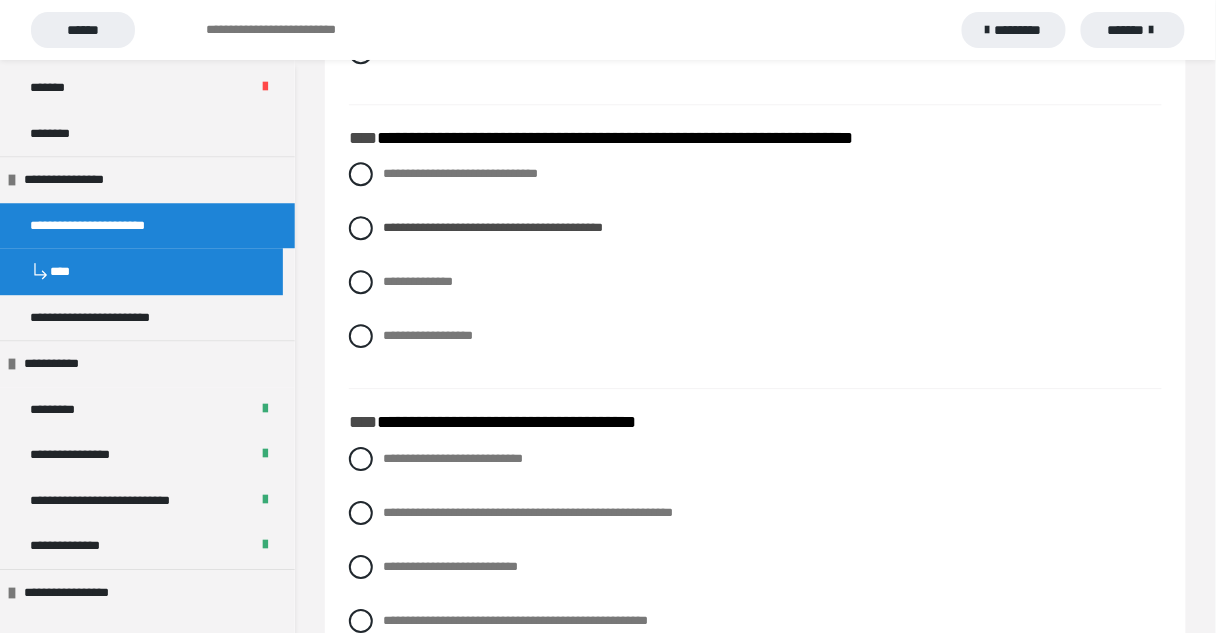 scroll, scrollTop: 5360, scrollLeft: 0, axis: vertical 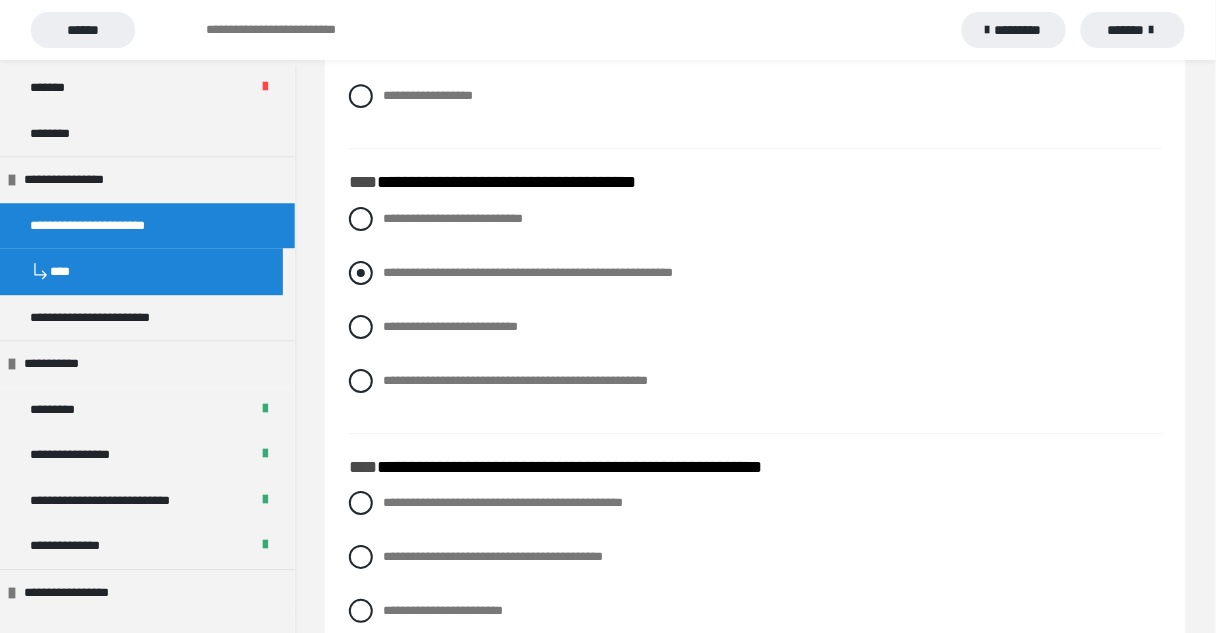 click on "**********" at bounding box center (528, 272) 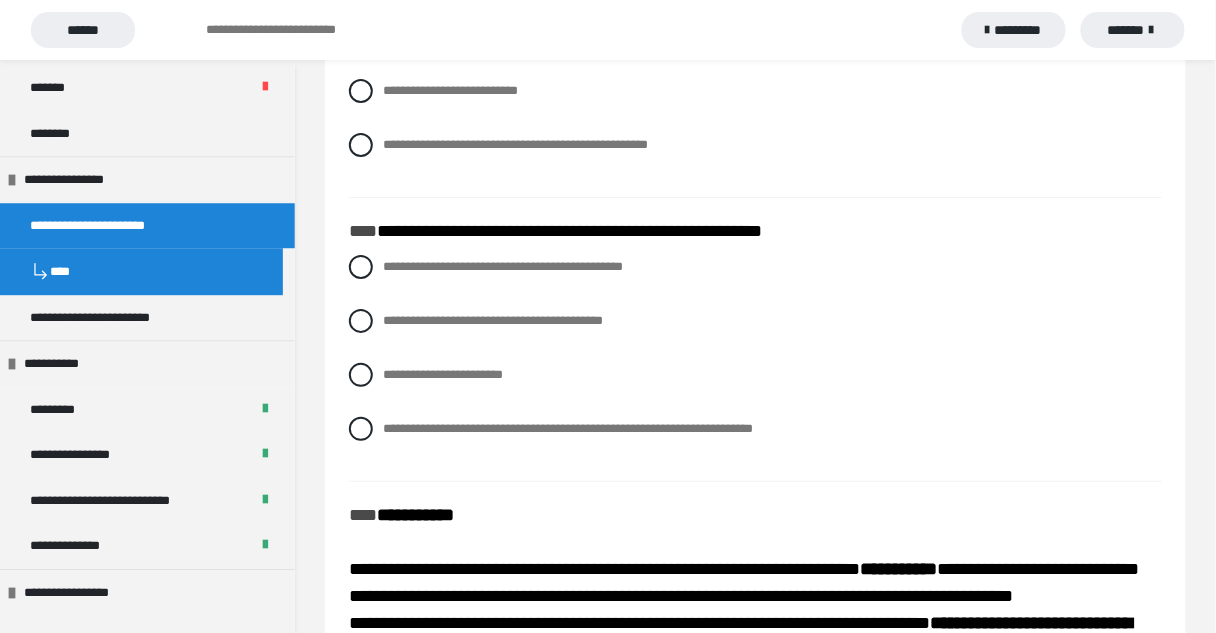 scroll, scrollTop: 5600, scrollLeft: 0, axis: vertical 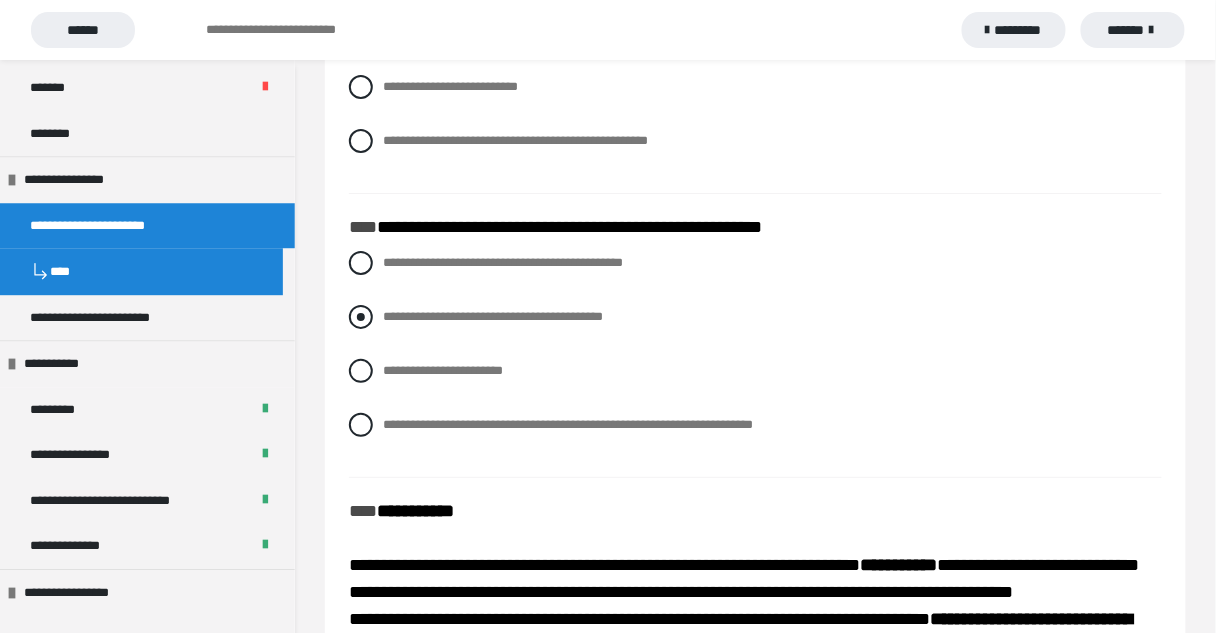 click on "**********" at bounding box center (493, 316) 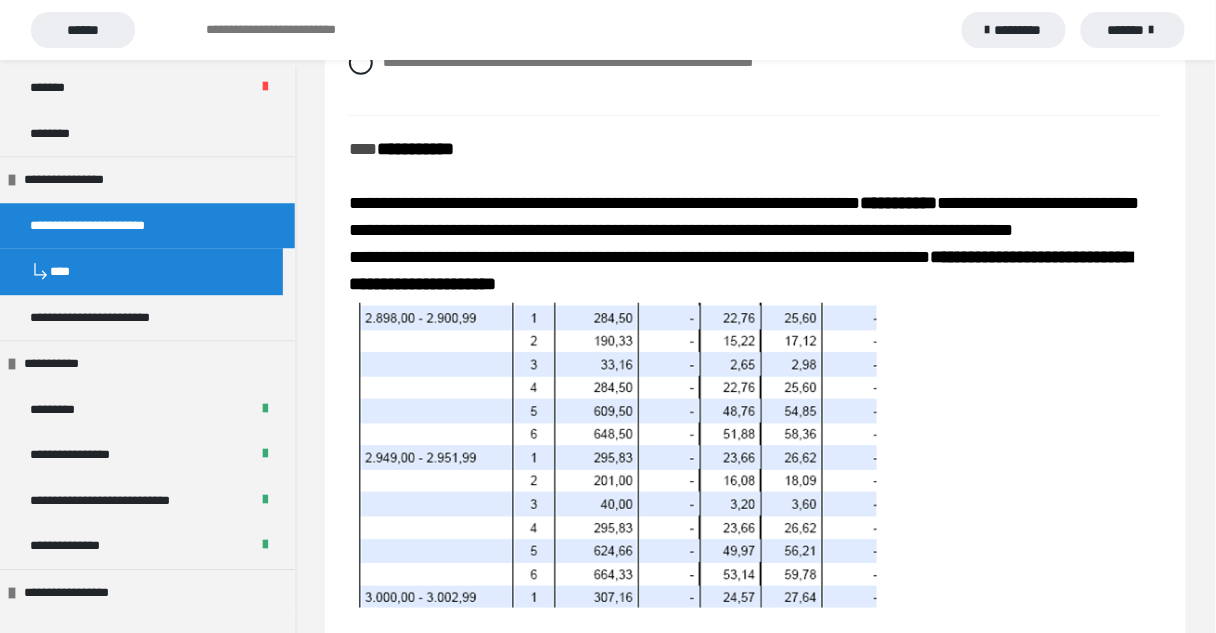 scroll, scrollTop: 5896, scrollLeft: 0, axis: vertical 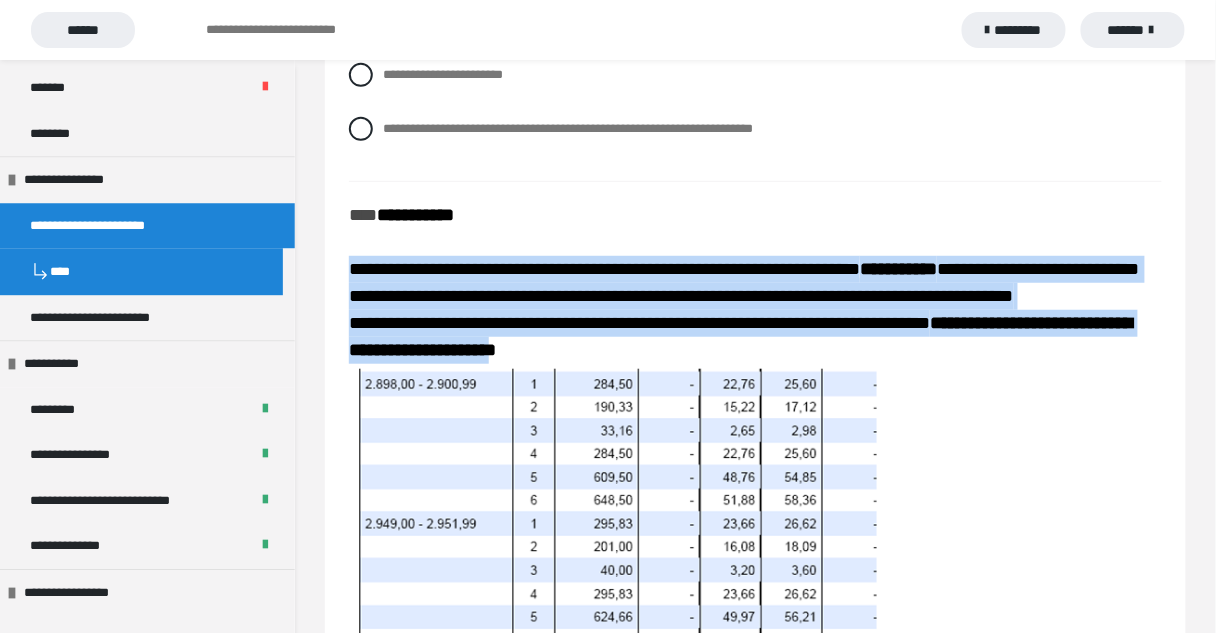 drag, startPoint x: 351, startPoint y: 262, endPoint x: 704, endPoint y: 380, distance: 372.20023 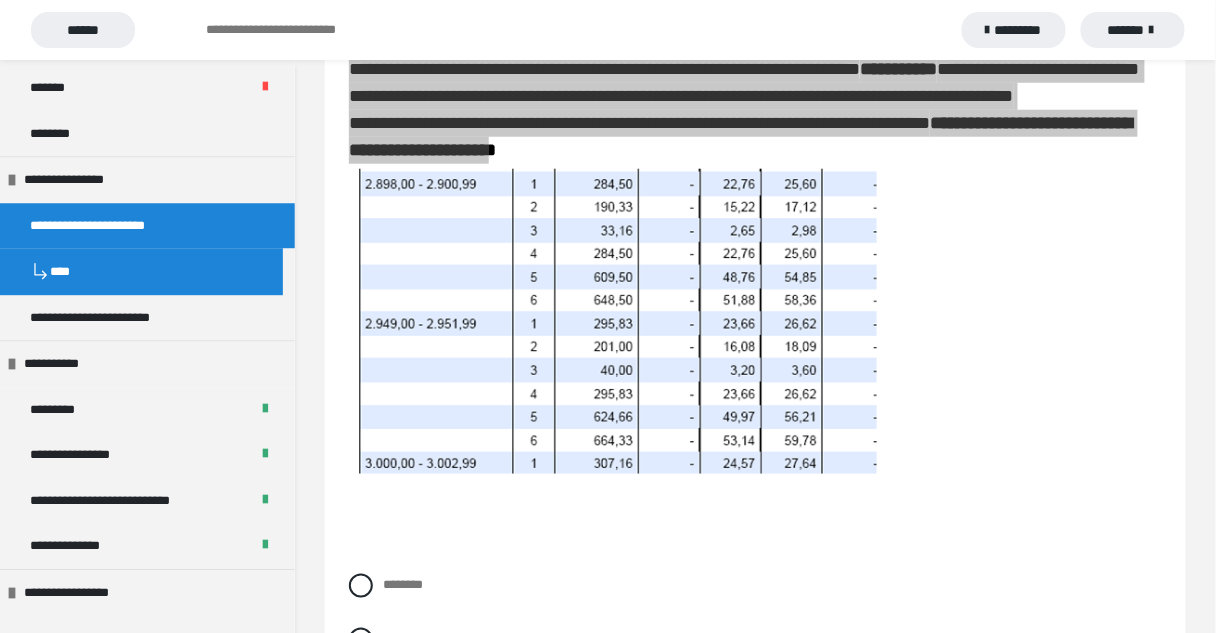 scroll, scrollTop: 6136, scrollLeft: 0, axis: vertical 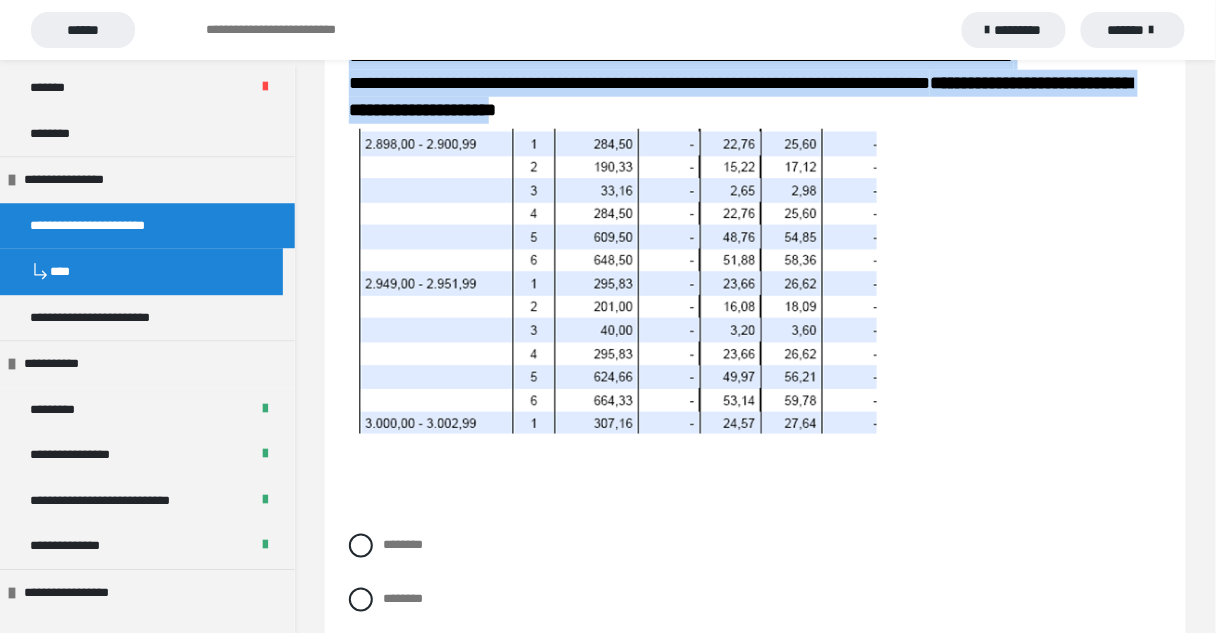 click at bounding box center [613, 281] 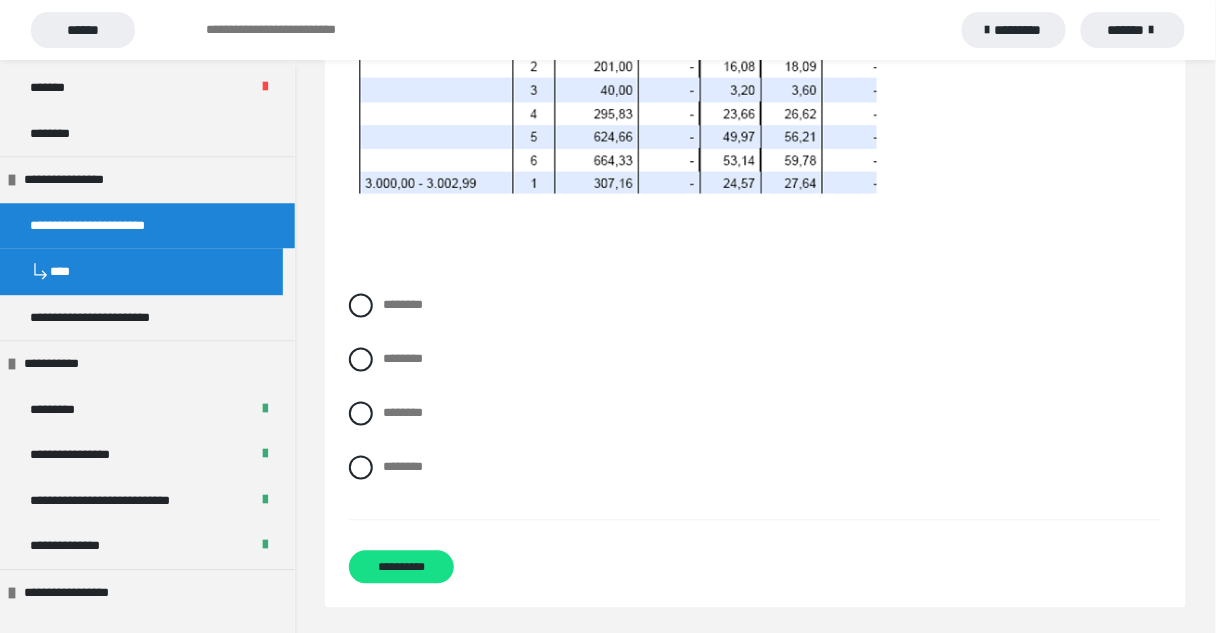 scroll, scrollTop: 6376, scrollLeft: 0, axis: vertical 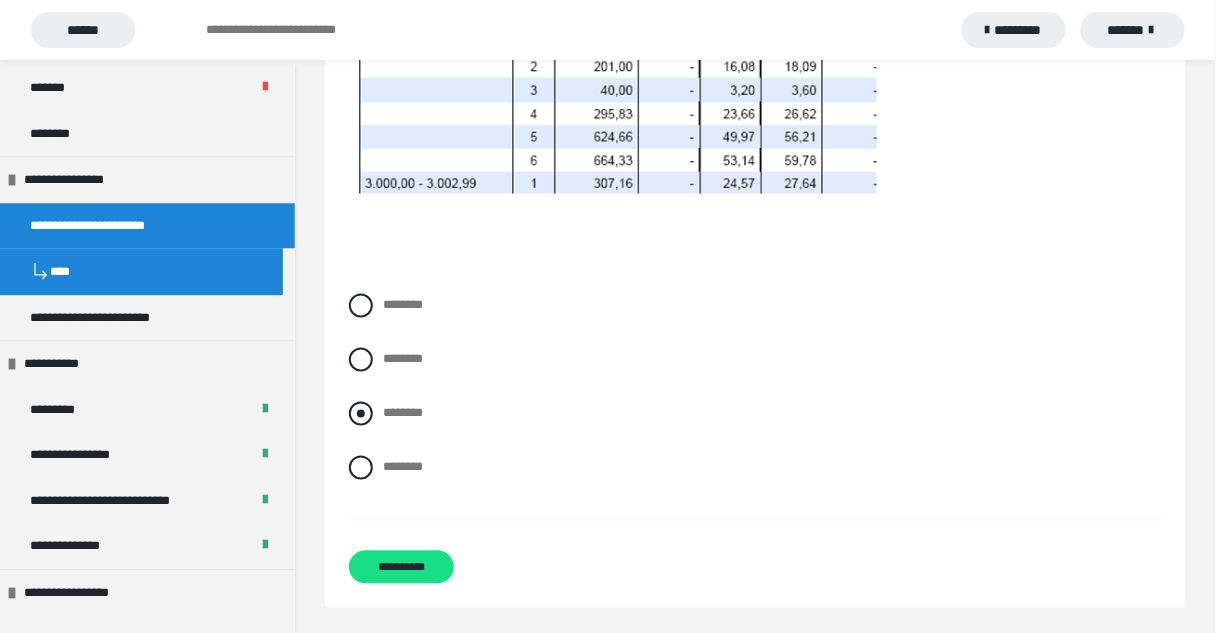 click on "********" at bounding box center [403, 413] 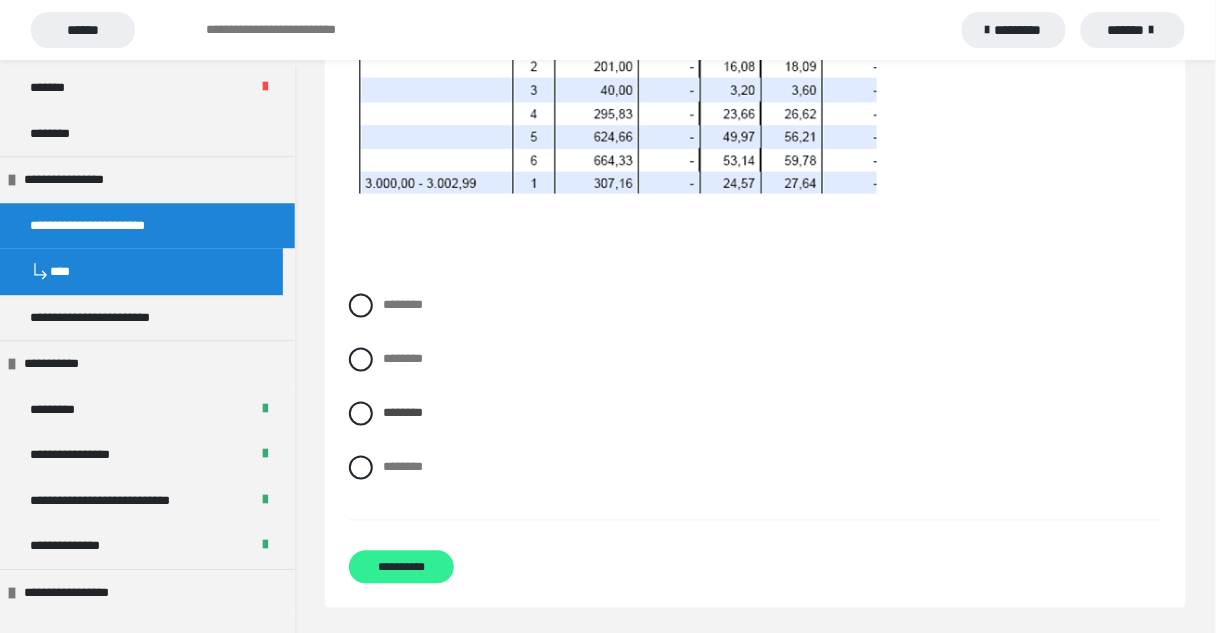 click on "**********" at bounding box center [401, 567] 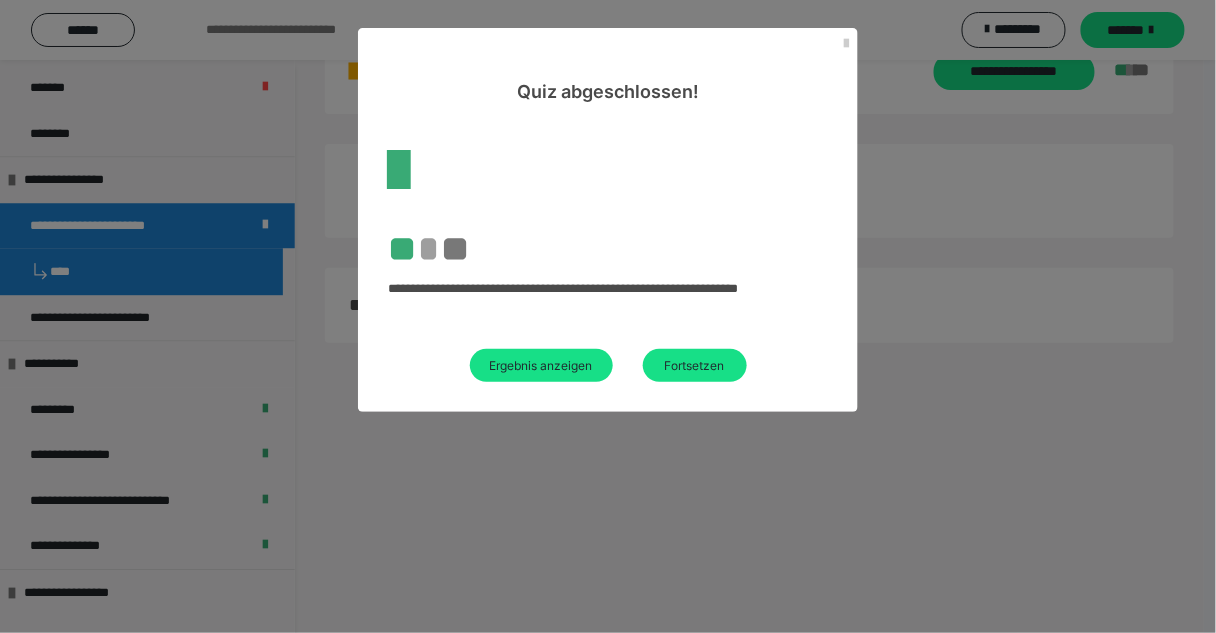 scroll, scrollTop: 830, scrollLeft: 0, axis: vertical 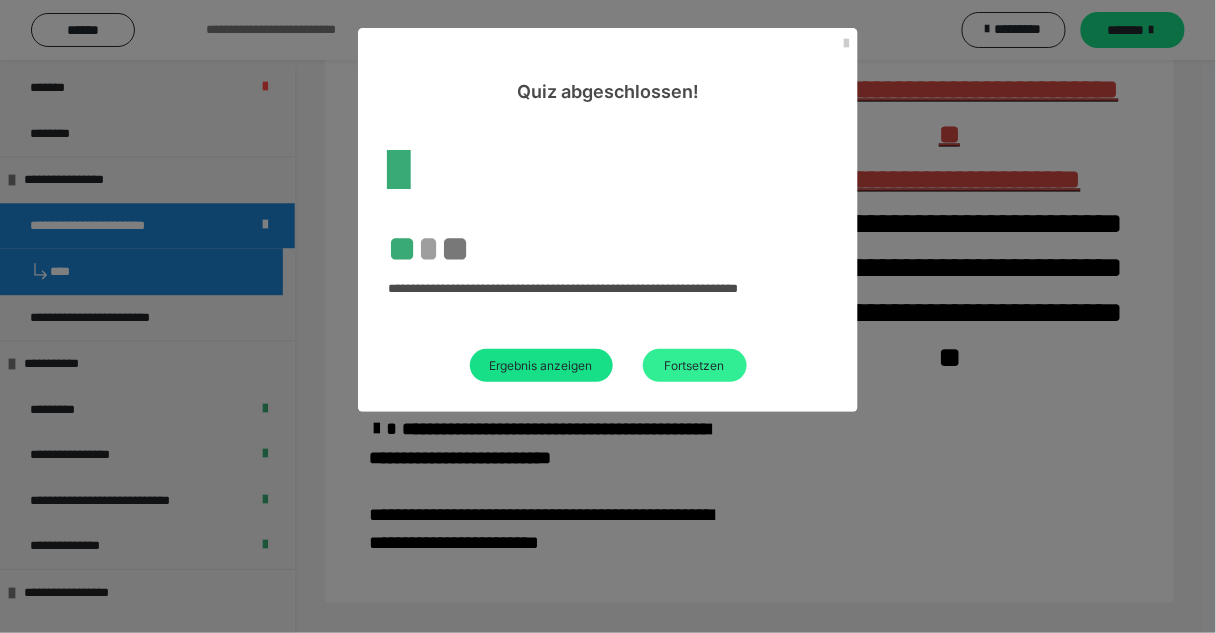 click on "Fortsetzen" at bounding box center [695, 365] 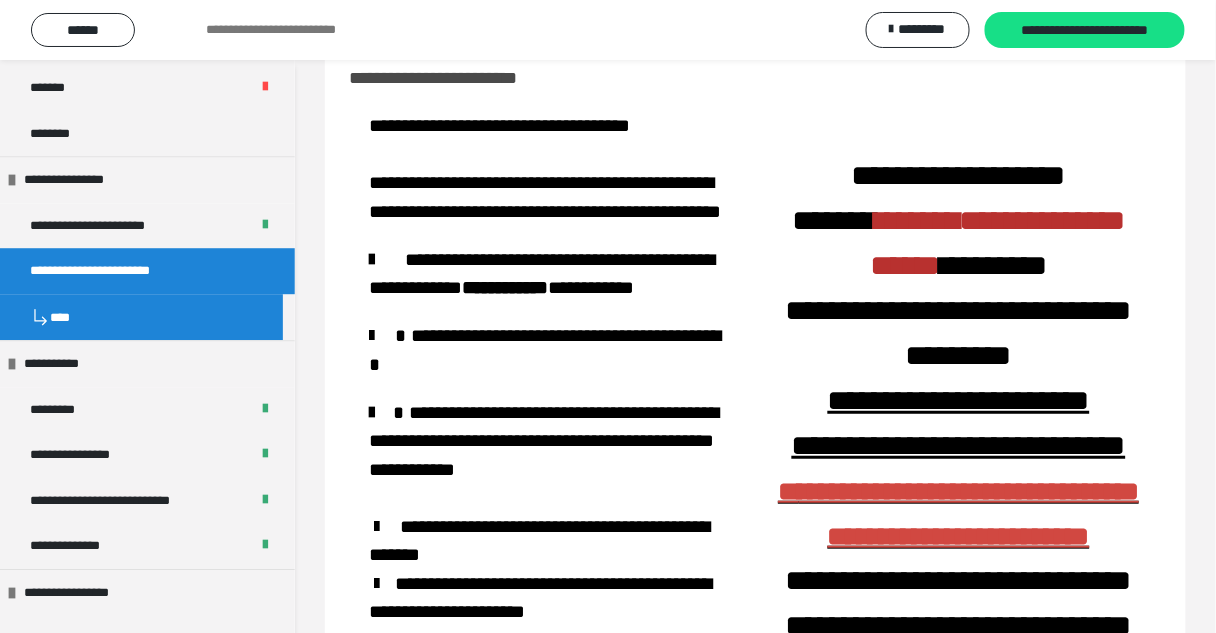scroll, scrollTop: 0, scrollLeft: 0, axis: both 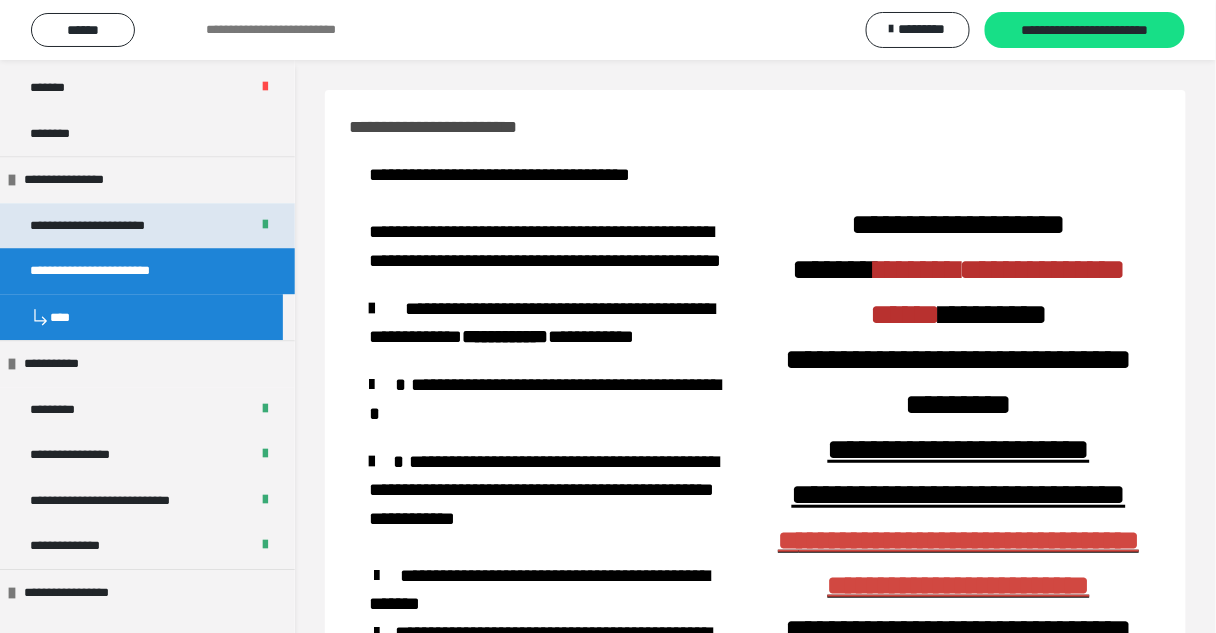click at bounding box center (265, 226) 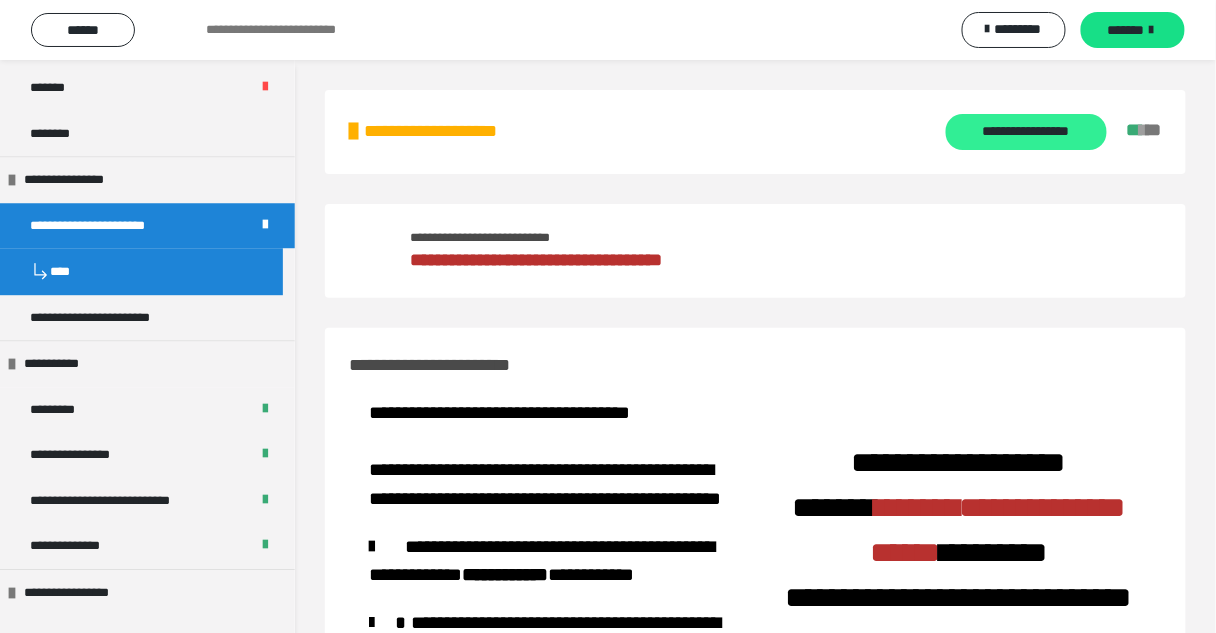 click on "**********" at bounding box center (1026, 132) 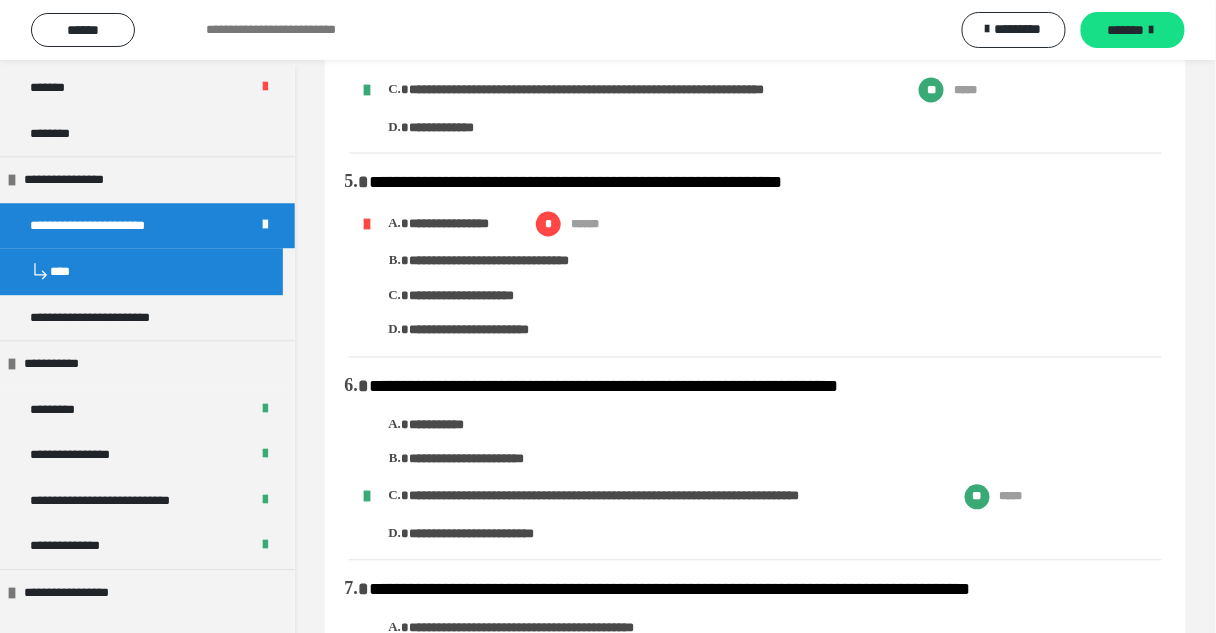 scroll, scrollTop: 800, scrollLeft: 0, axis: vertical 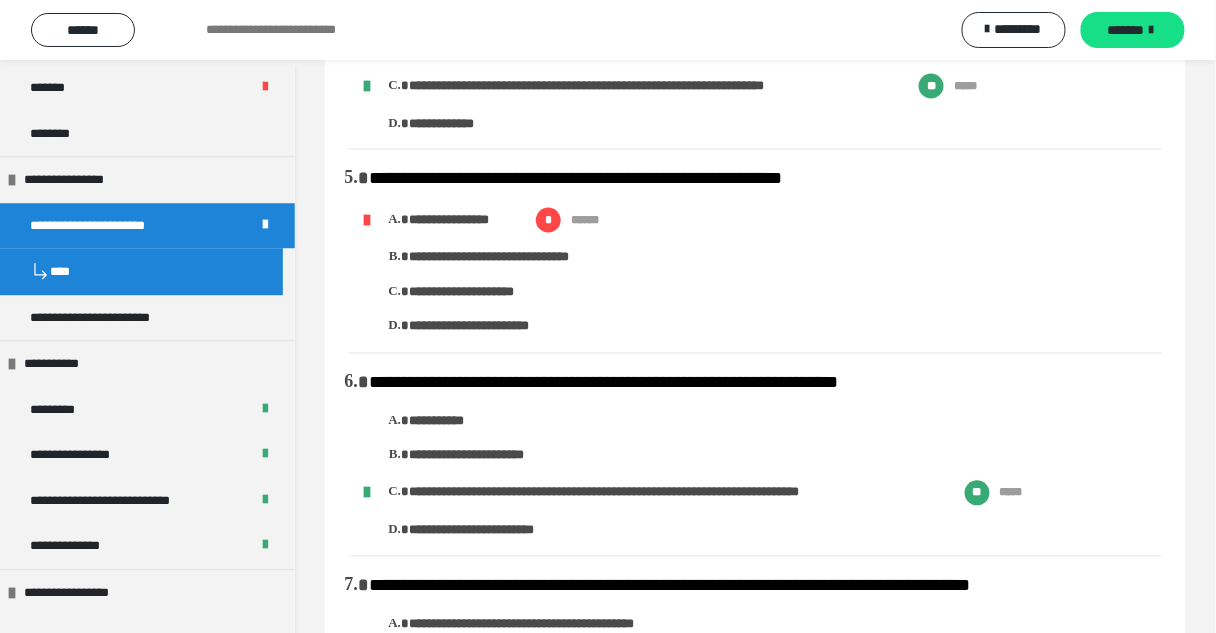 click on "**********" at bounding box center (478, 293) 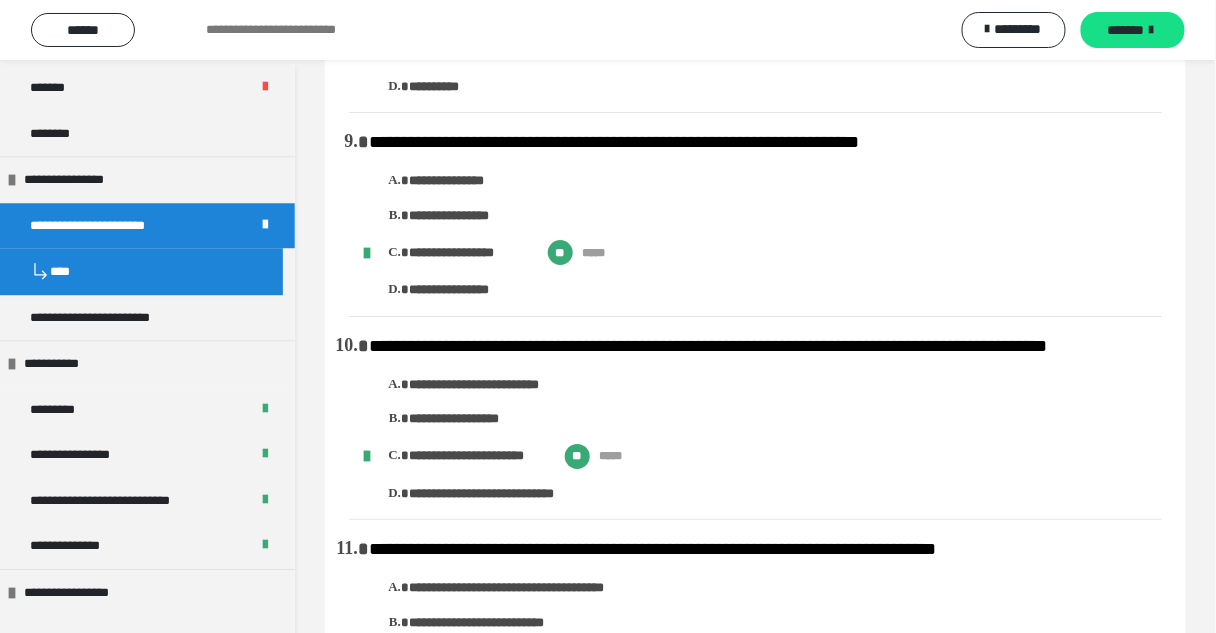scroll, scrollTop: 1680, scrollLeft: 0, axis: vertical 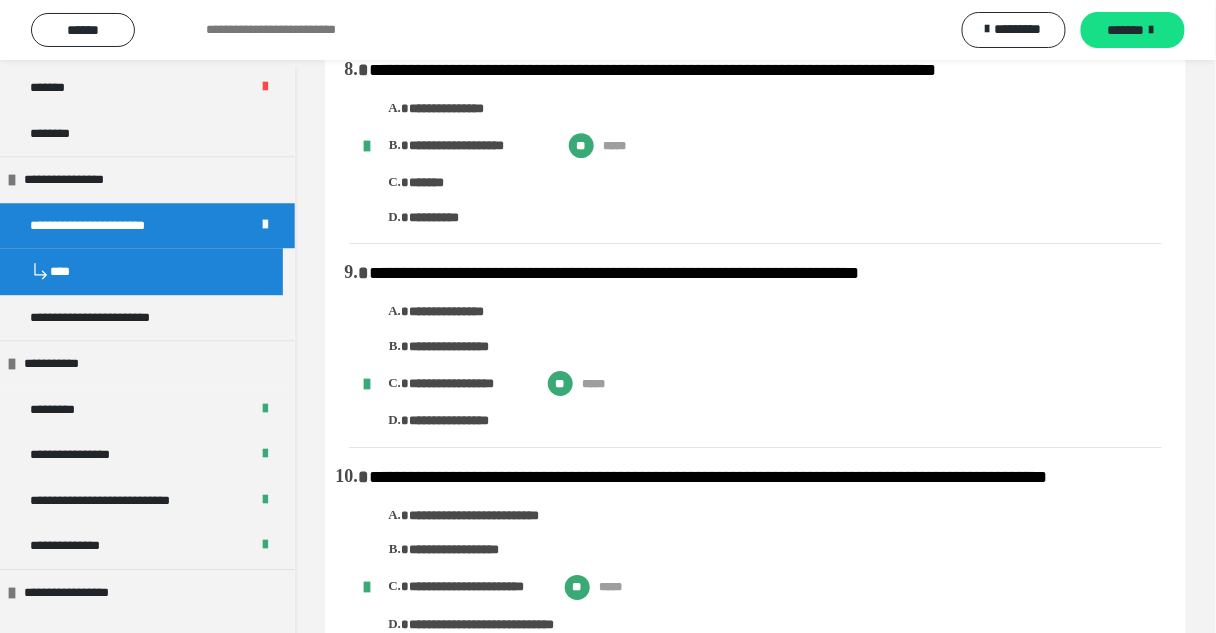 drag, startPoint x: 657, startPoint y: 245, endPoint x: 675, endPoint y: 196, distance: 52.201534 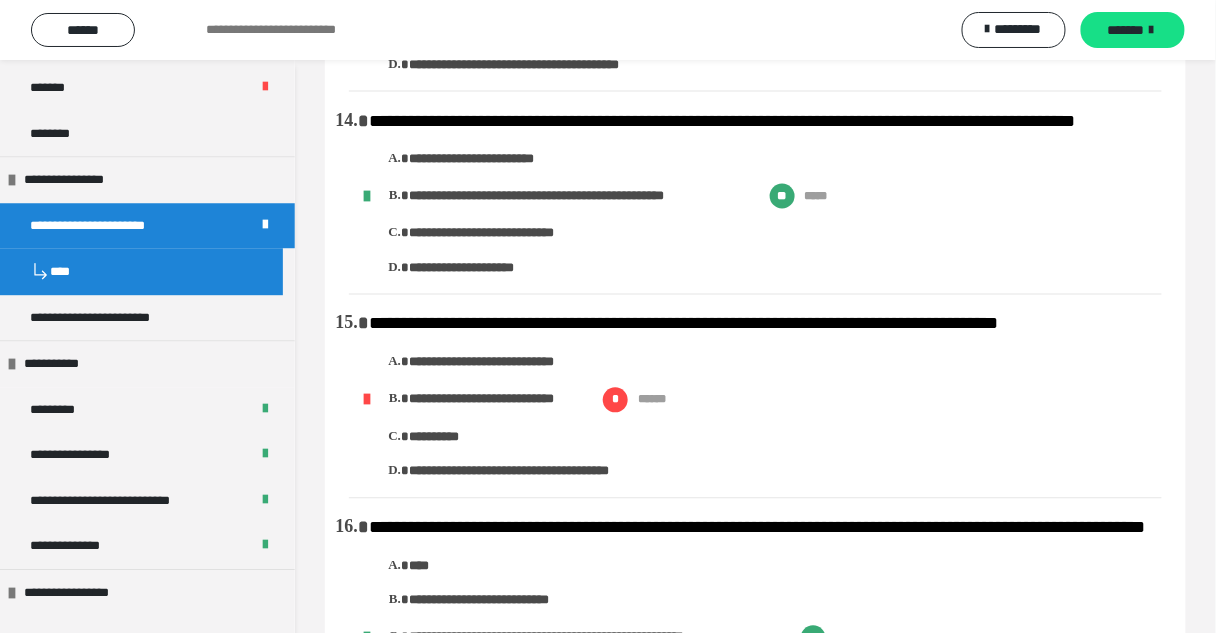 scroll, scrollTop: 2720, scrollLeft: 0, axis: vertical 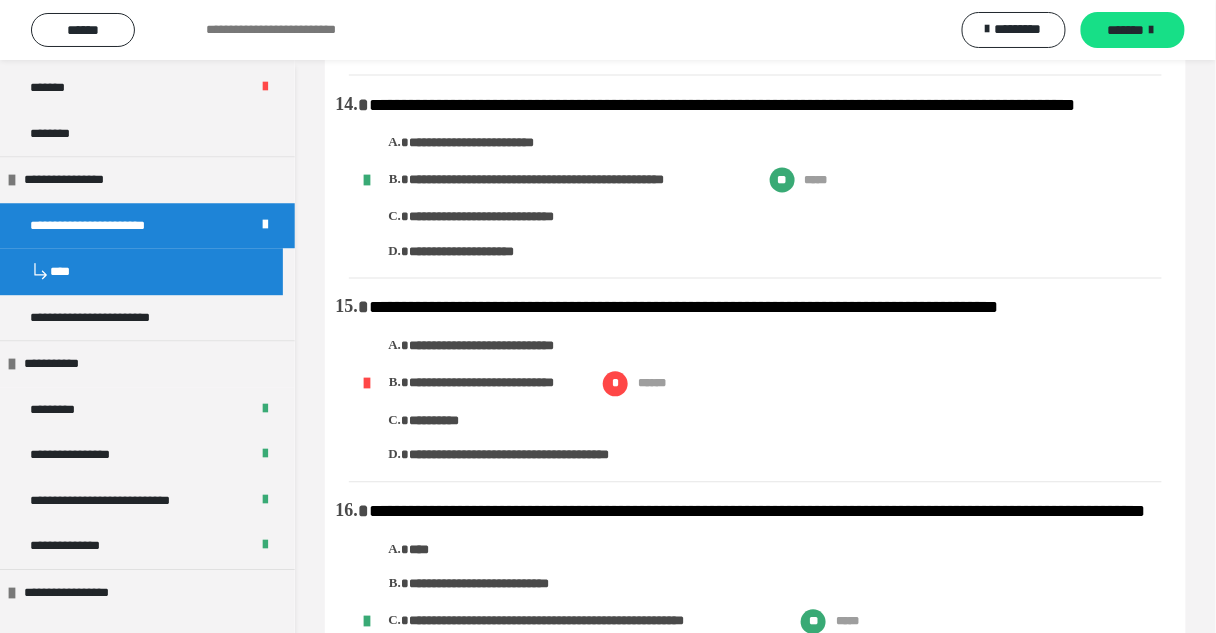 drag, startPoint x: 677, startPoint y: 170, endPoint x: 1033, endPoint y: 210, distance: 358.24014 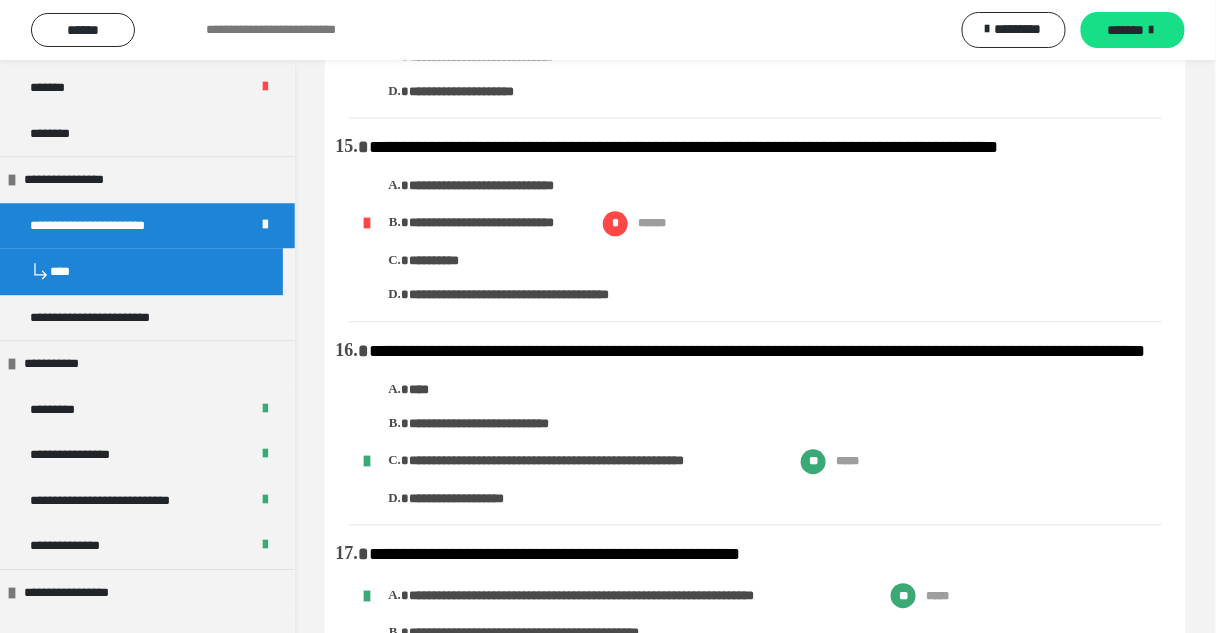 scroll, scrollTop: 2880, scrollLeft: 0, axis: vertical 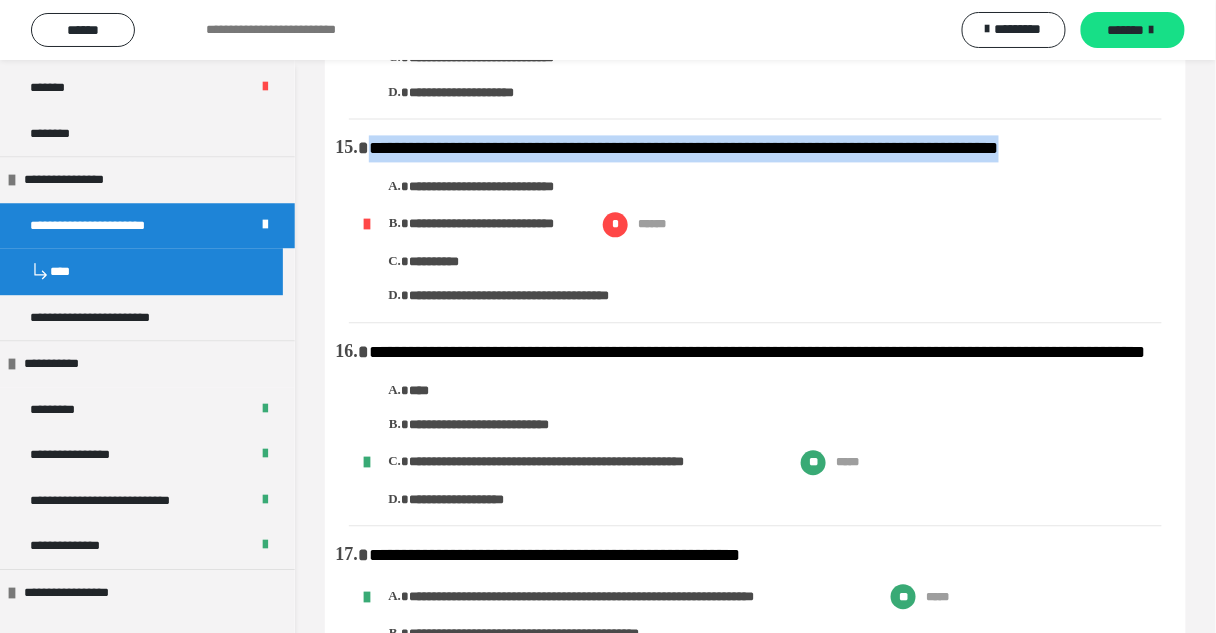 drag, startPoint x: 375, startPoint y: 207, endPoint x: 1095, endPoint y: 210, distance: 720.0062 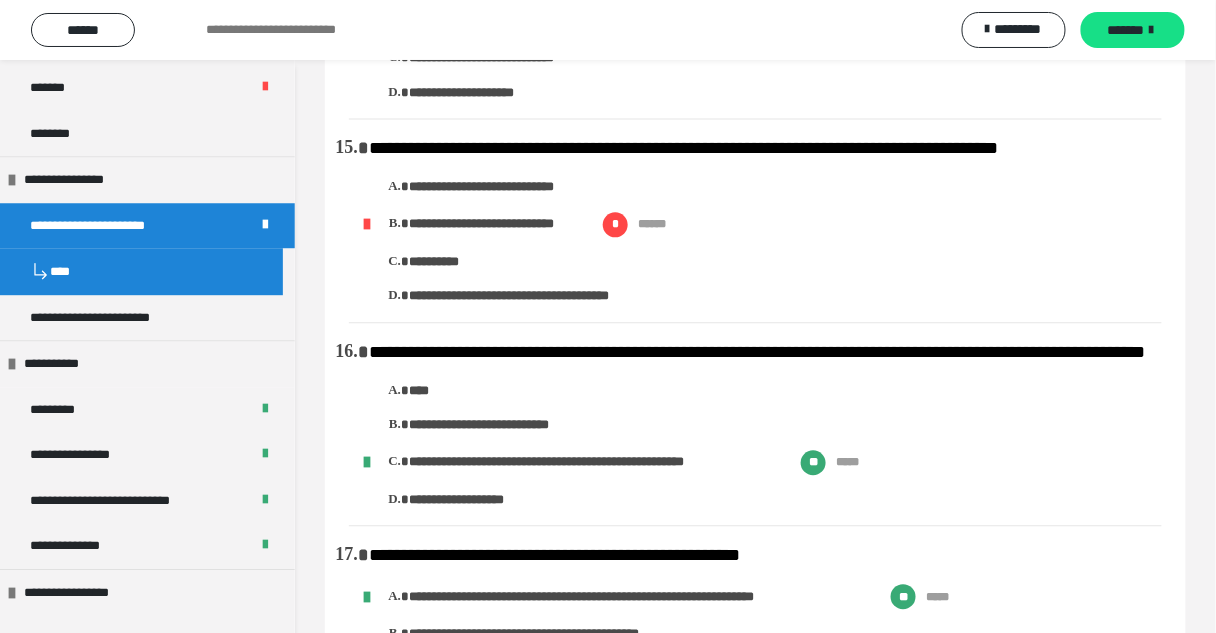 click on "**********" at bounding box center [765, 220] 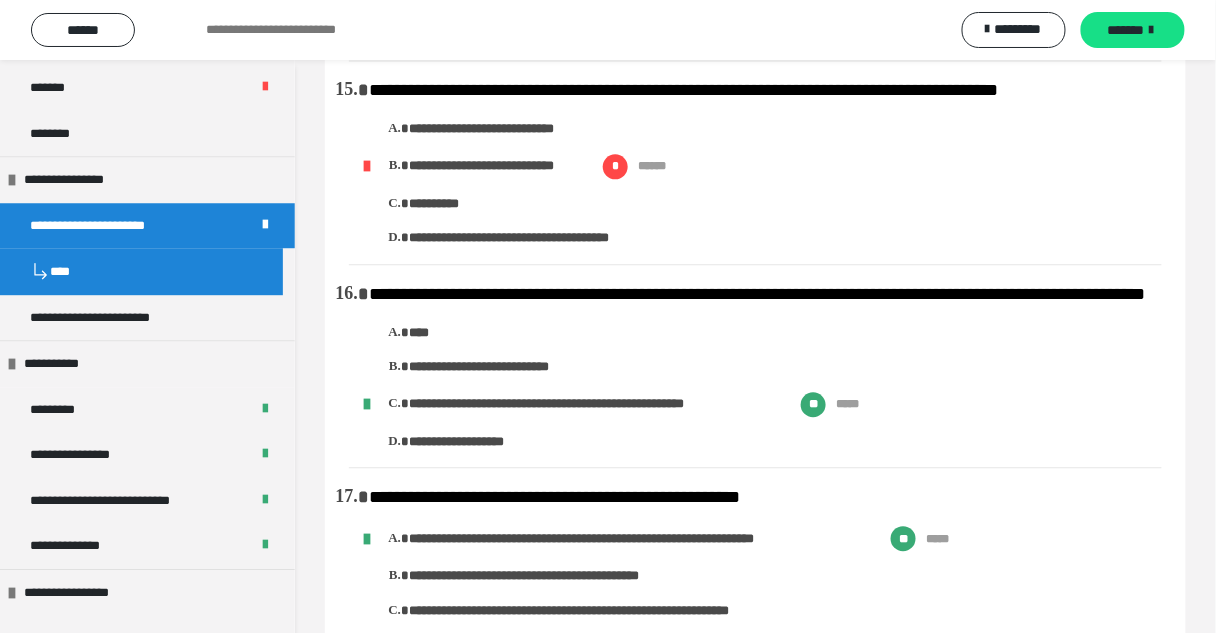 scroll, scrollTop: 1299, scrollLeft: 0, axis: vertical 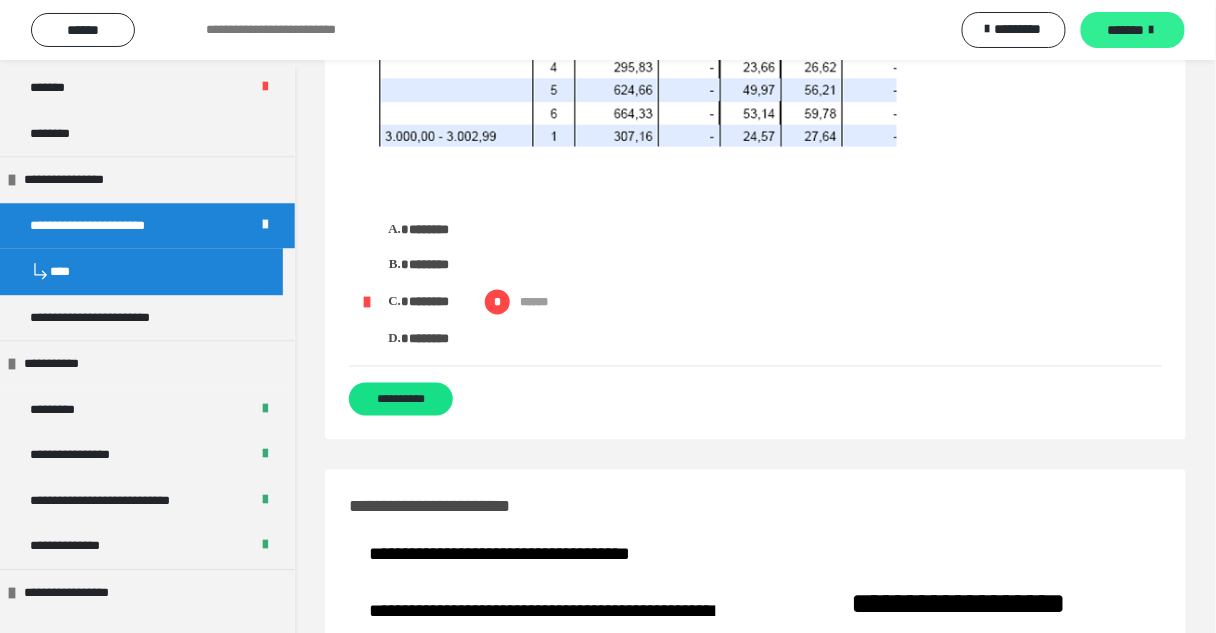 drag, startPoint x: 1133, startPoint y: 19, endPoint x: 1125, endPoint y: 31, distance: 14.422205 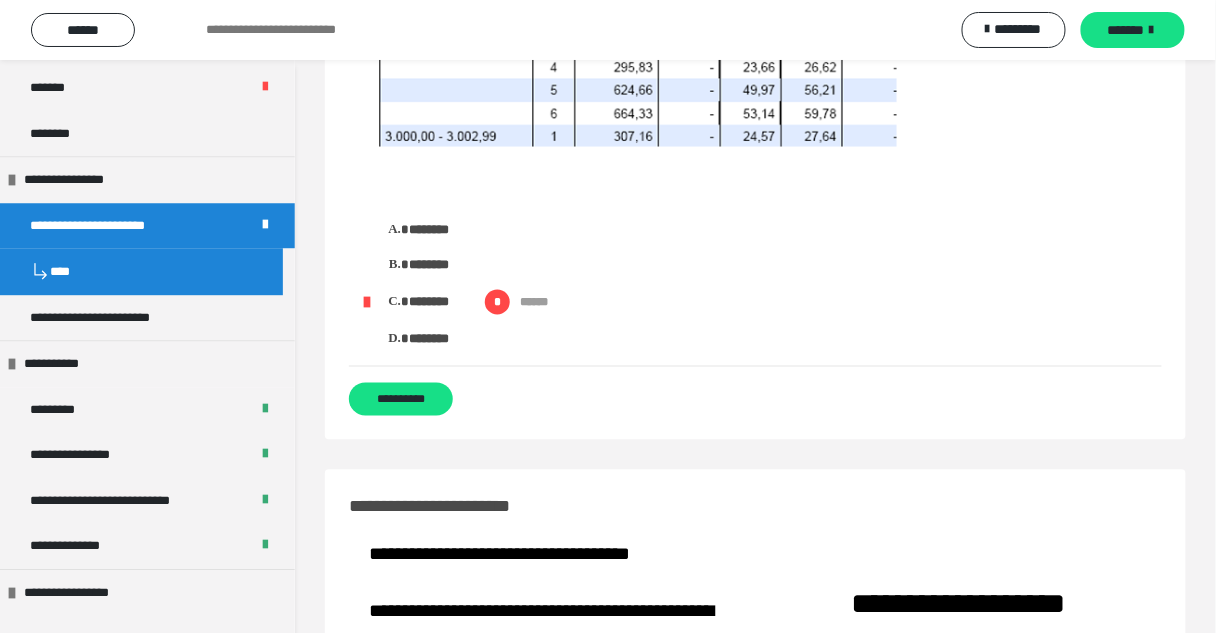 scroll, scrollTop: 0, scrollLeft: 0, axis: both 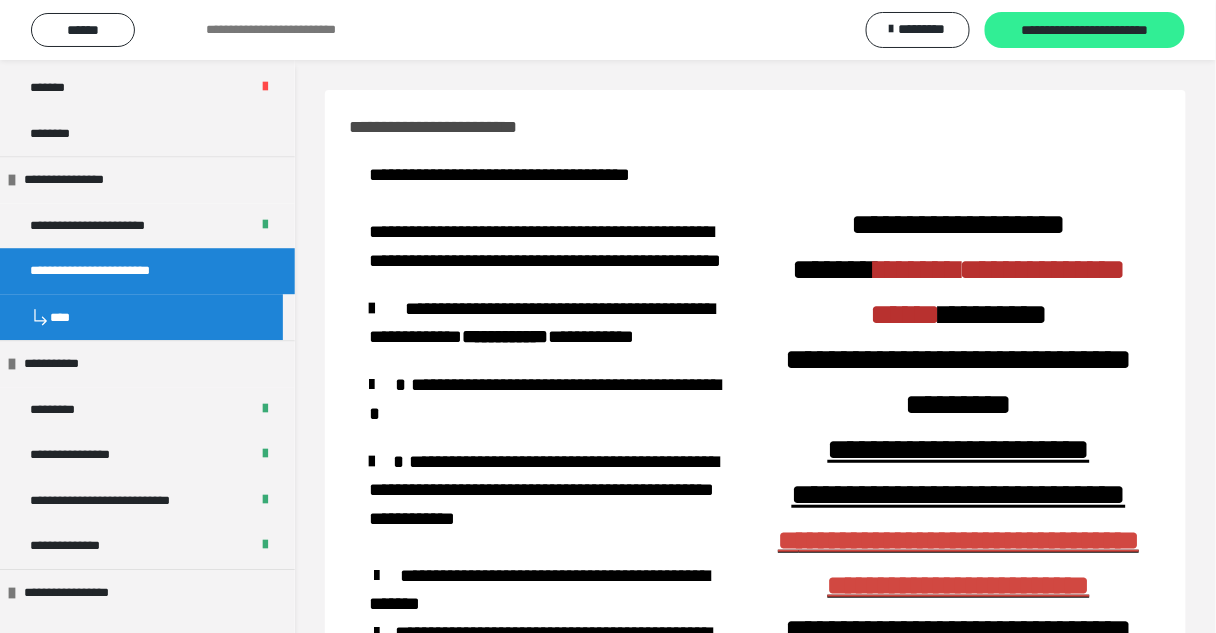 click on "**********" at bounding box center (1085, 31) 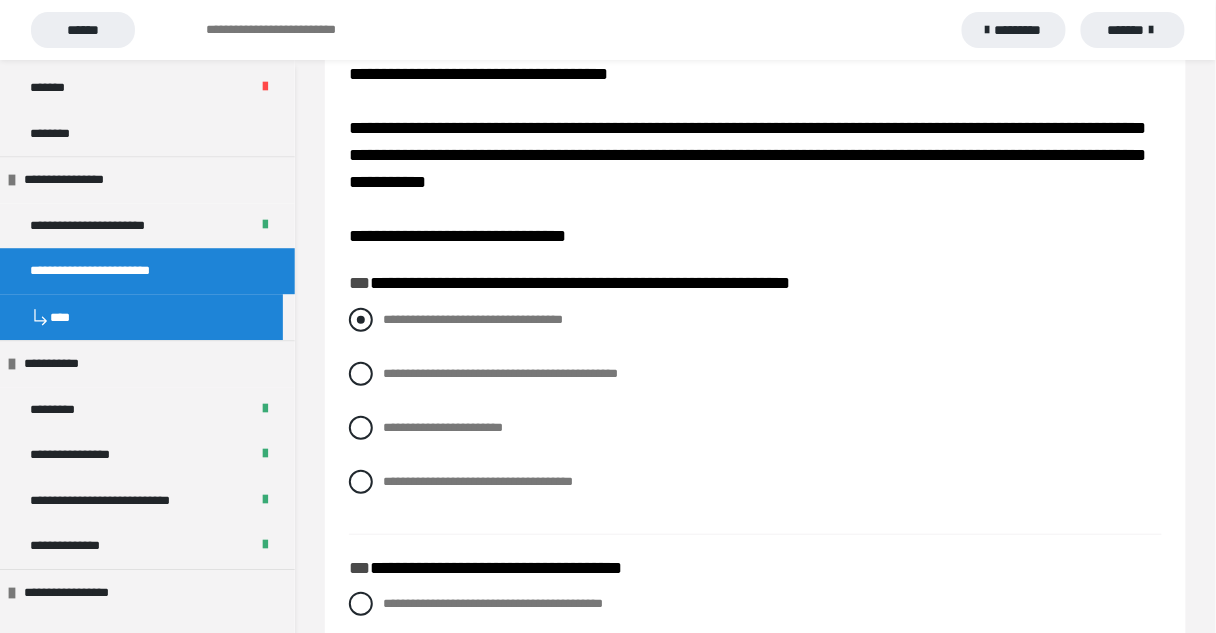scroll, scrollTop: 240, scrollLeft: 0, axis: vertical 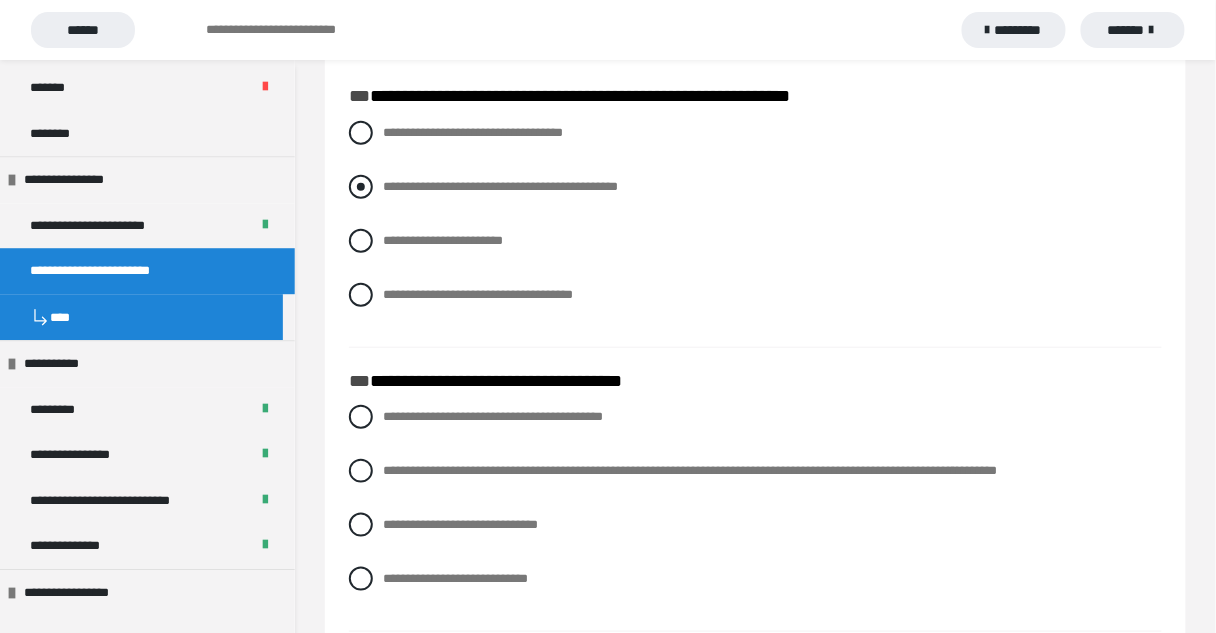 click on "**********" at bounding box center (755, 187) 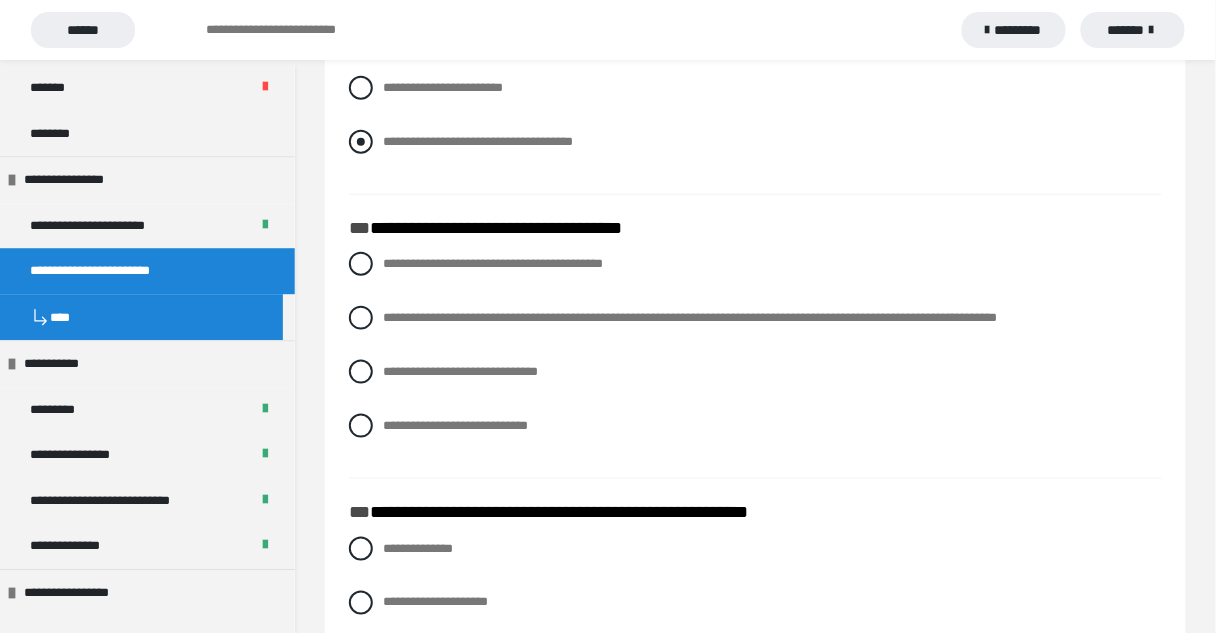 scroll, scrollTop: 400, scrollLeft: 0, axis: vertical 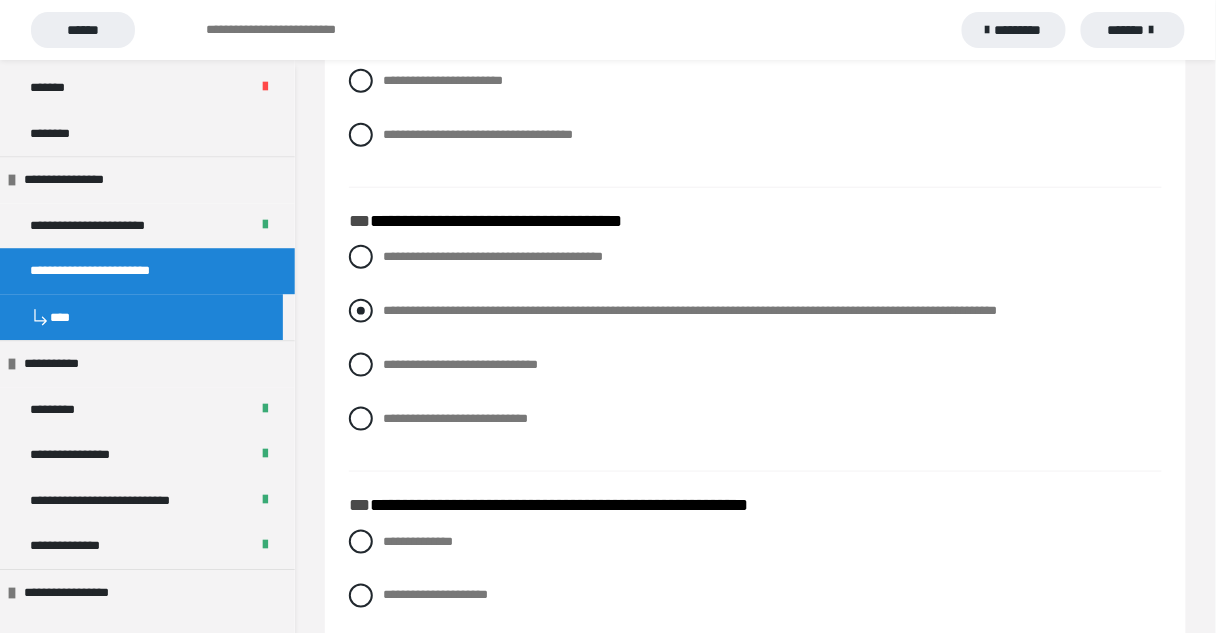 click on "**********" at bounding box center [690, 310] 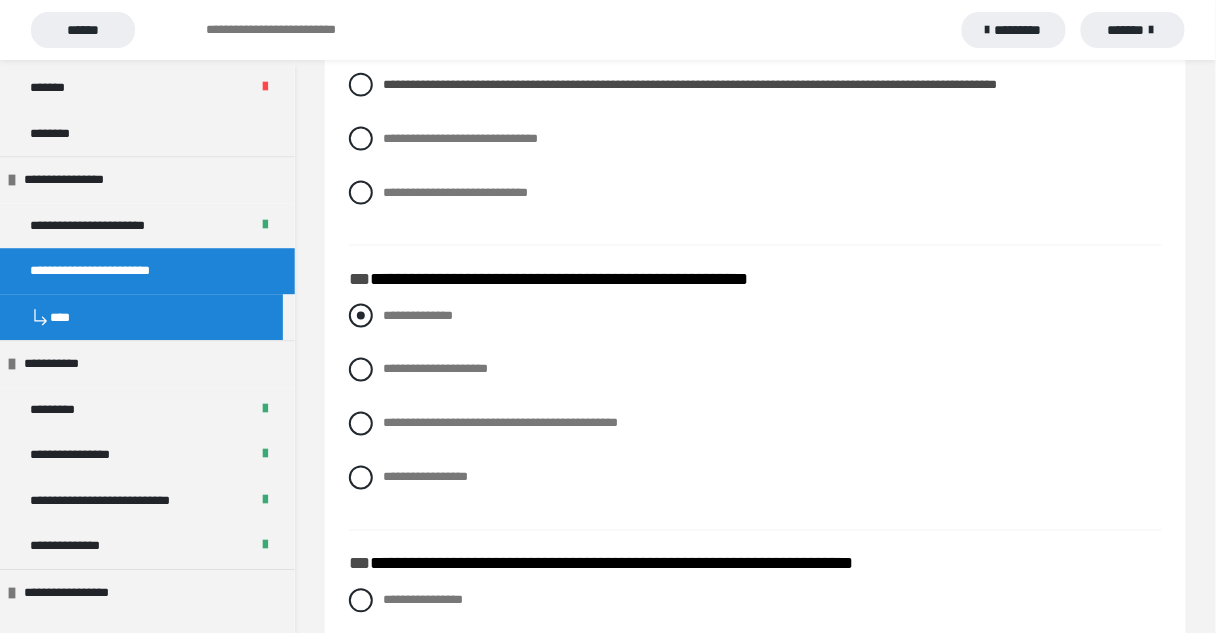 scroll, scrollTop: 720, scrollLeft: 0, axis: vertical 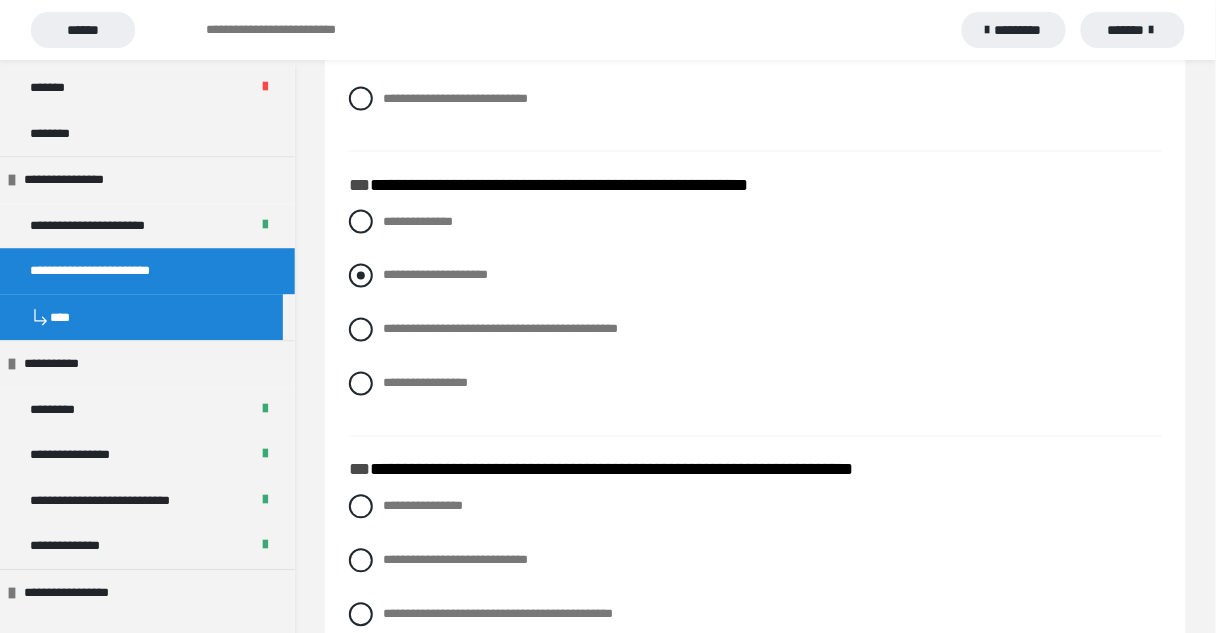 click on "**********" at bounding box center (435, 275) 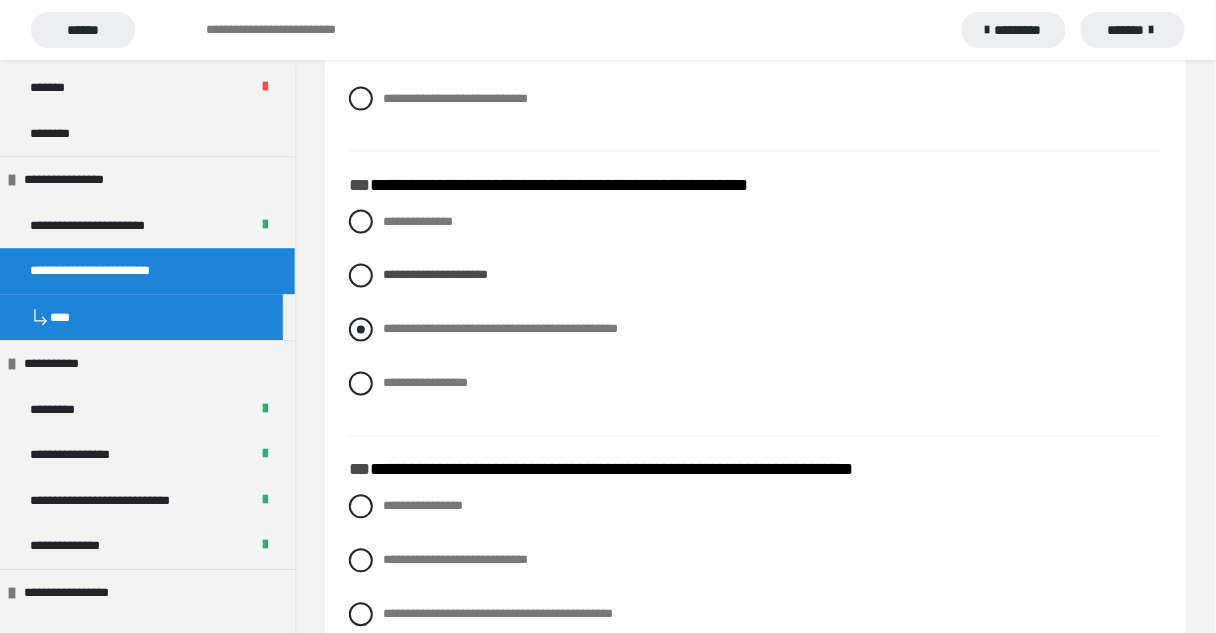 click on "**********" at bounding box center (755, 330) 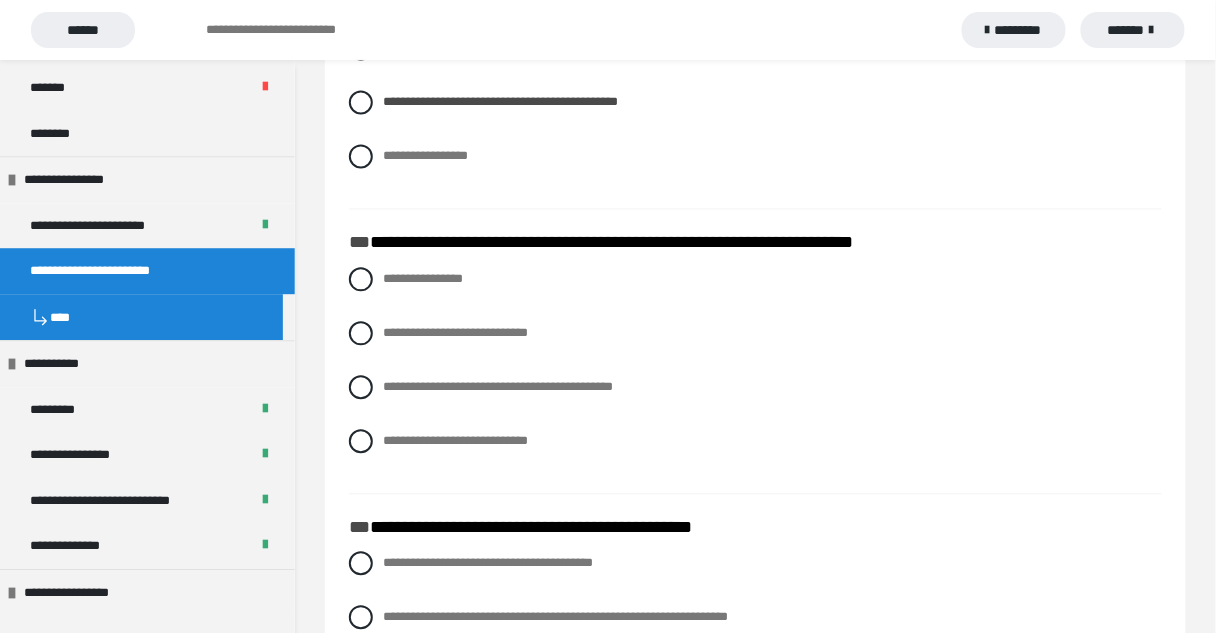 scroll, scrollTop: 960, scrollLeft: 0, axis: vertical 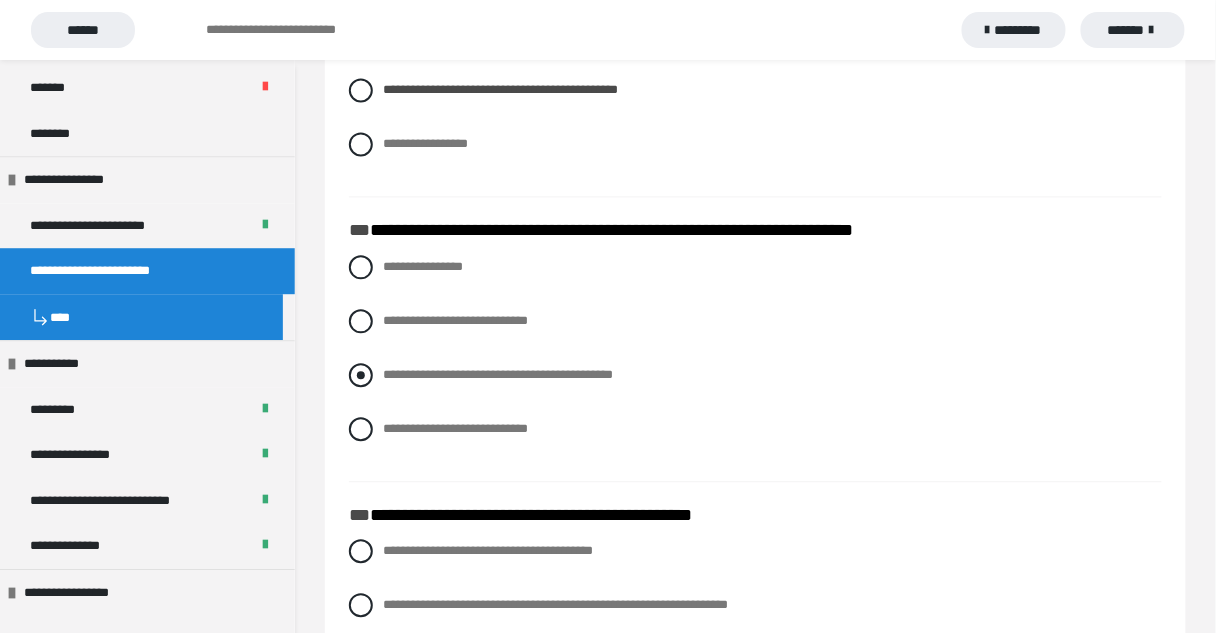 click on "**********" at bounding box center (498, 374) 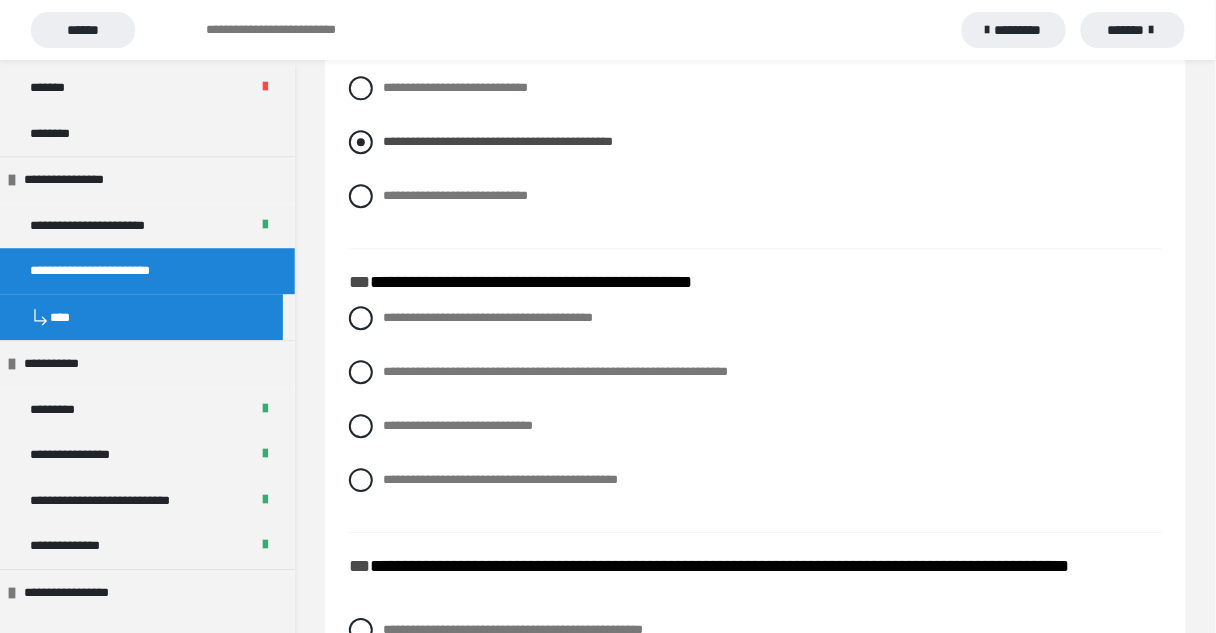 scroll, scrollTop: 1200, scrollLeft: 0, axis: vertical 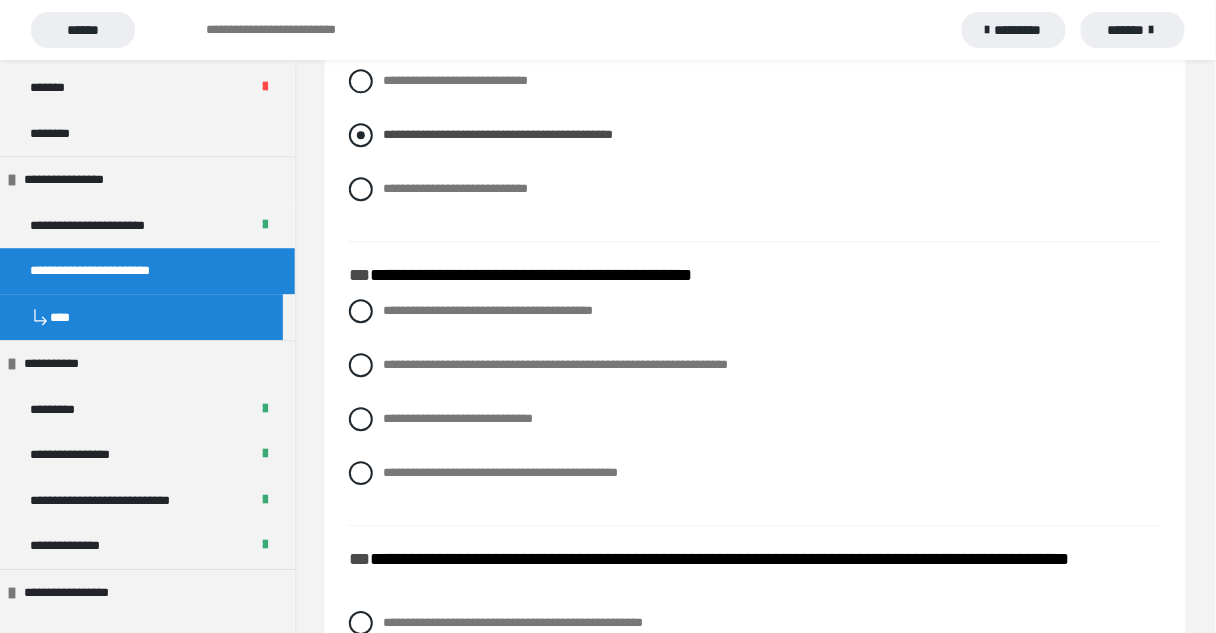 click on "**********" at bounding box center (555, 364) 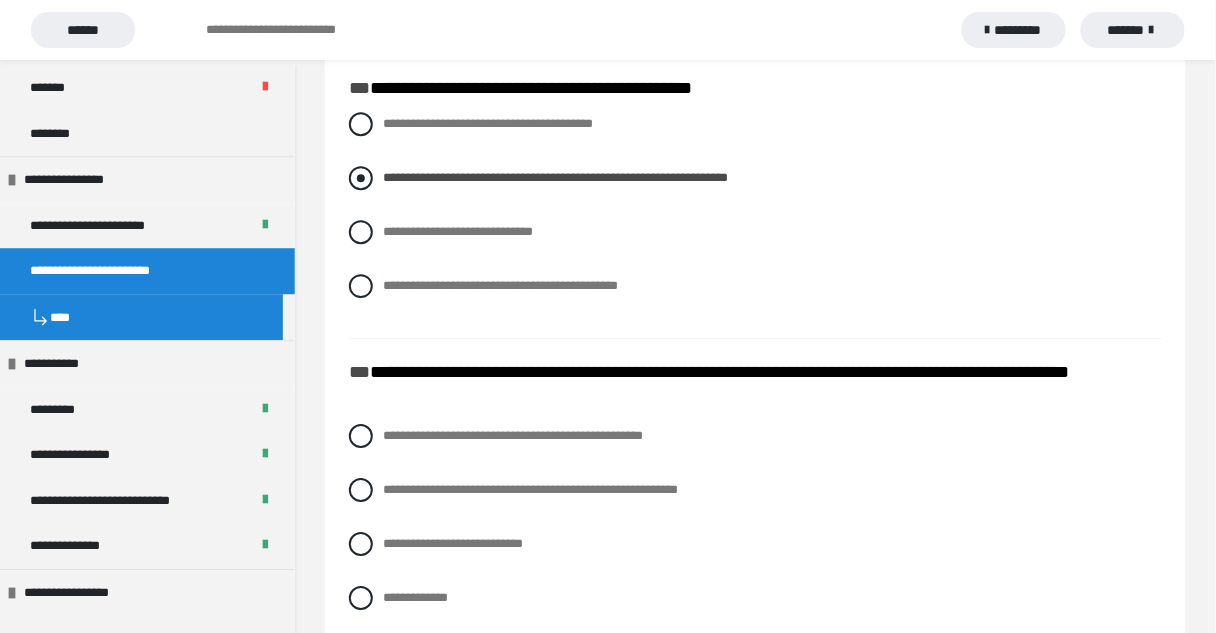 scroll, scrollTop: 1520, scrollLeft: 0, axis: vertical 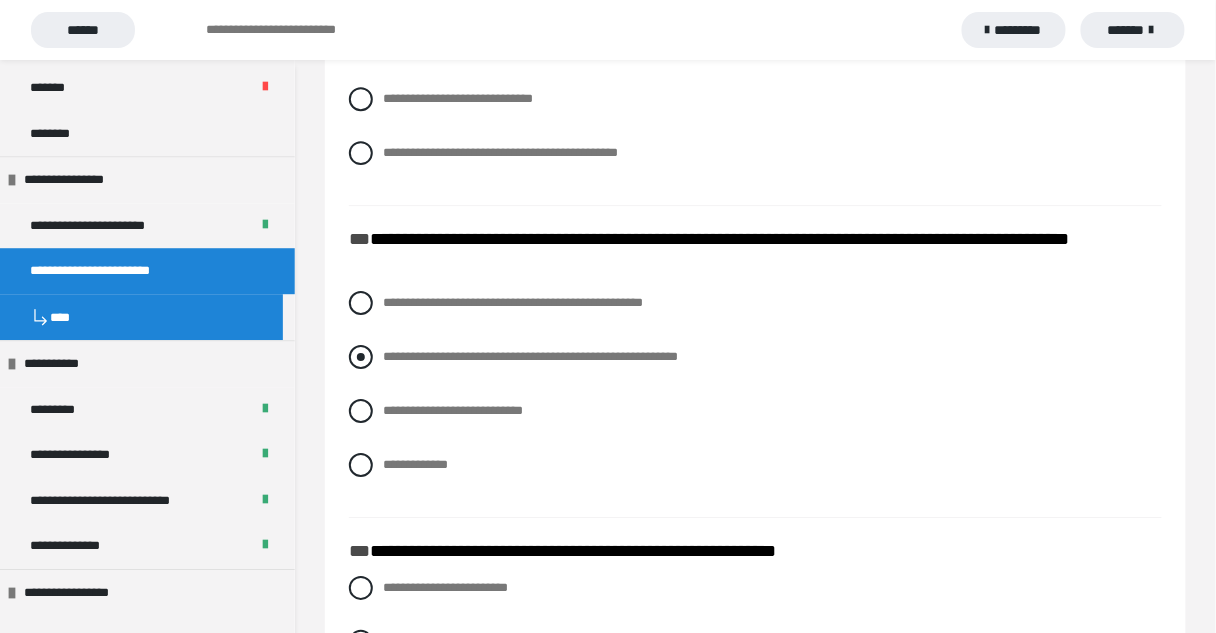 click on "**********" at bounding box center [755, 357] 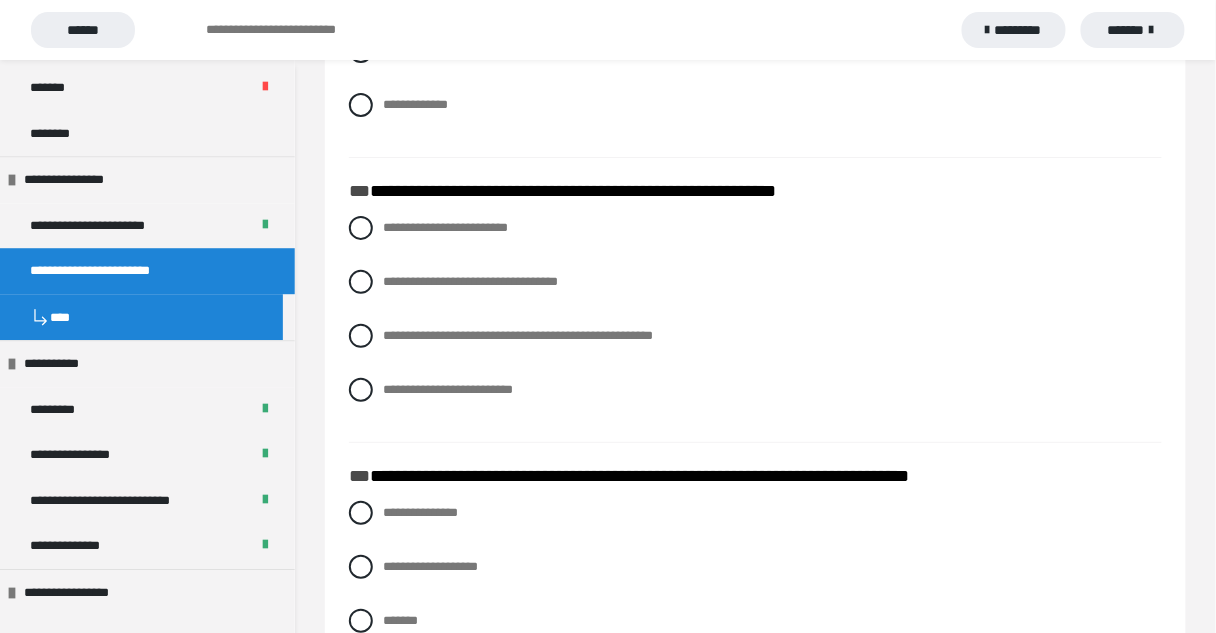 scroll, scrollTop: 1920, scrollLeft: 0, axis: vertical 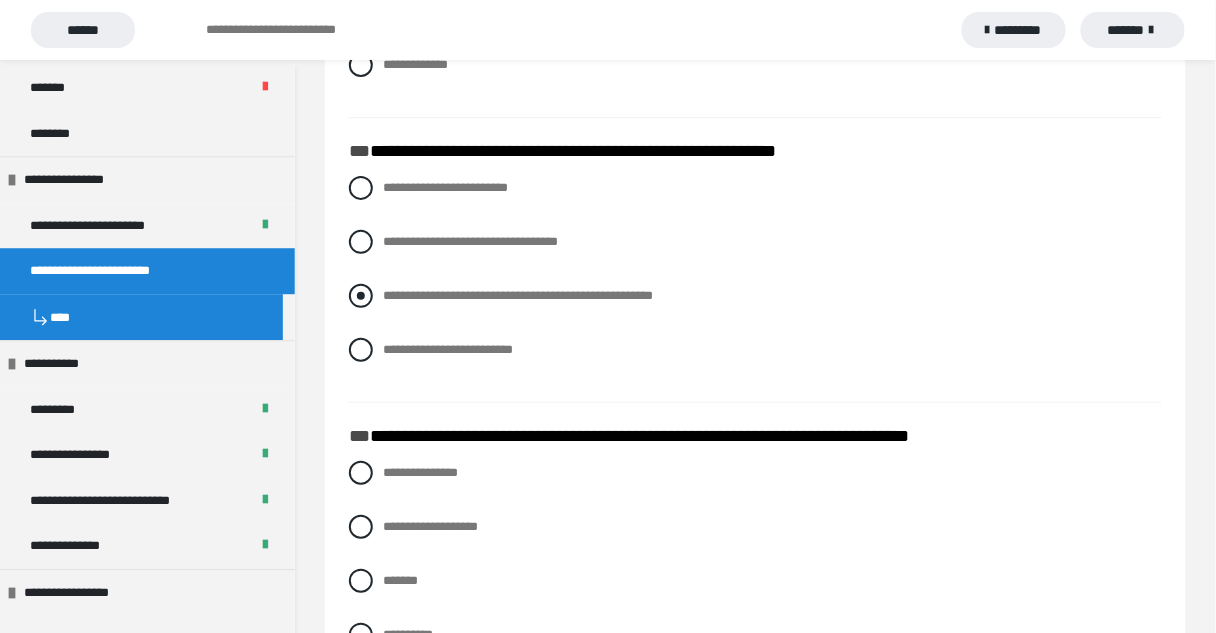 click on "**********" at bounding box center [518, 295] 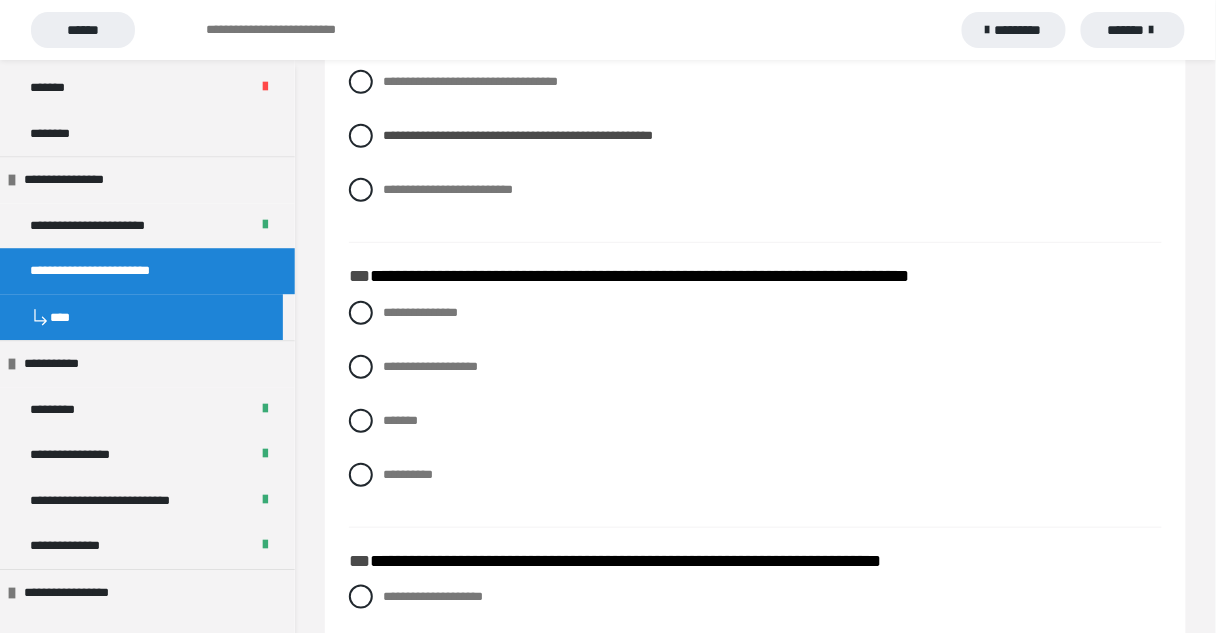 scroll, scrollTop: 2000, scrollLeft: 0, axis: vertical 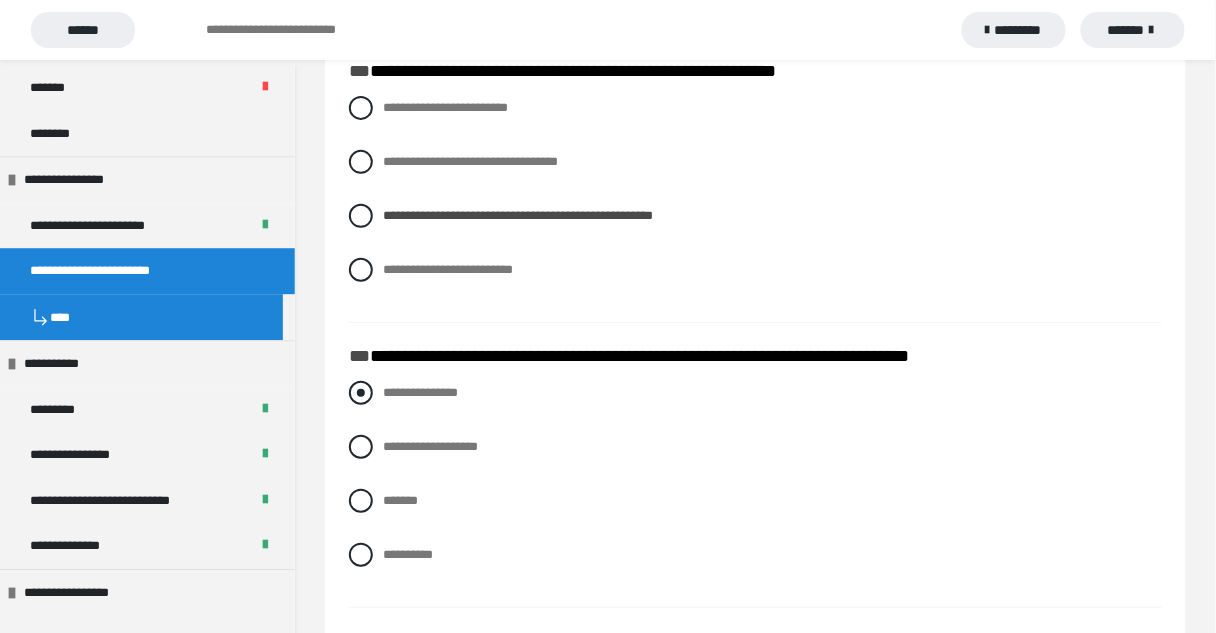 click on "**********" at bounding box center [420, 392] 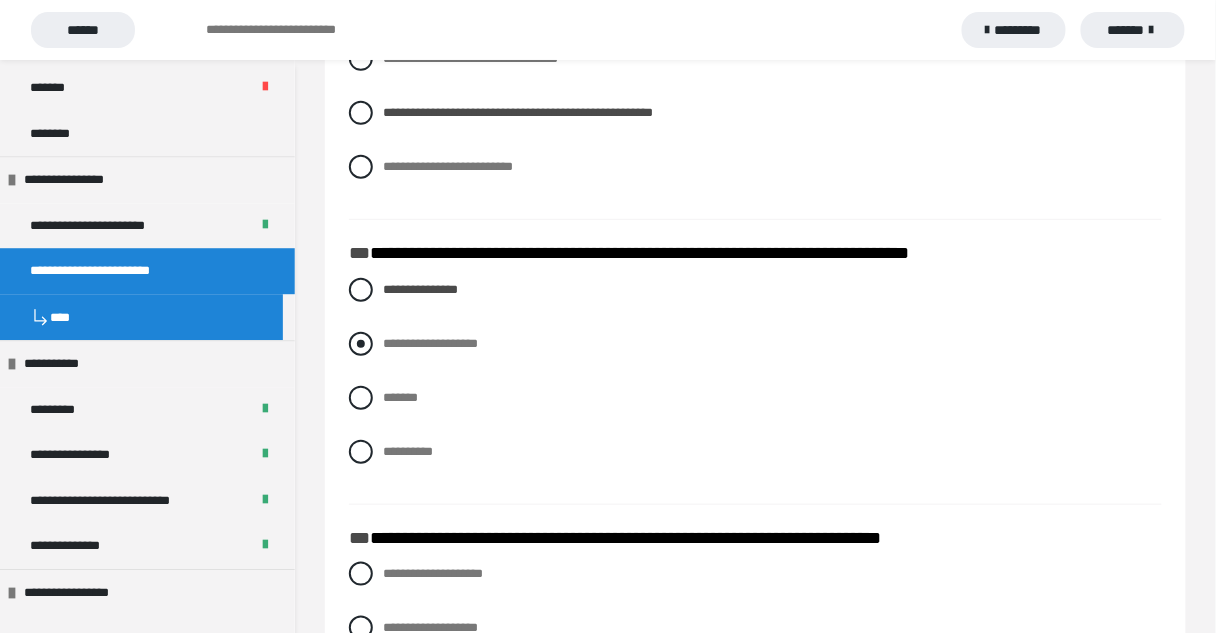 scroll, scrollTop: 2320, scrollLeft: 0, axis: vertical 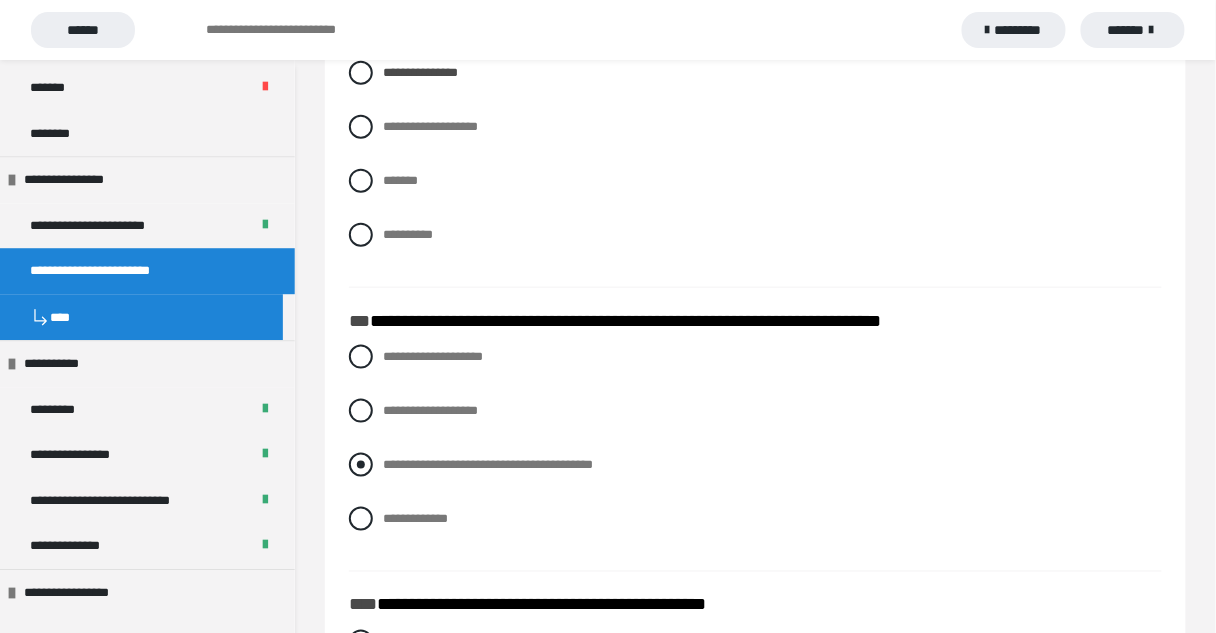 click on "**********" at bounding box center (488, 464) 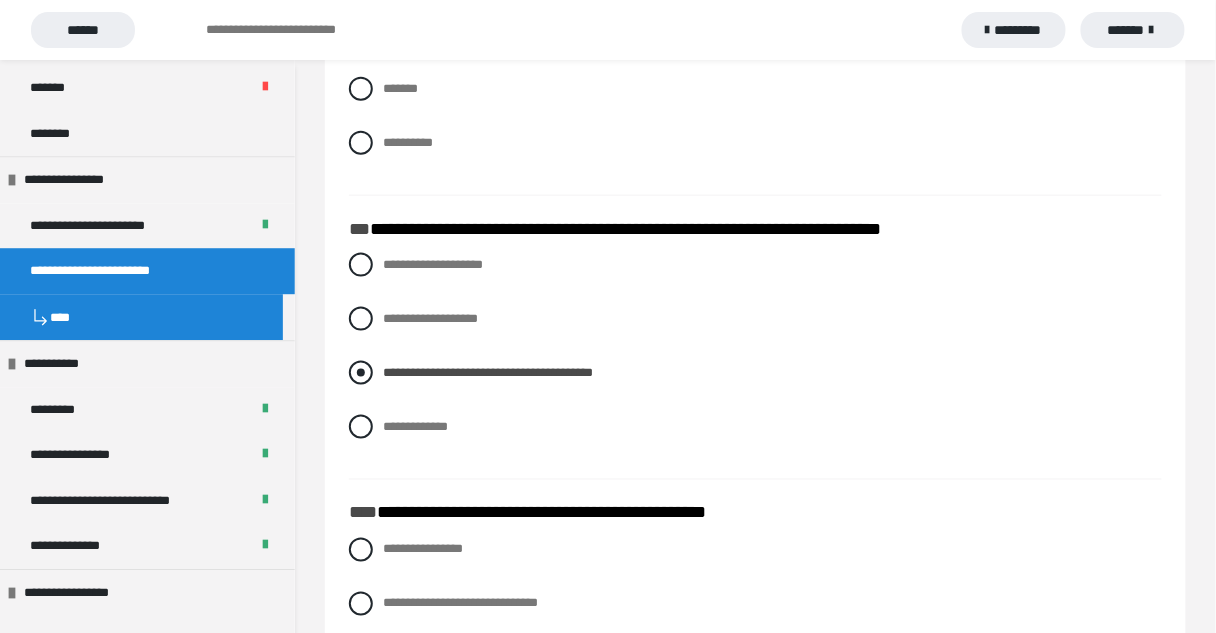 scroll, scrollTop: 2560, scrollLeft: 0, axis: vertical 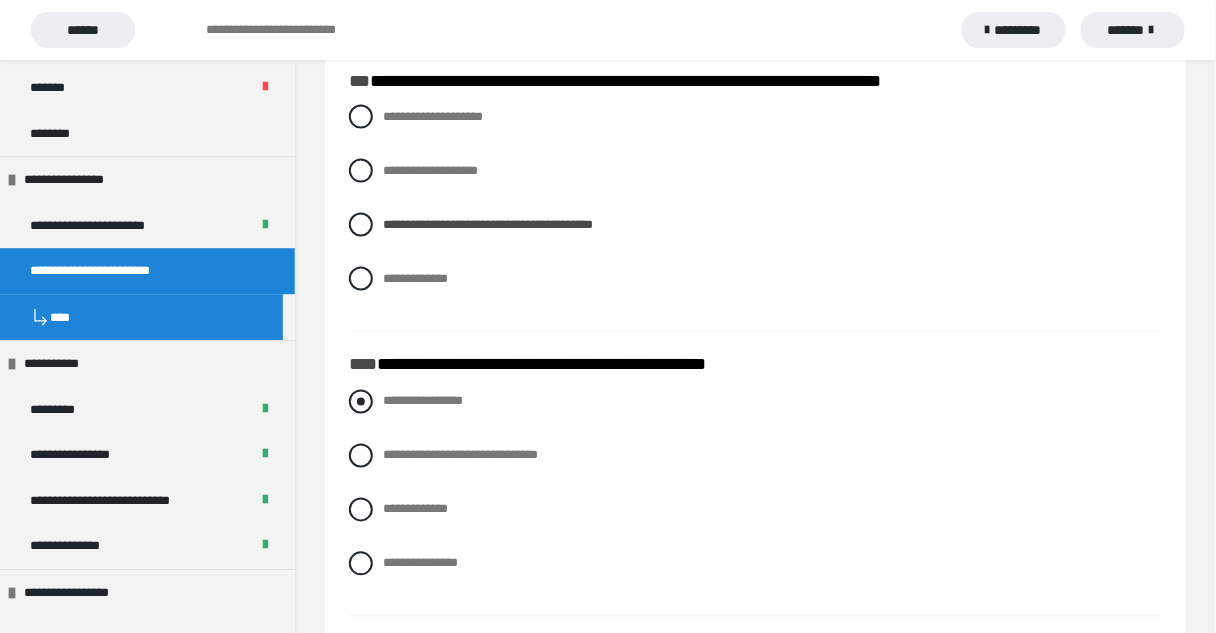 click on "**********" at bounding box center (423, 401) 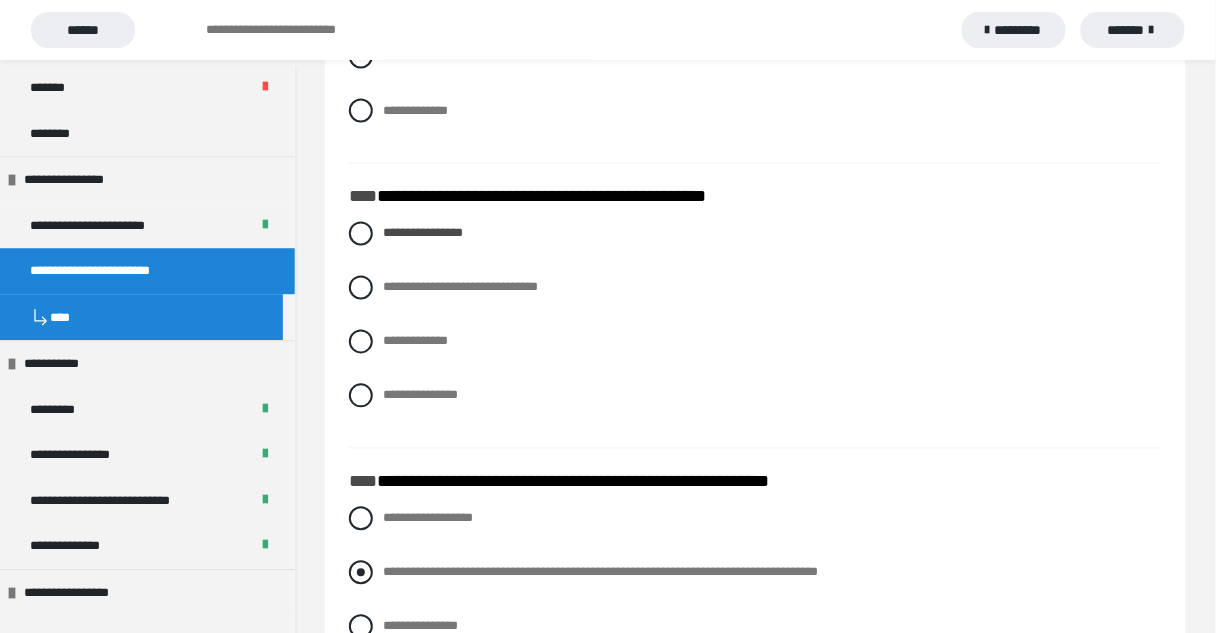 scroll, scrollTop: 2880, scrollLeft: 0, axis: vertical 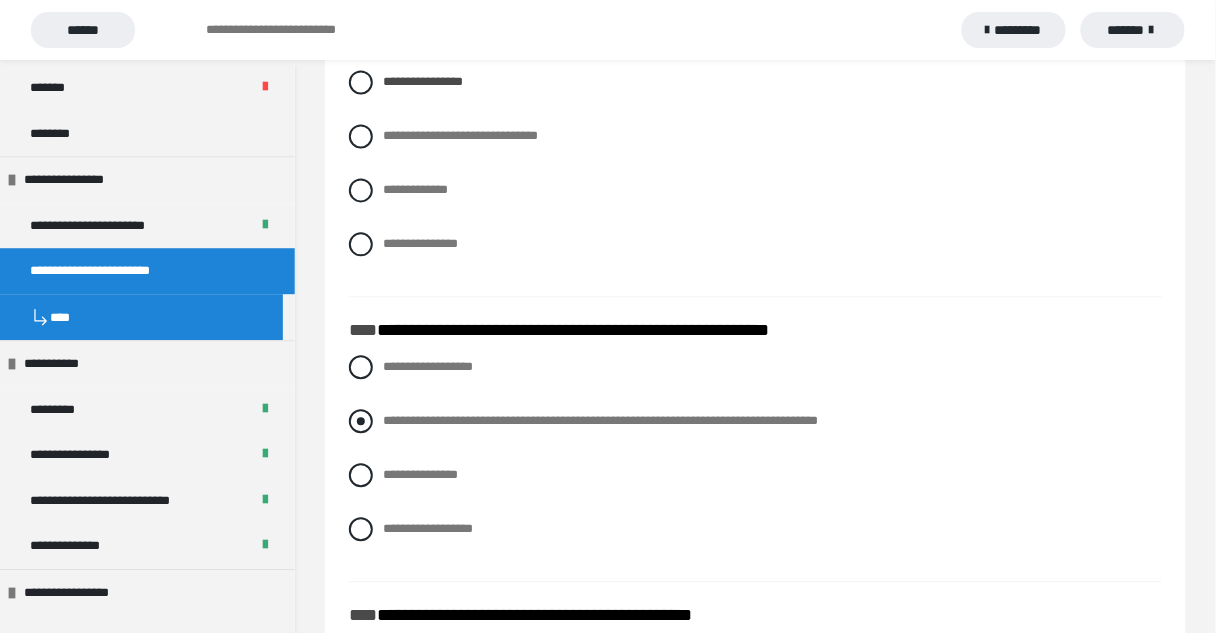 click on "**********" at bounding box center [600, 420] 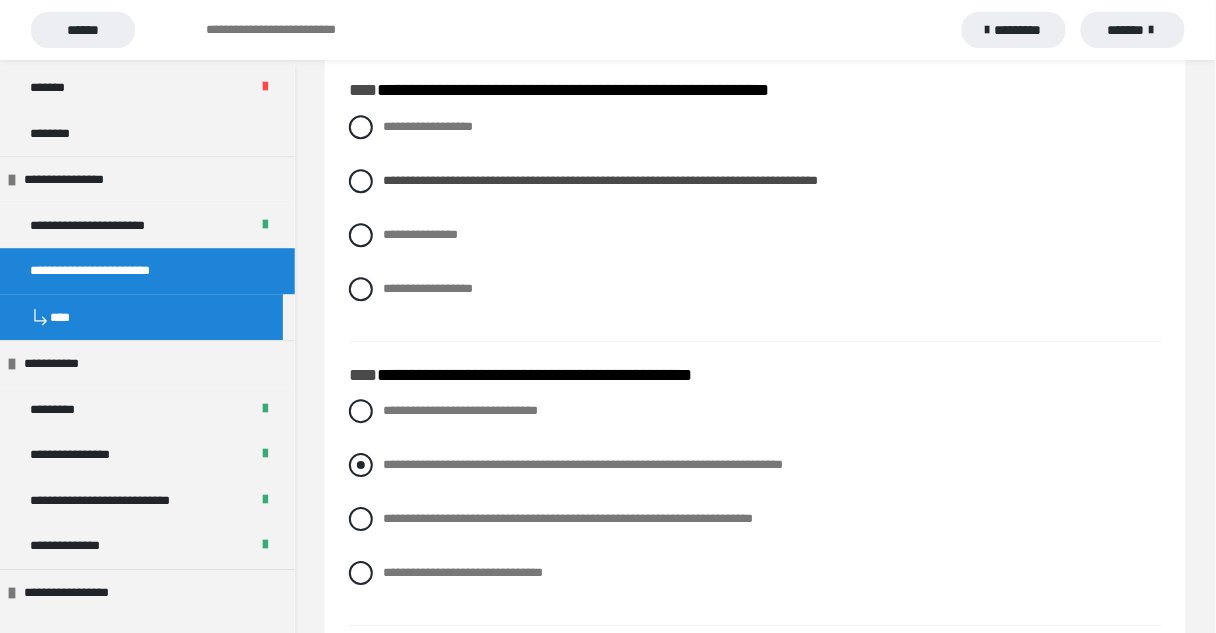 scroll, scrollTop: 3200, scrollLeft: 0, axis: vertical 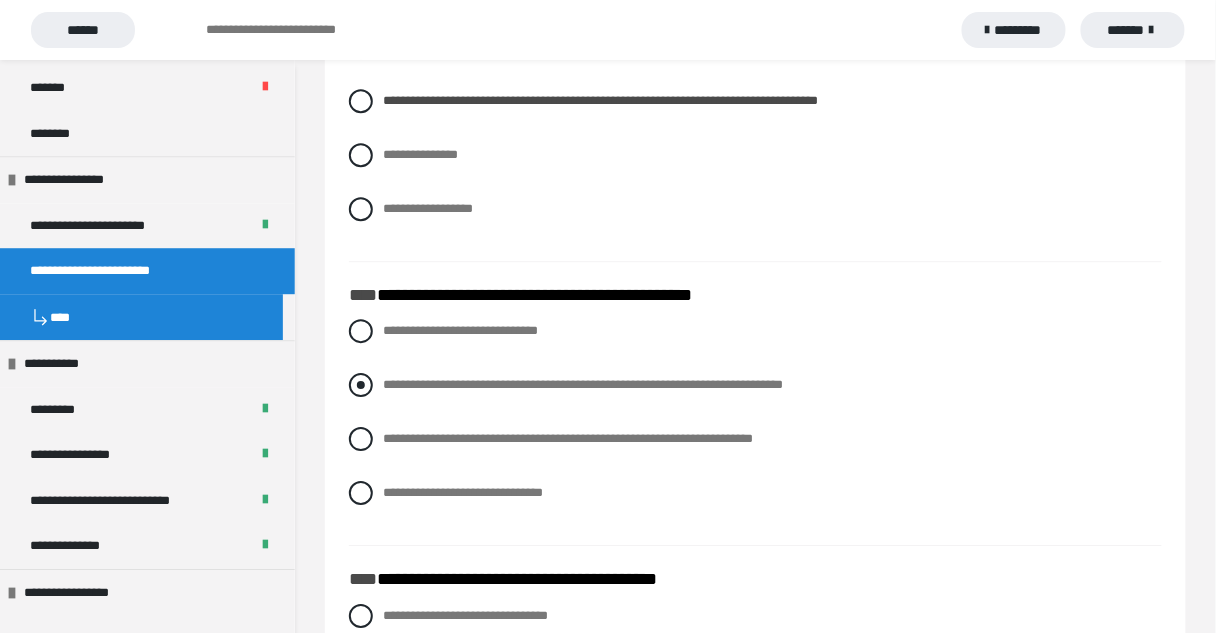 click on "**********" at bounding box center (583, 384) 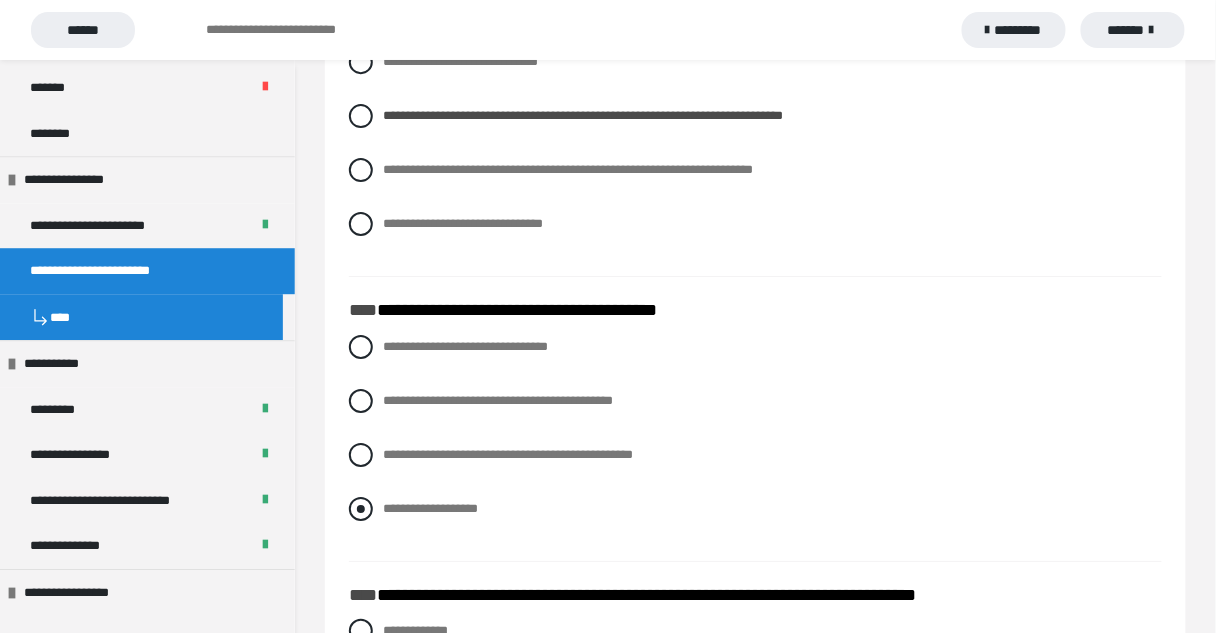 scroll, scrollTop: 3520, scrollLeft: 0, axis: vertical 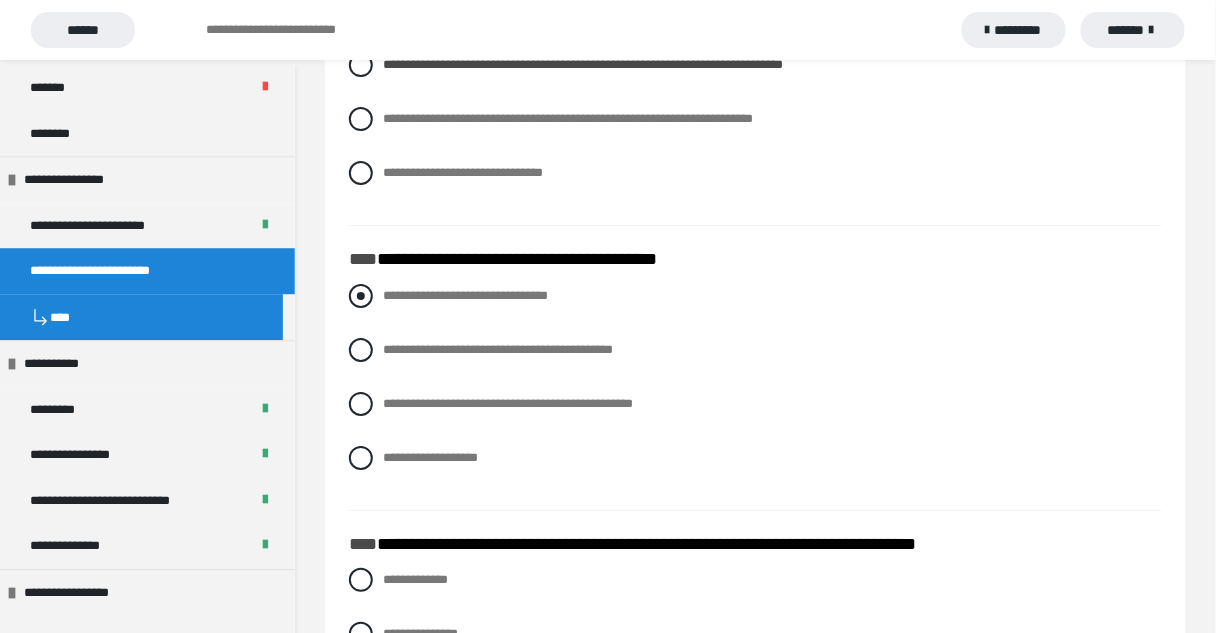 click on "**********" at bounding box center (755, 296) 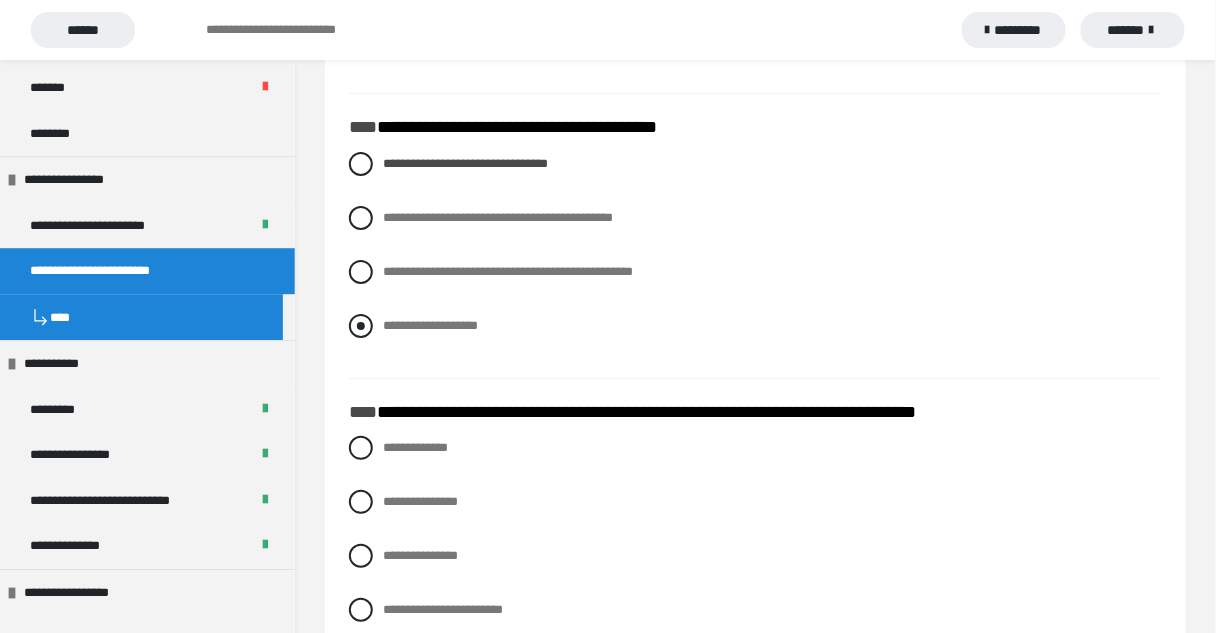 scroll, scrollTop: 3680, scrollLeft: 0, axis: vertical 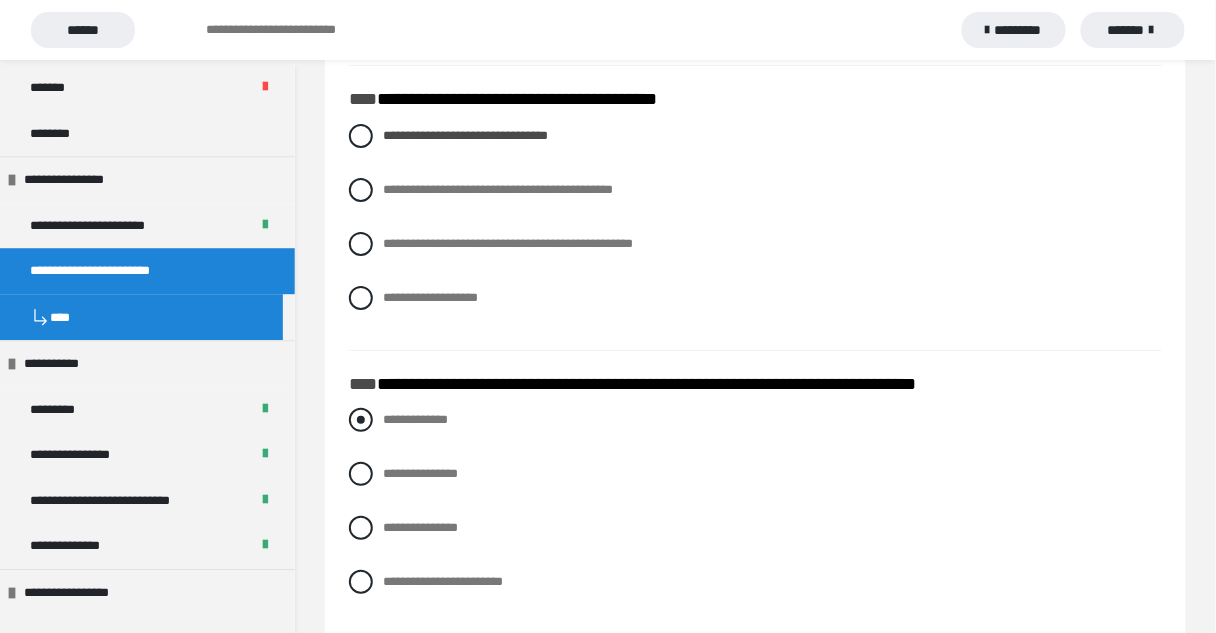 click on "**********" at bounding box center [755, 420] 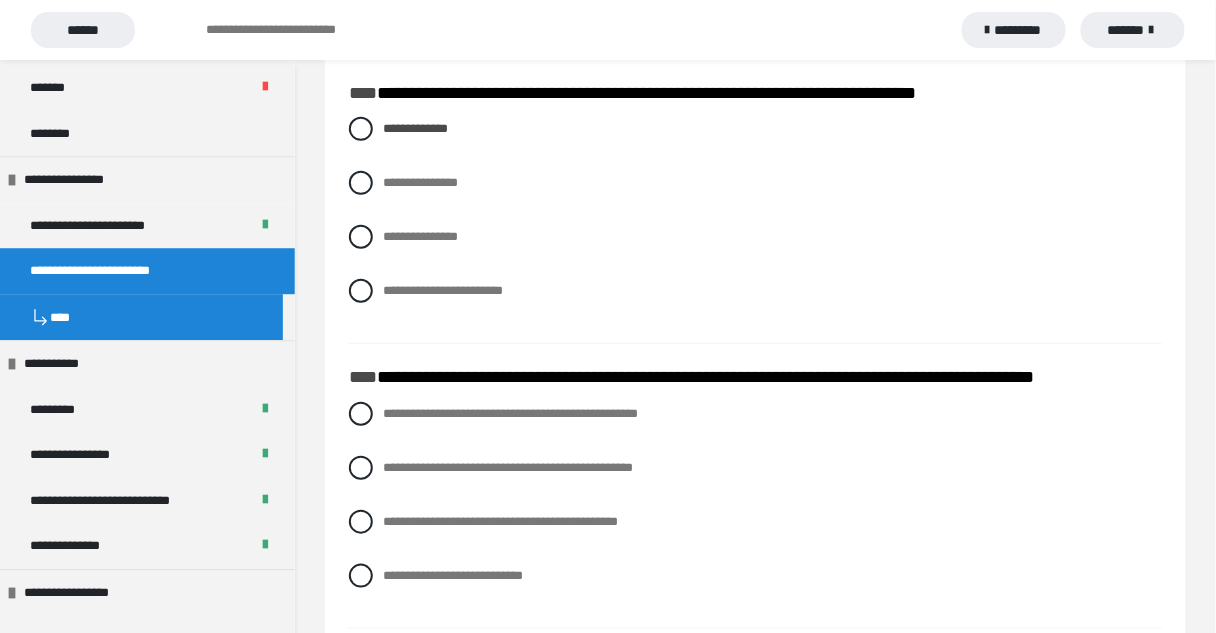 scroll, scrollTop: 4080, scrollLeft: 0, axis: vertical 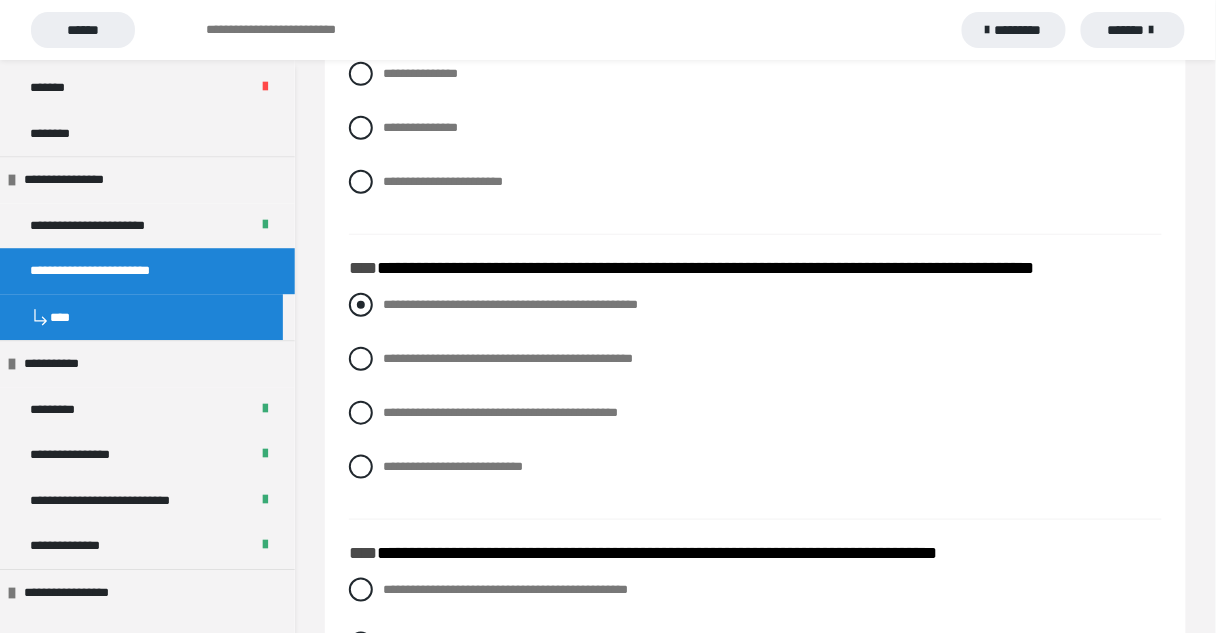 click on "**********" at bounding box center (510, 304) 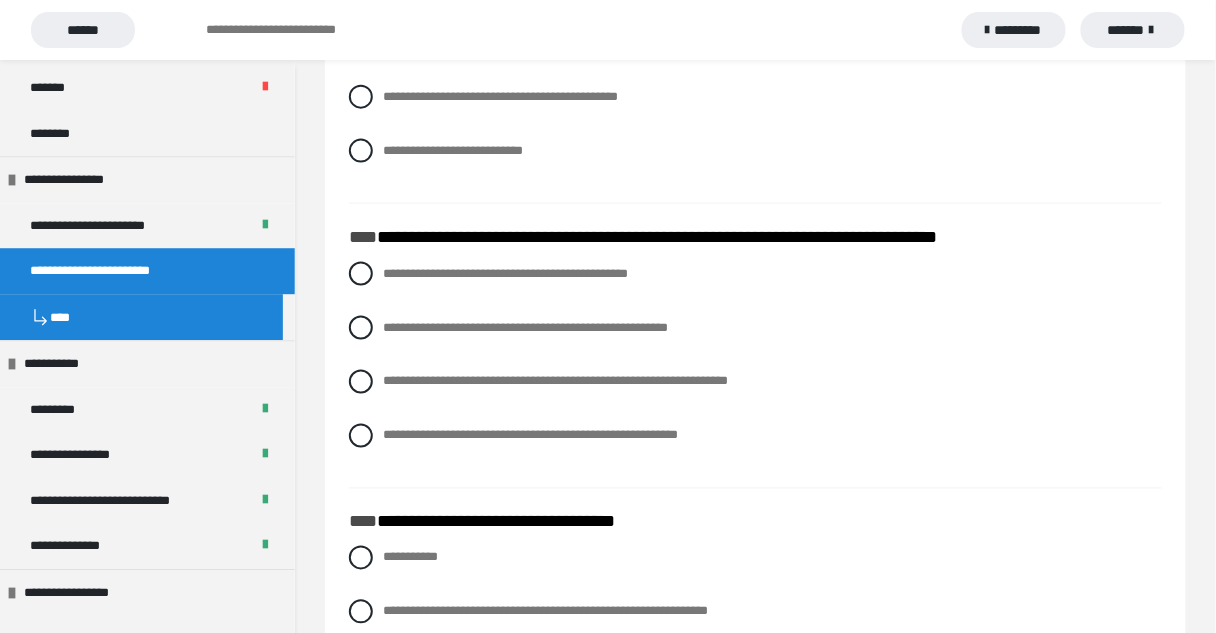 scroll, scrollTop: 4400, scrollLeft: 0, axis: vertical 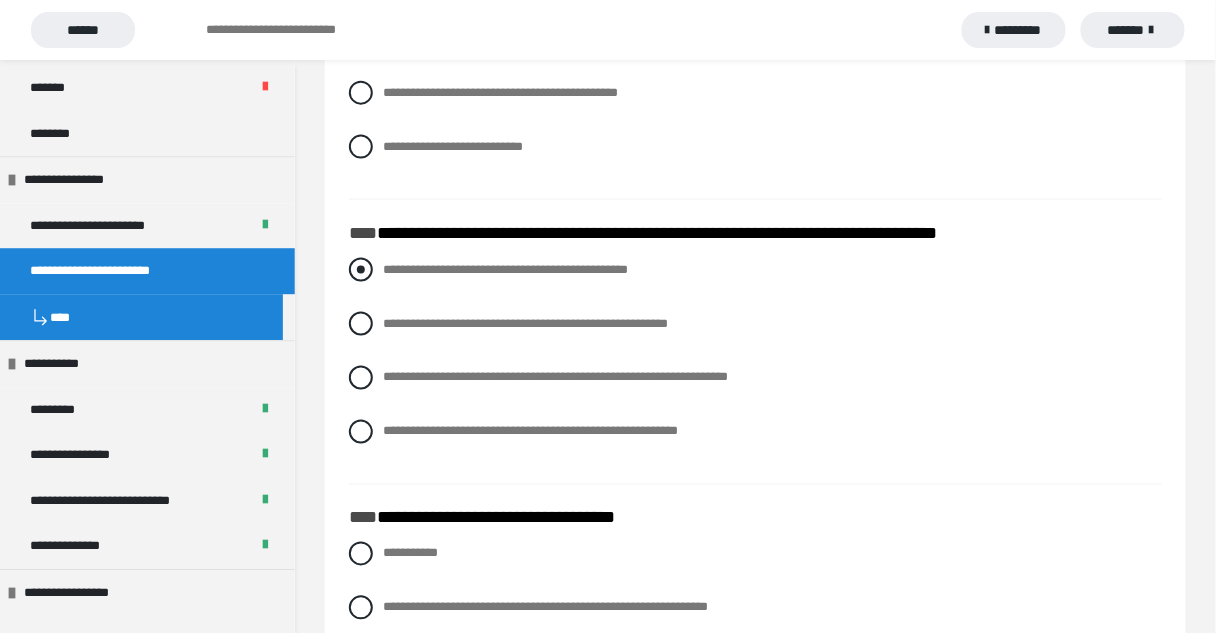 click on "**********" at bounding box center [505, 269] 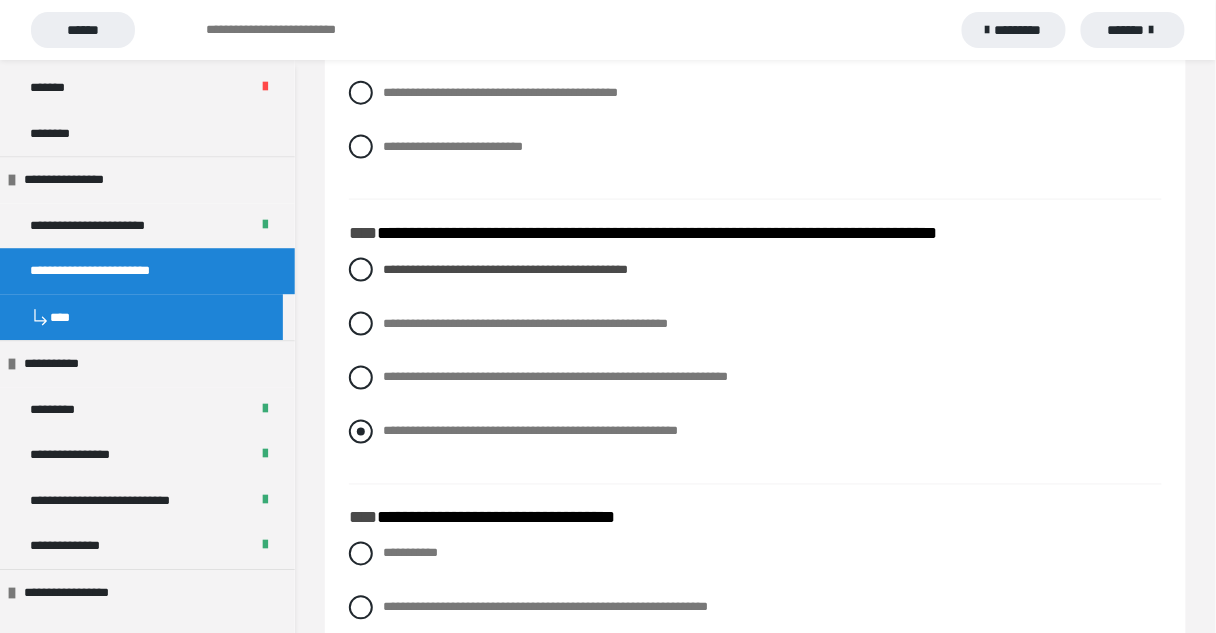 drag, startPoint x: 624, startPoint y: 308, endPoint x: 851, endPoint y: 417, distance: 251.81342 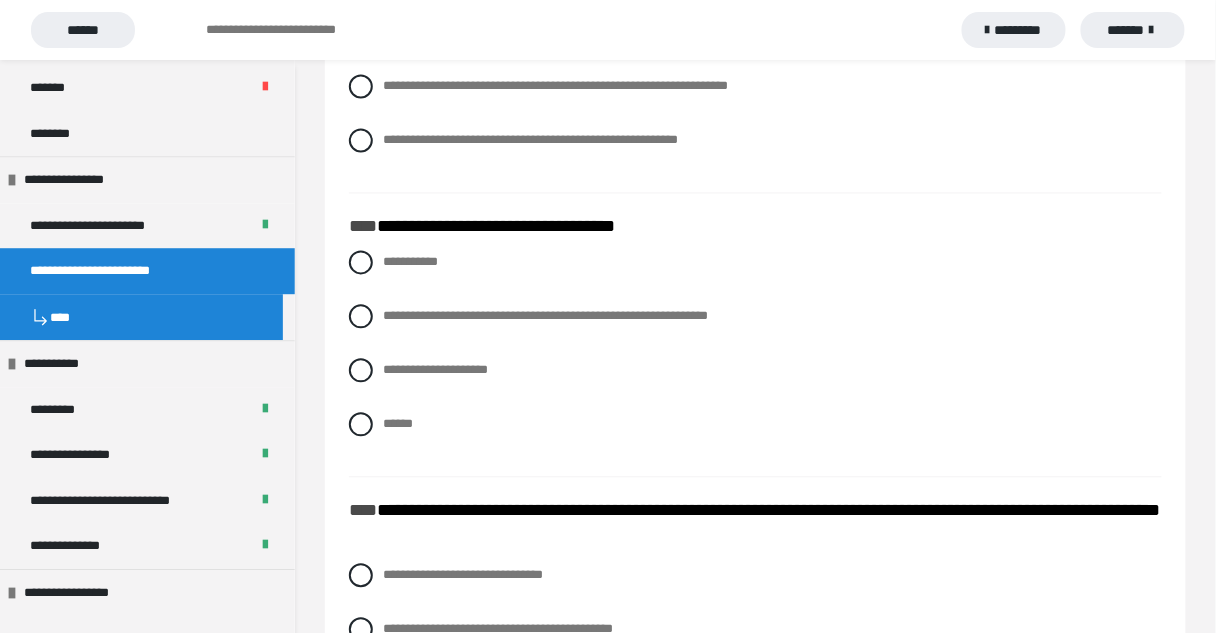 scroll, scrollTop: 4720, scrollLeft: 0, axis: vertical 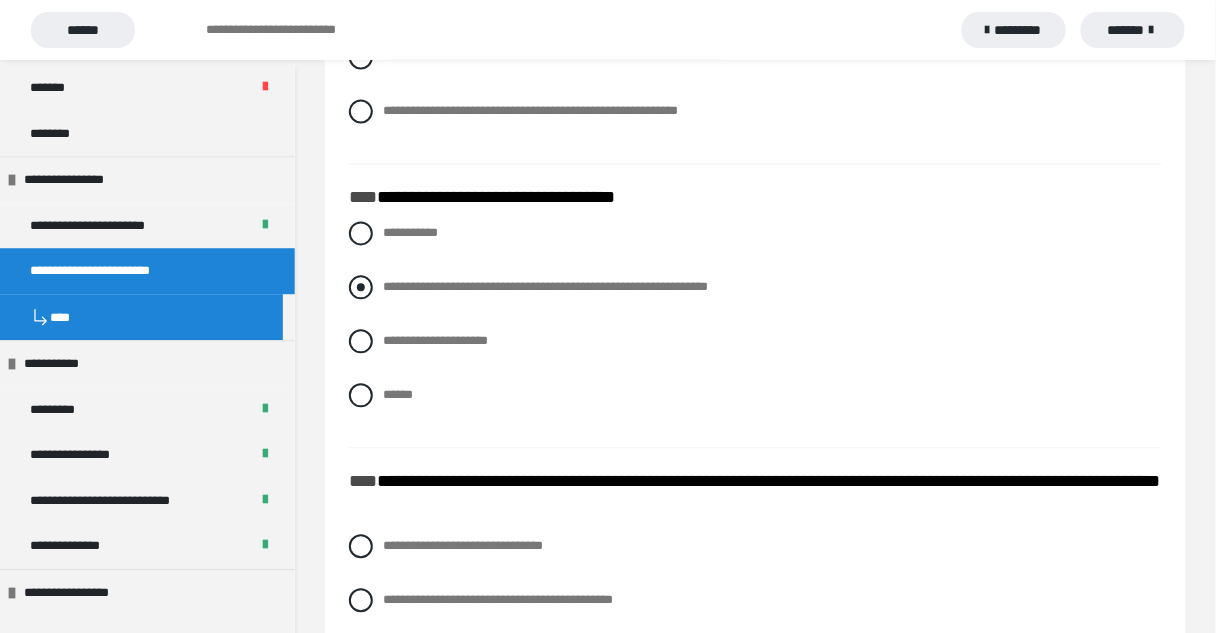 click on "**********" at bounding box center [545, 287] 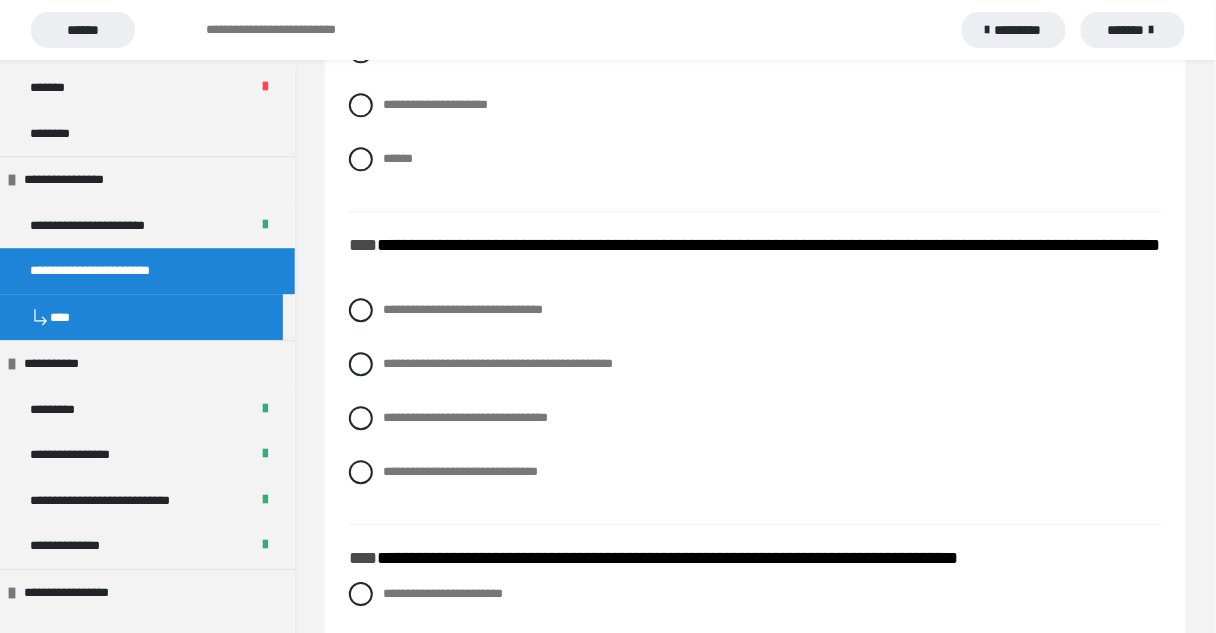 scroll, scrollTop: 4960, scrollLeft: 0, axis: vertical 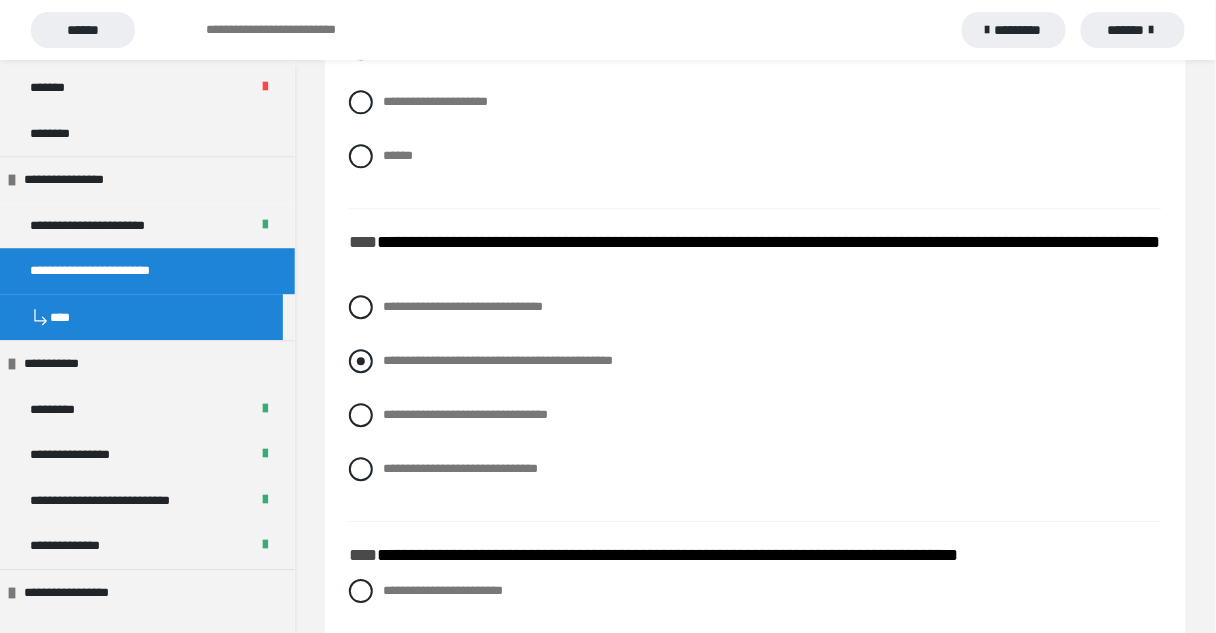 click on "**********" at bounding box center [498, 360] 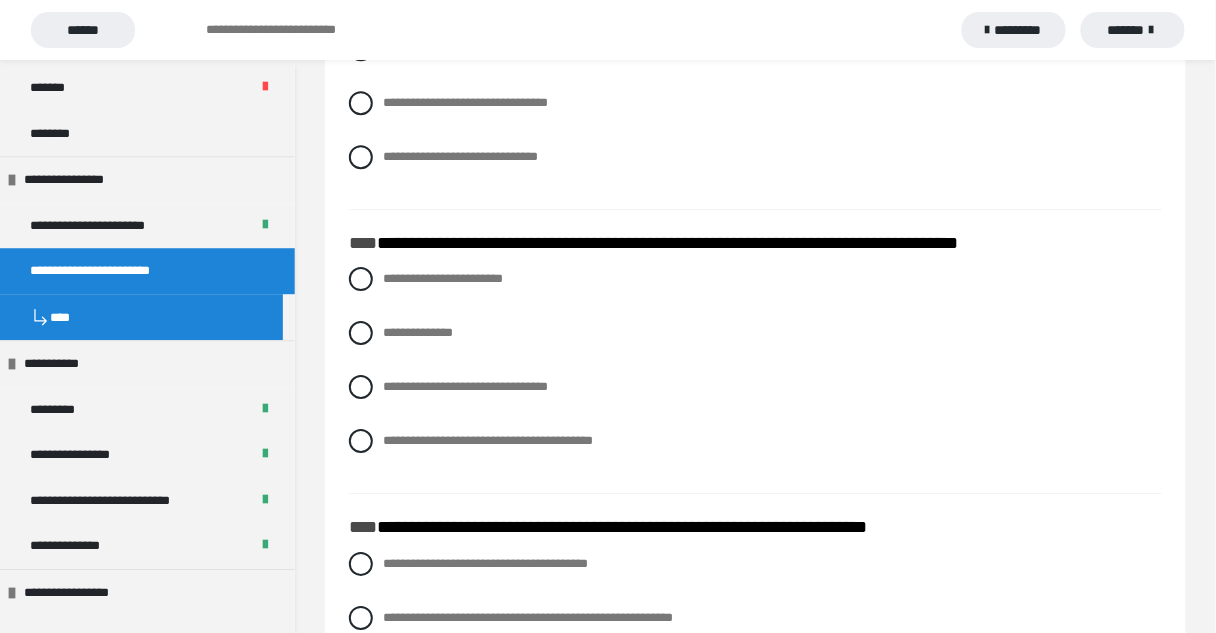 scroll, scrollTop: 5360, scrollLeft: 0, axis: vertical 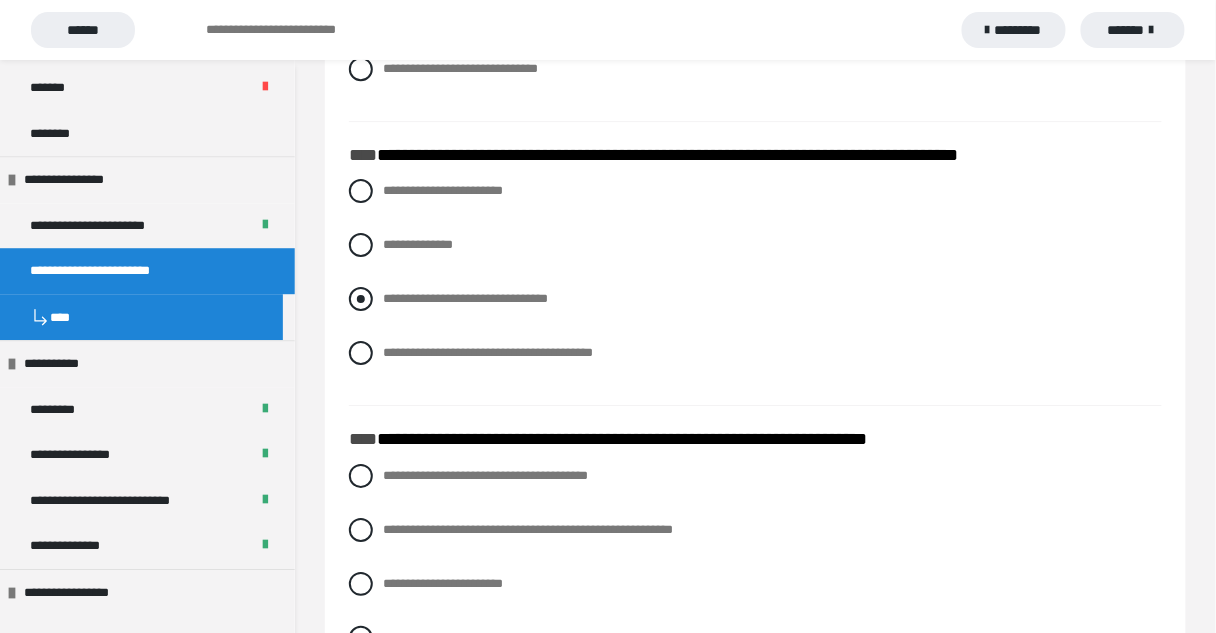 click on "**********" at bounding box center [465, 298] 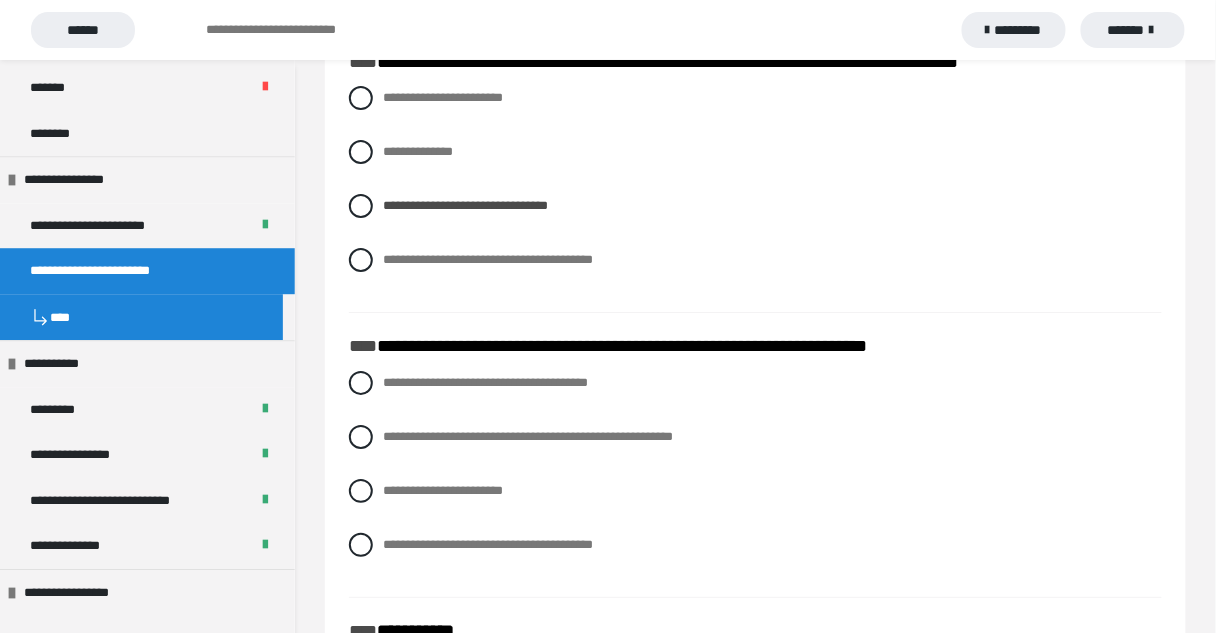 scroll, scrollTop: 5600, scrollLeft: 0, axis: vertical 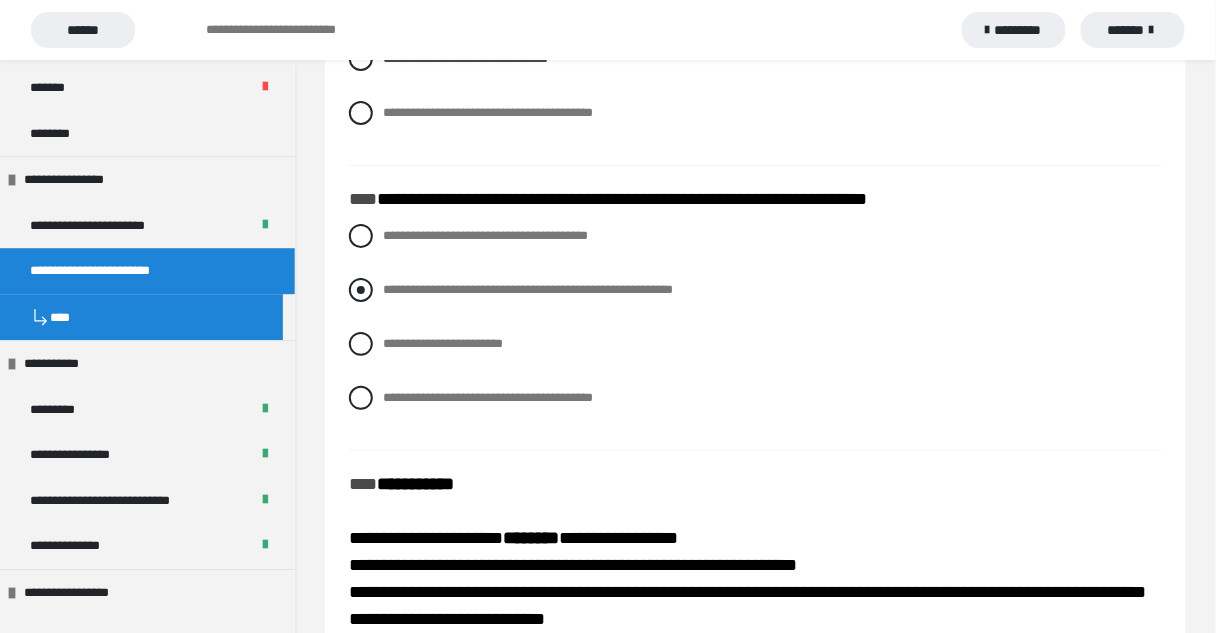click on "**********" at bounding box center (528, 289) 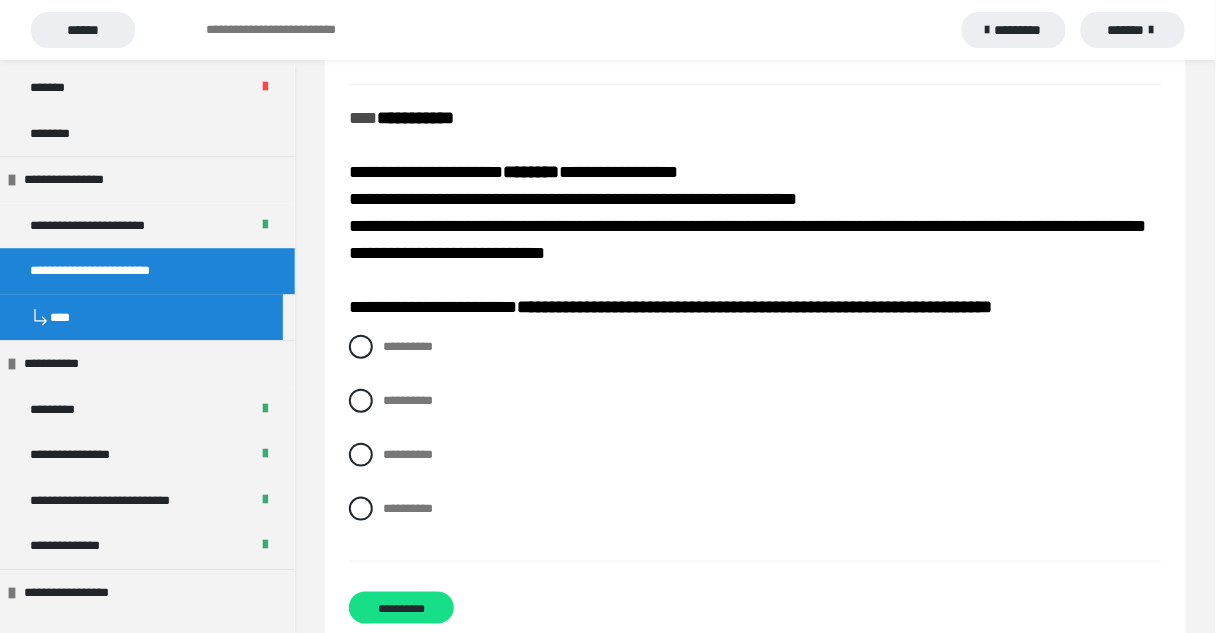 scroll, scrollTop: 6007, scrollLeft: 0, axis: vertical 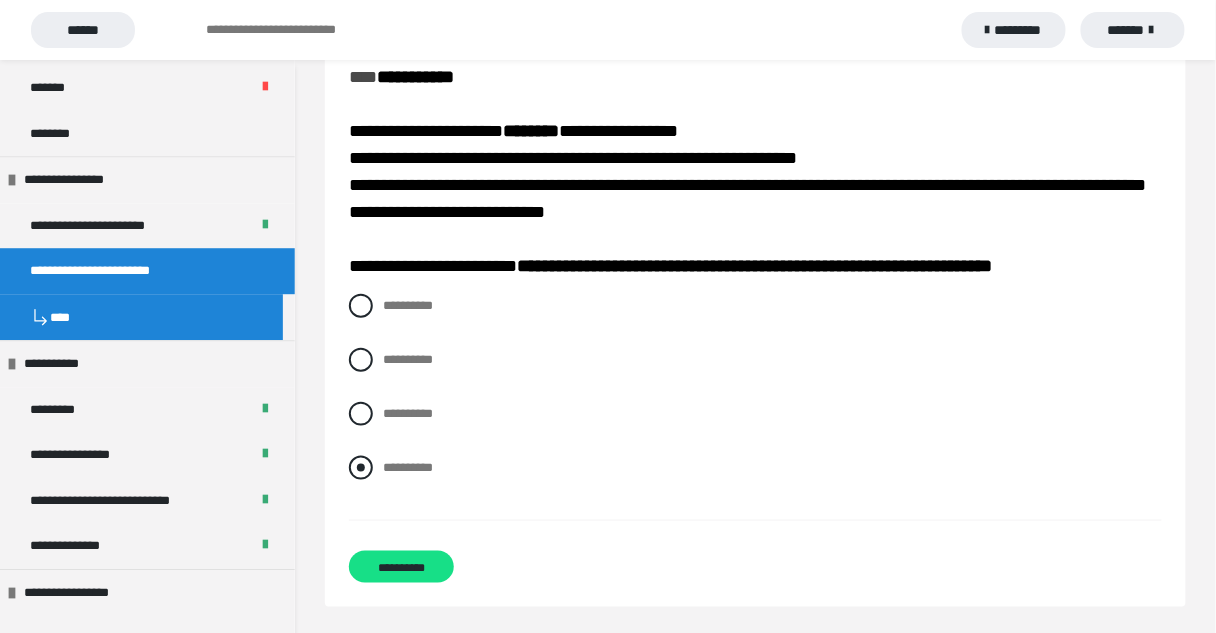 click on "**********" at bounding box center [408, 467] 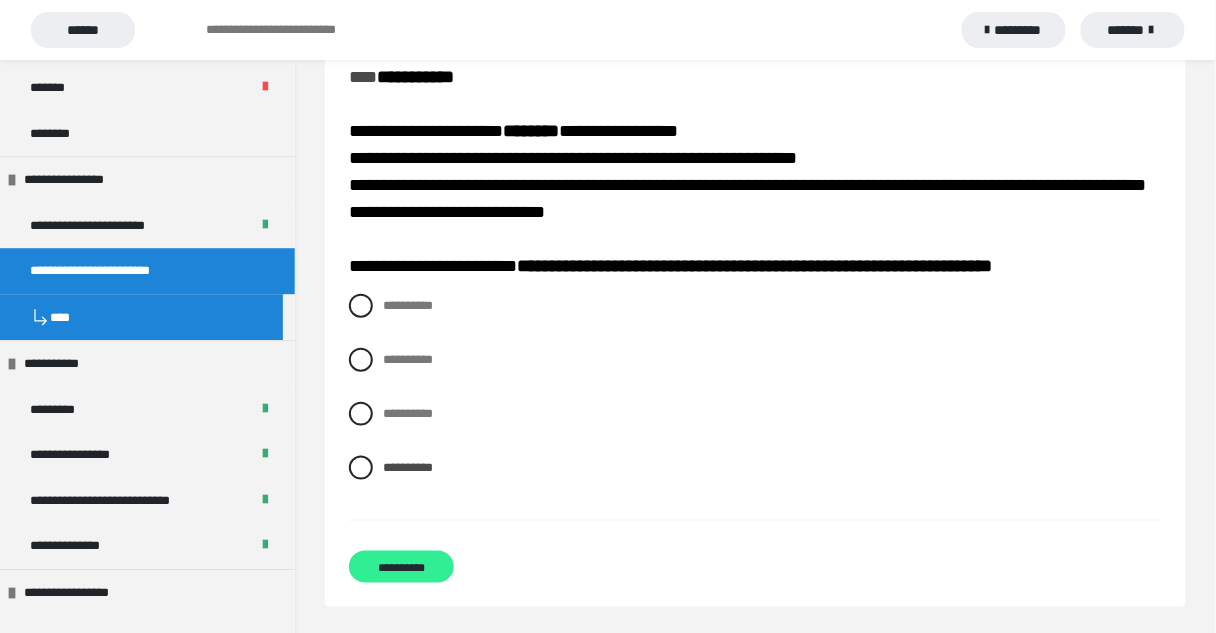 click on "**********" at bounding box center [401, 567] 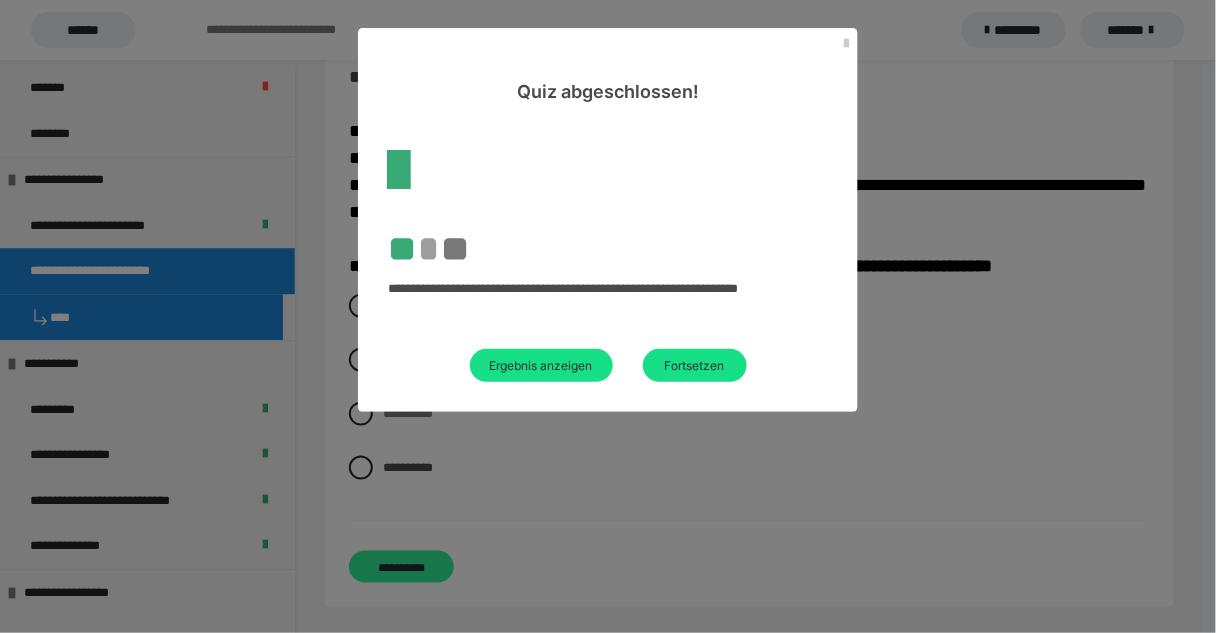 scroll, scrollTop: 830, scrollLeft: 0, axis: vertical 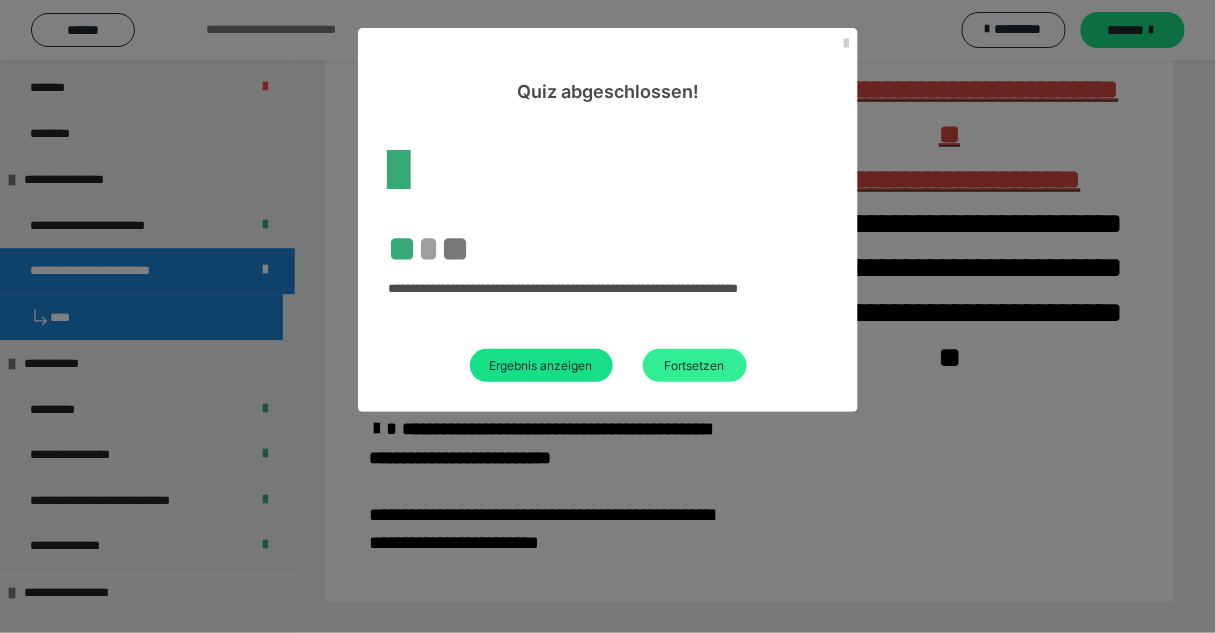 click on "**********" at bounding box center (608, 258) 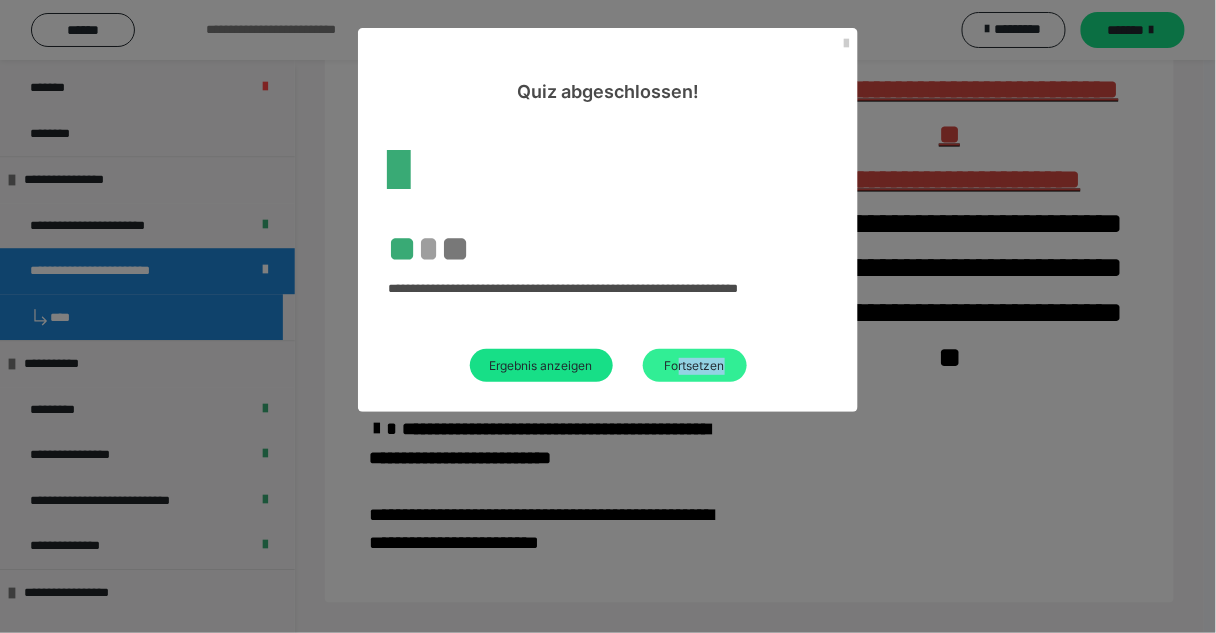 click on "Fortsetzen" at bounding box center (695, 365) 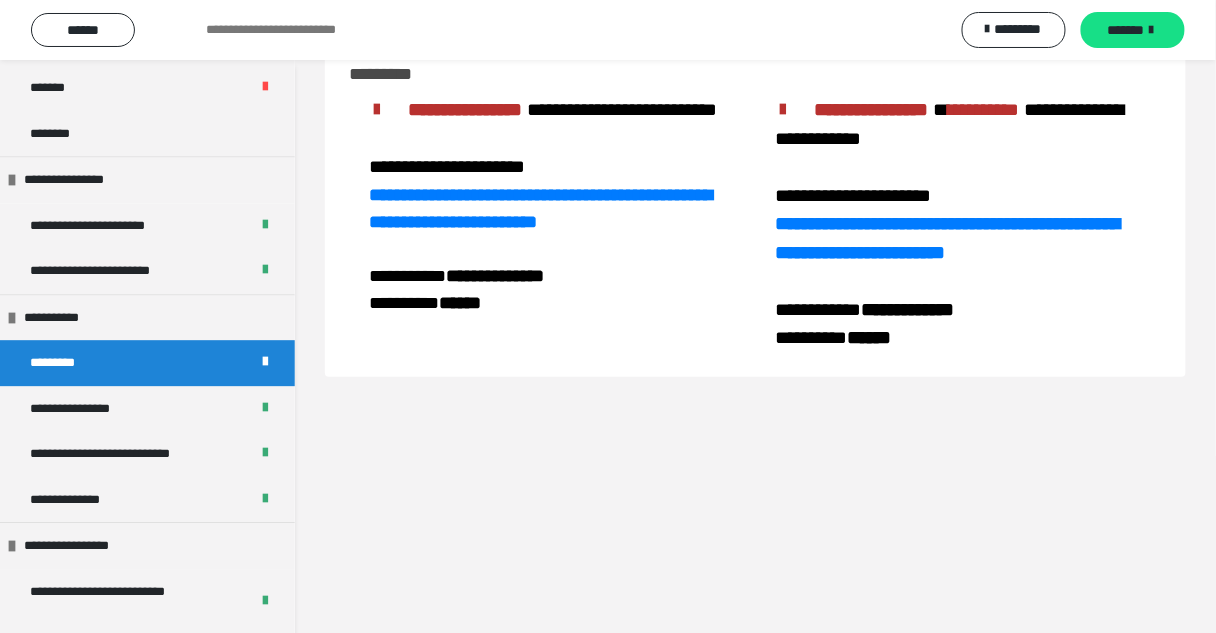 scroll, scrollTop: 60, scrollLeft: 0, axis: vertical 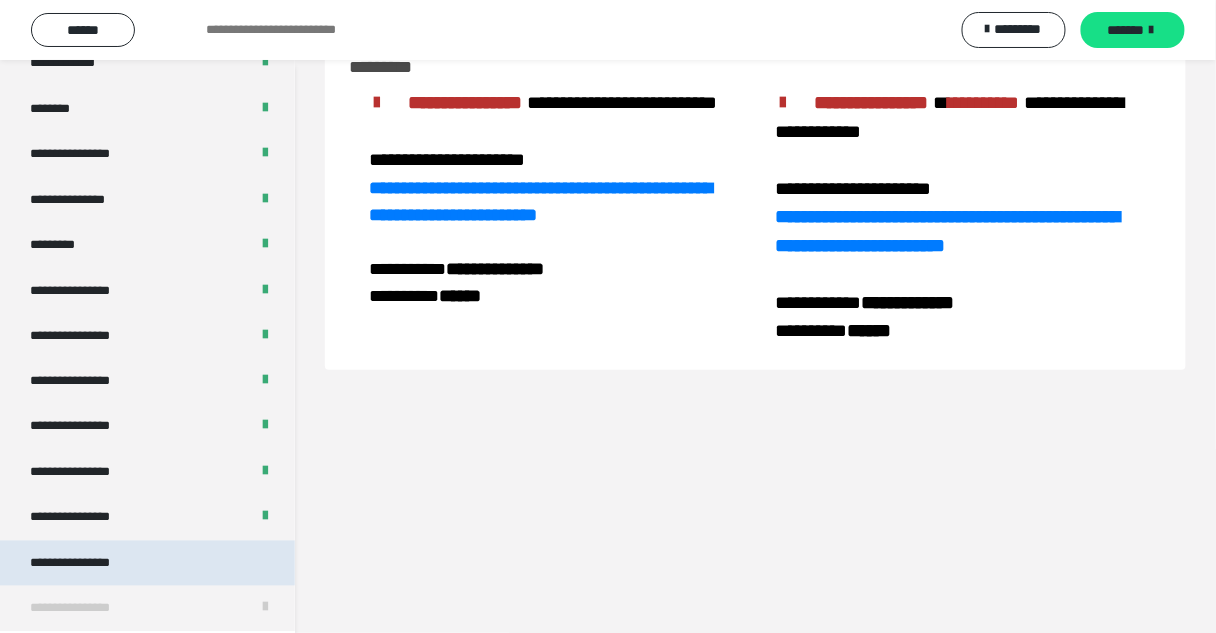 click on "**********" at bounding box center (147, 564) 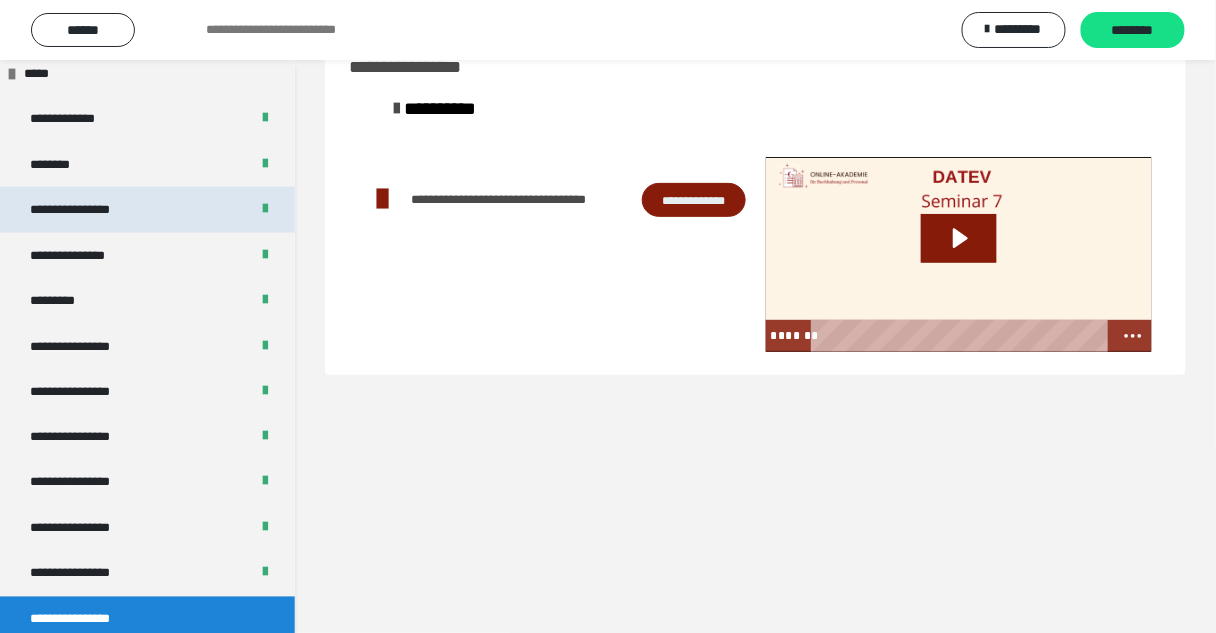 scroll, scrollTop: 2172, scrollLeft: 0, axis: vertical 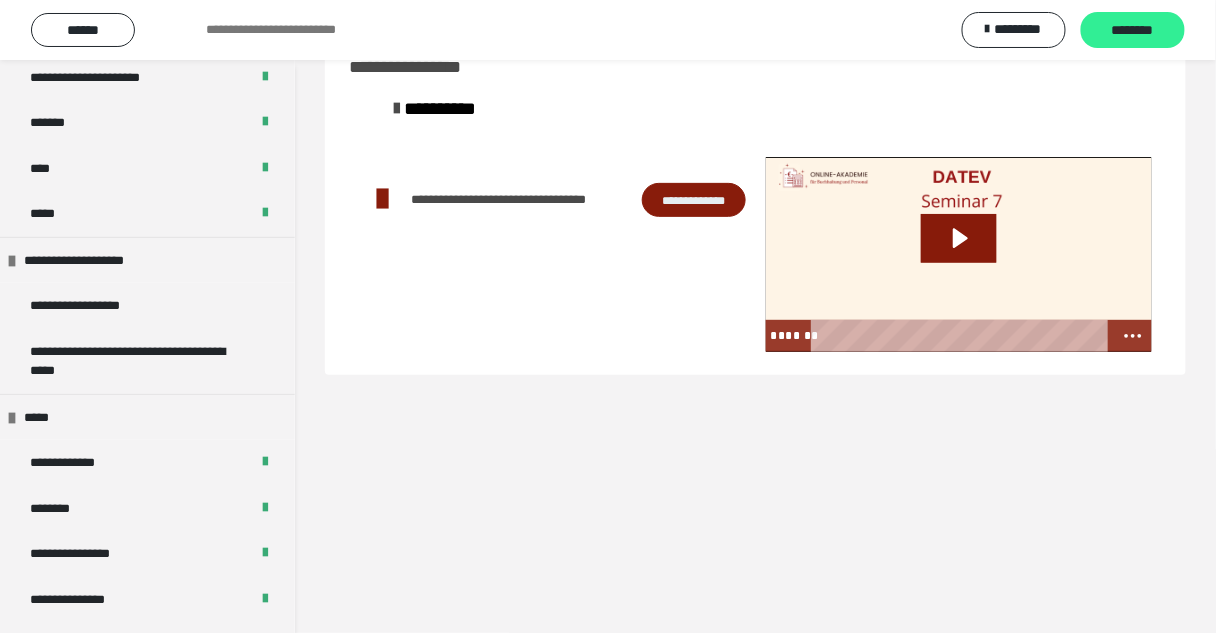 click on "********" at bounding box center [1133, 31] 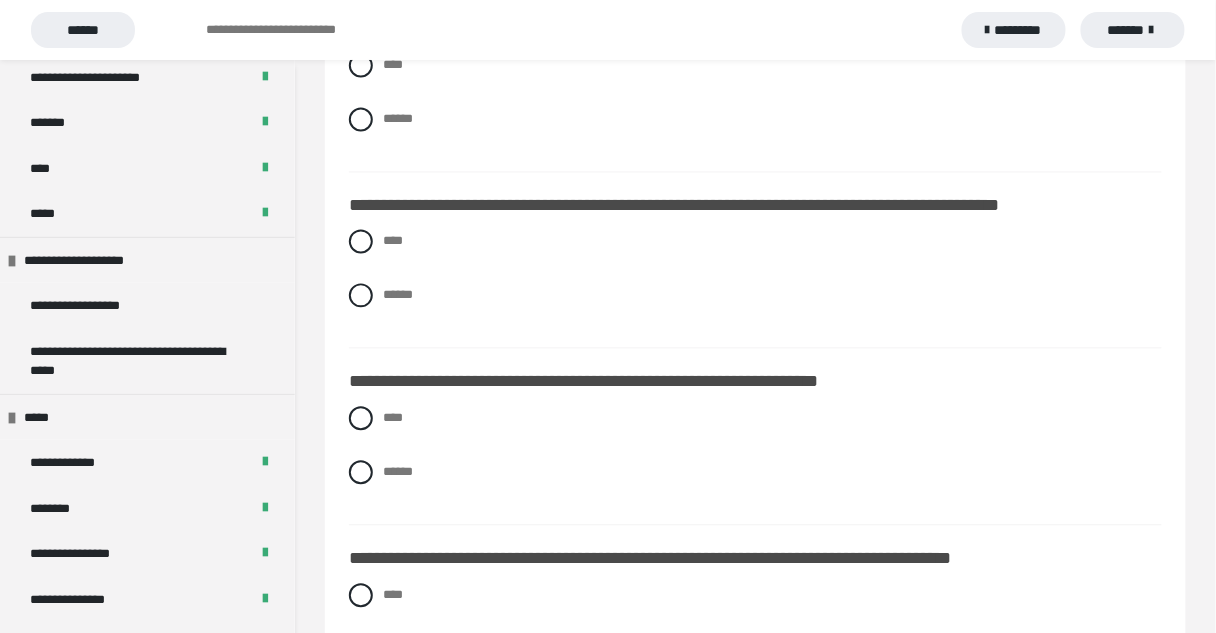 scroll, scrollTop: 2880, scrollLeft: 0, axis: vertical 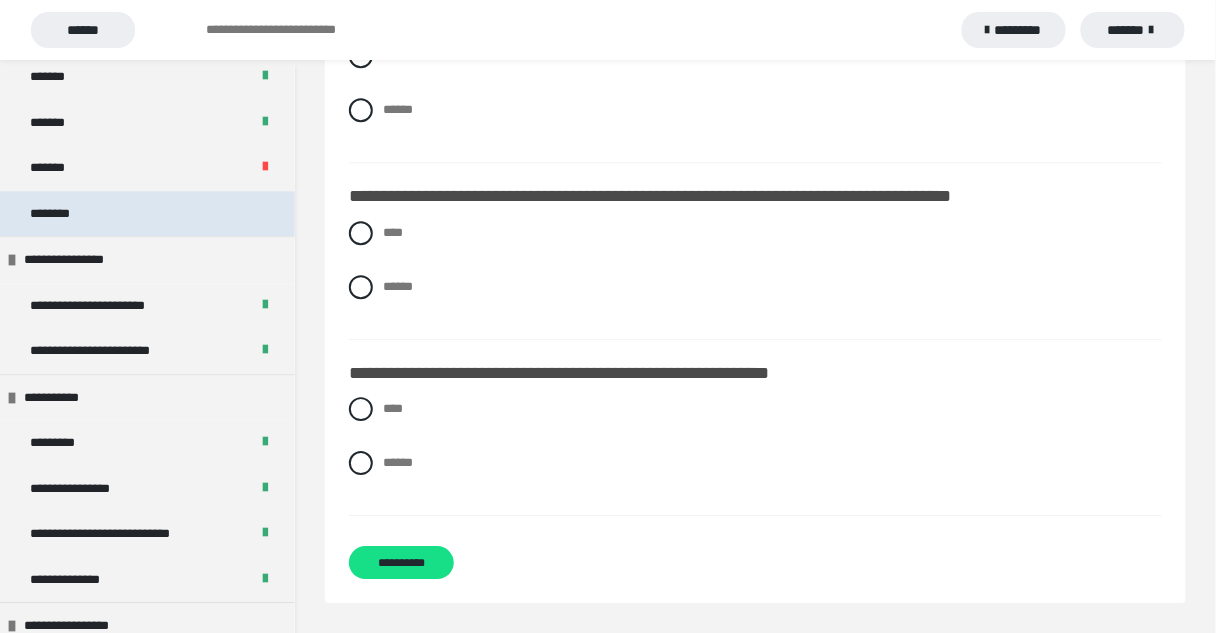 click on "********" at bounding box center (147, 214) 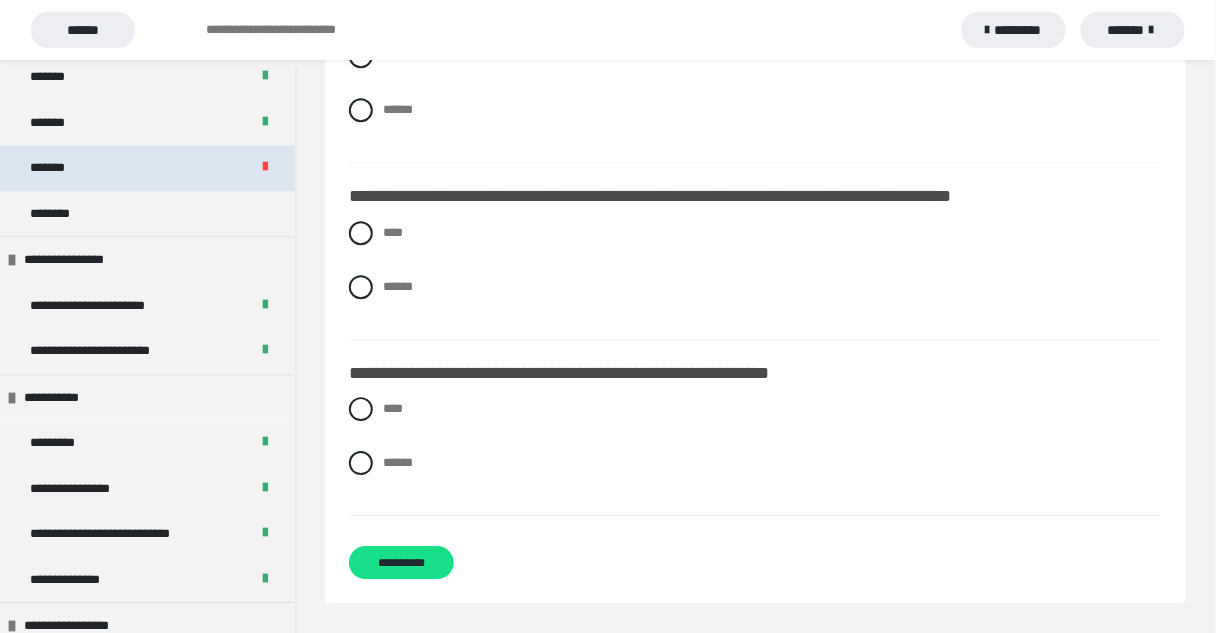 click on "*******" at bounding box center (147, 168) 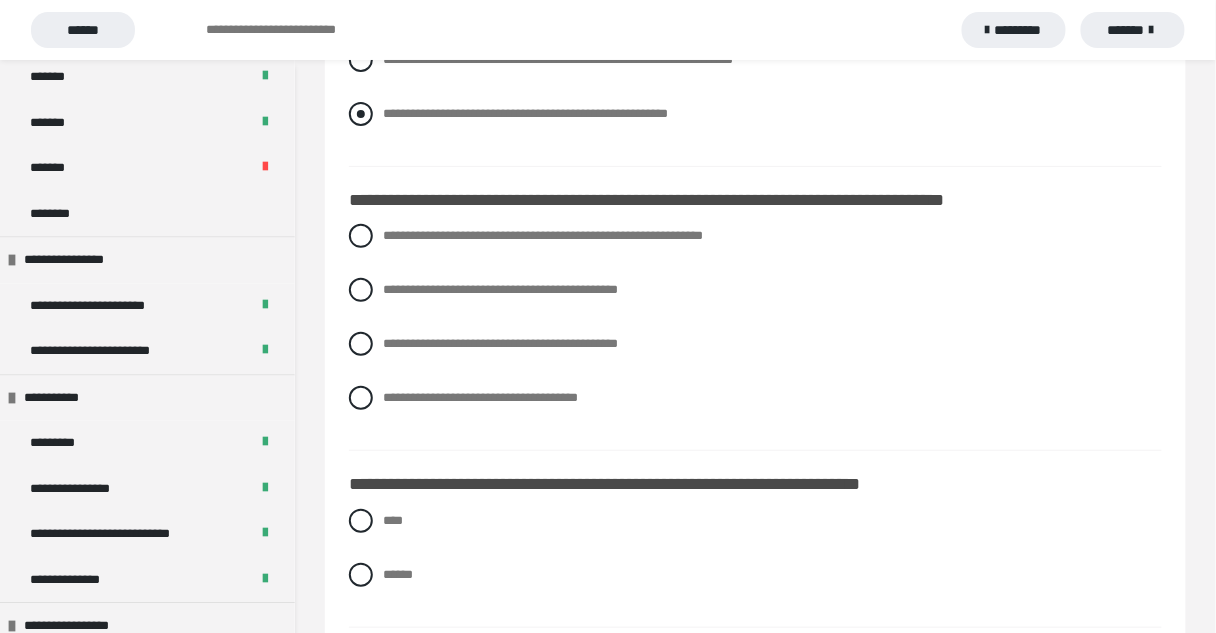scroll, scrollTop: 1905, scrollLeft: 0, axis: vertical 